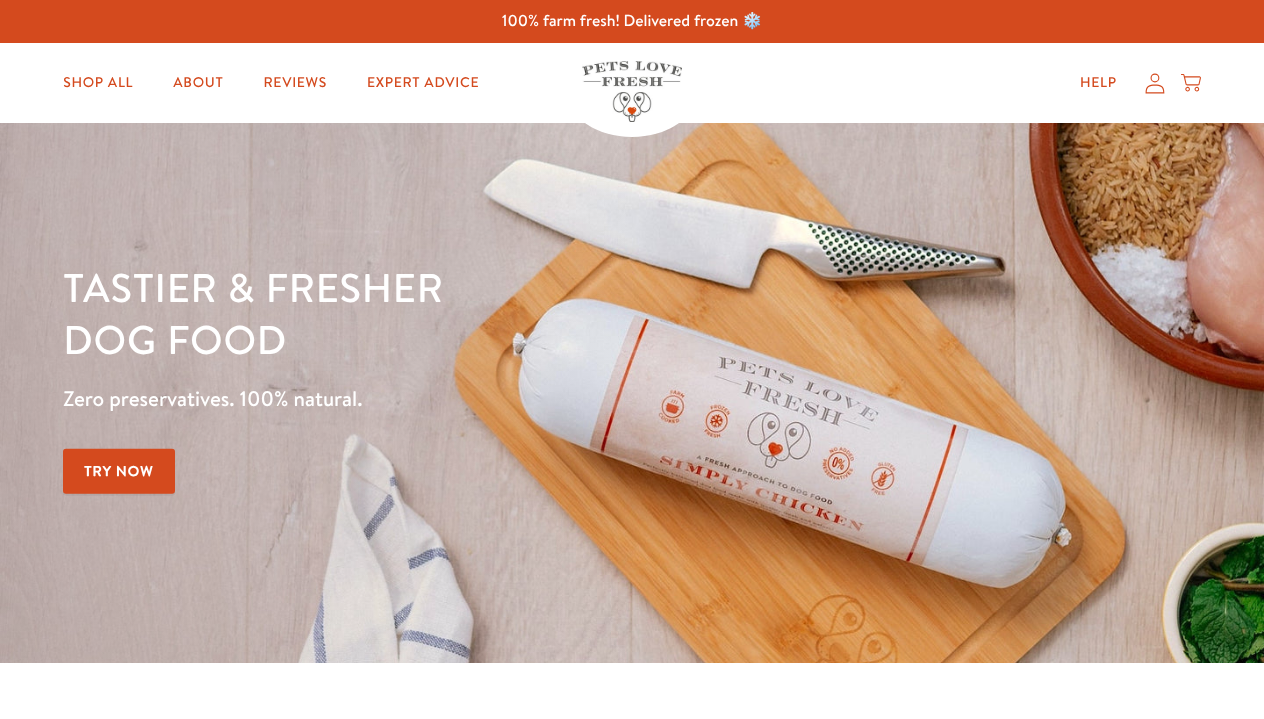 scroll, scrollTop: 0, scrollLeft: 0, axis: both 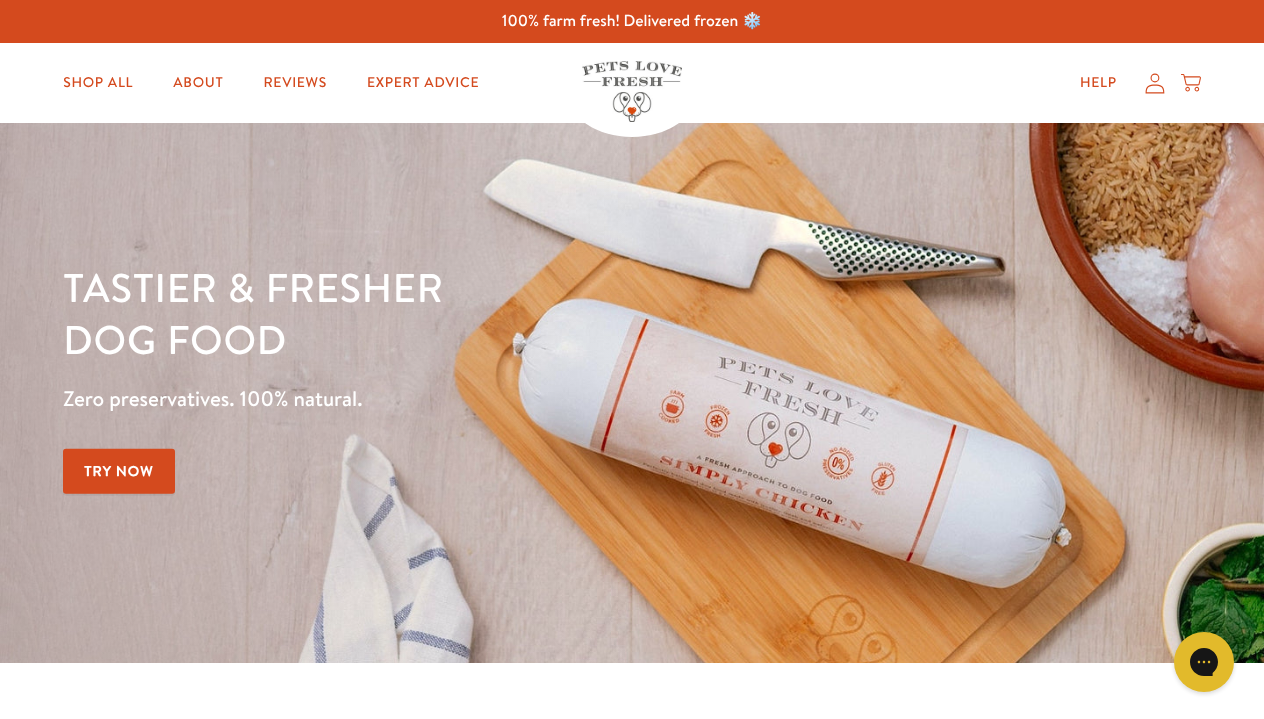 click 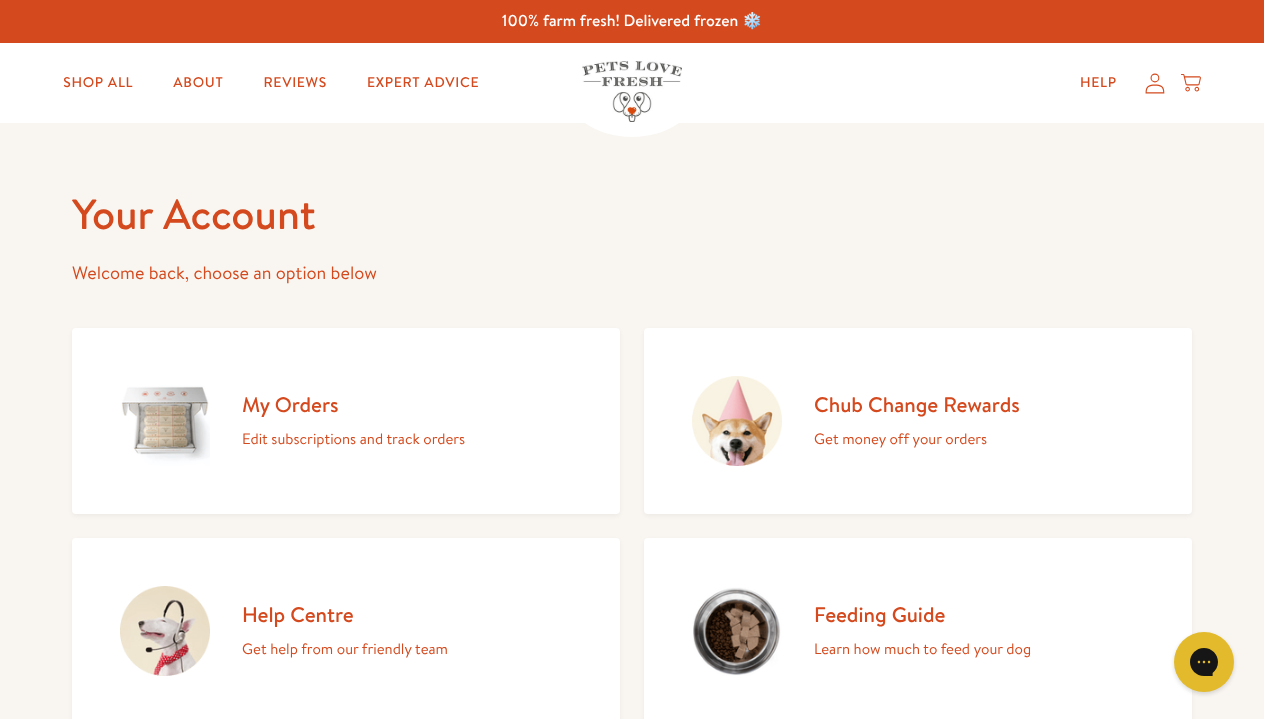 scroll, scrollTop: 0, scrollLeft: 0, axis: both 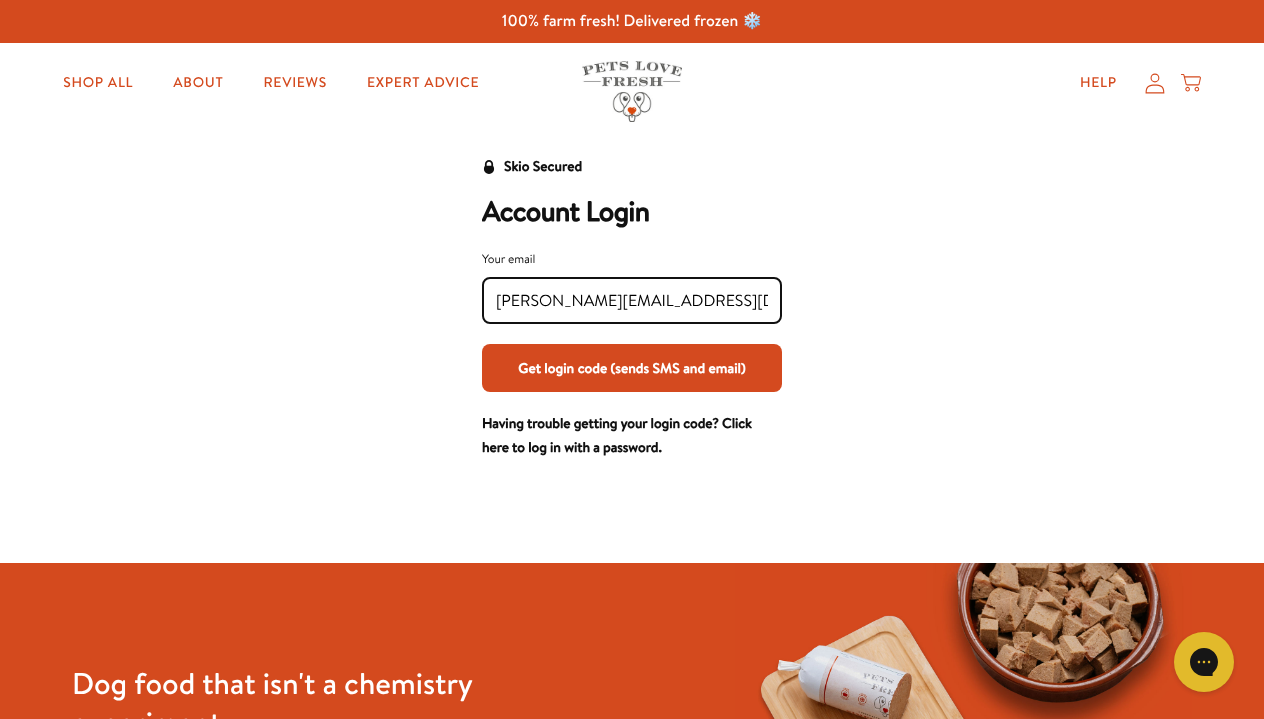 type on "[PERSON_NAME][EMAIL_ADDRESS][DOMAIN_NAME][PERSON_NAME]" 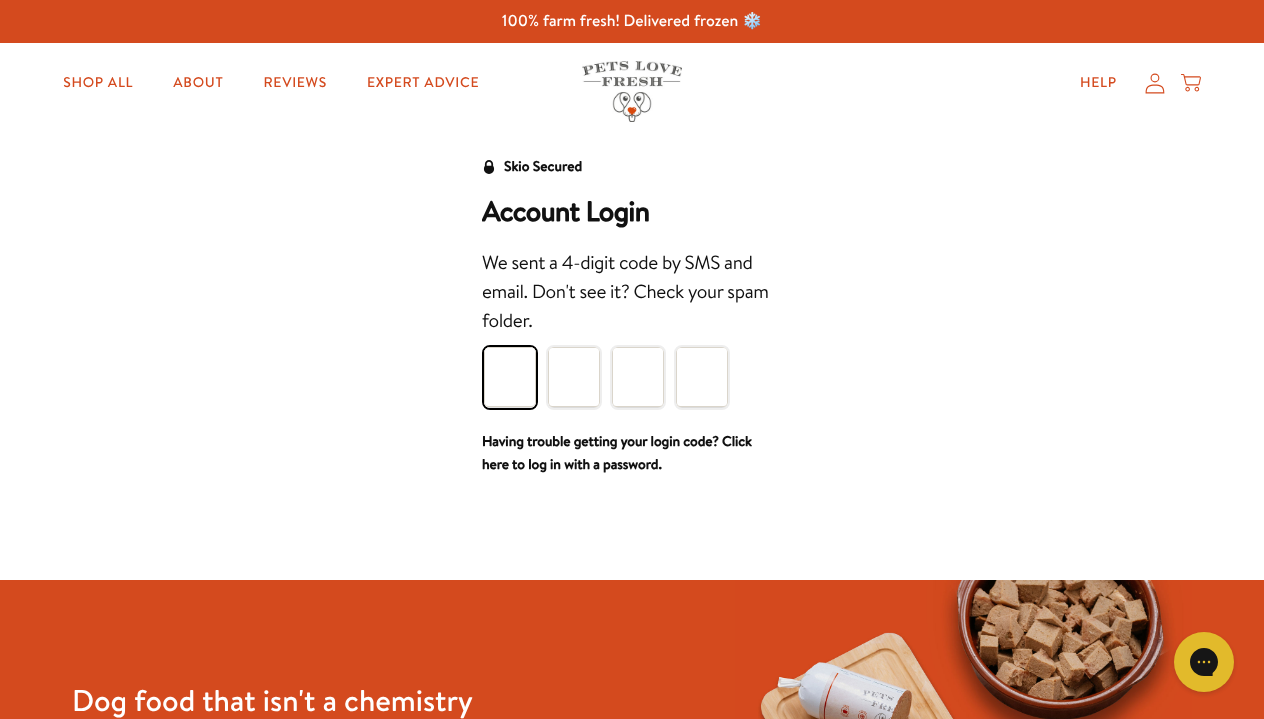 type on "4" 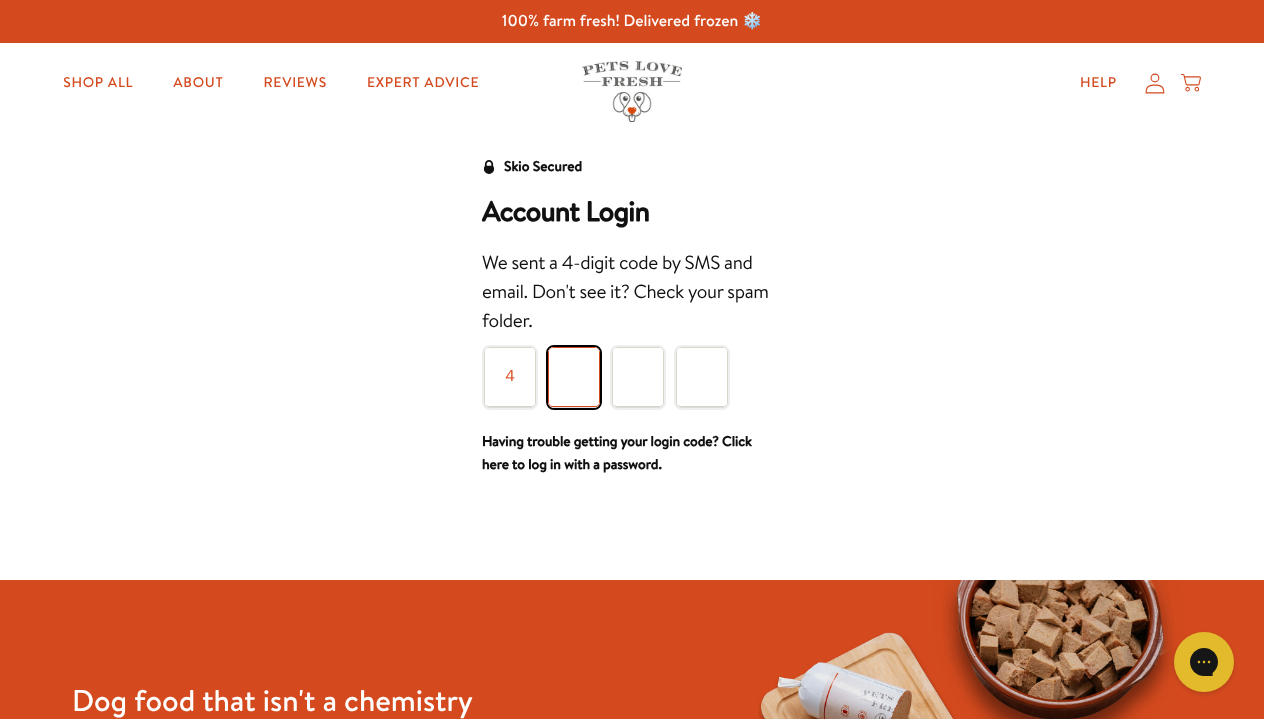 type on "1" 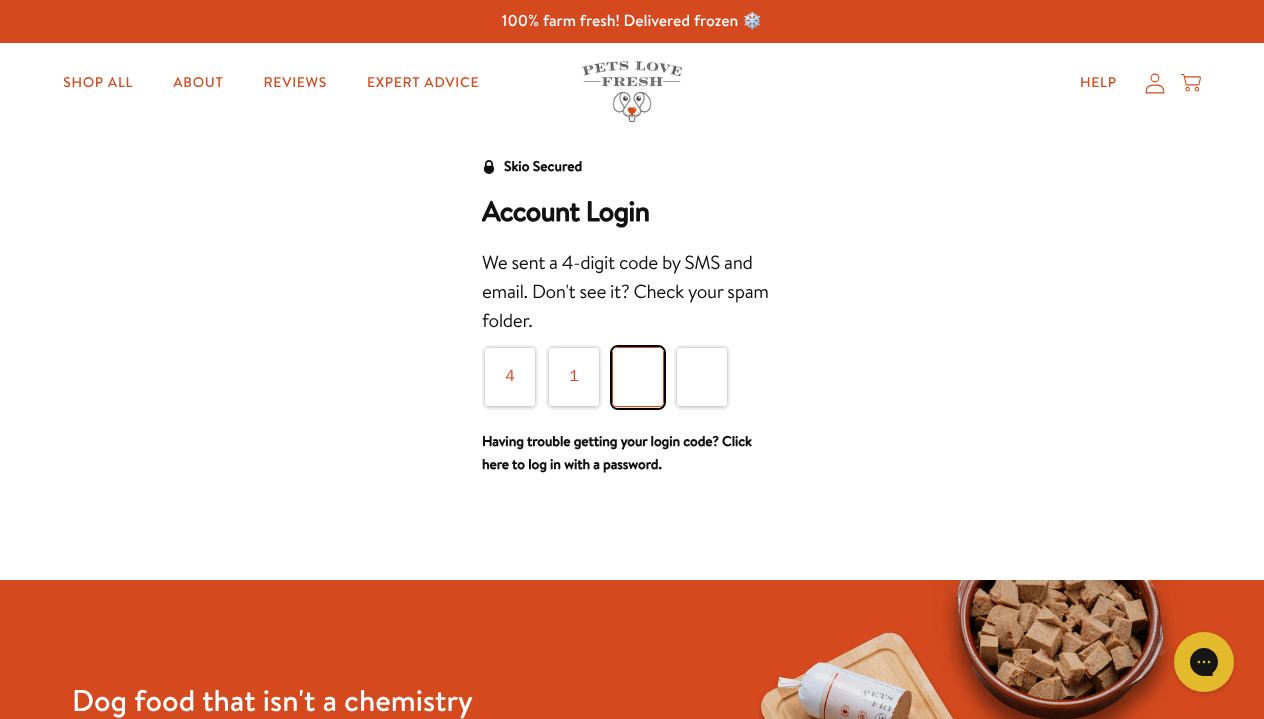 type on "7" 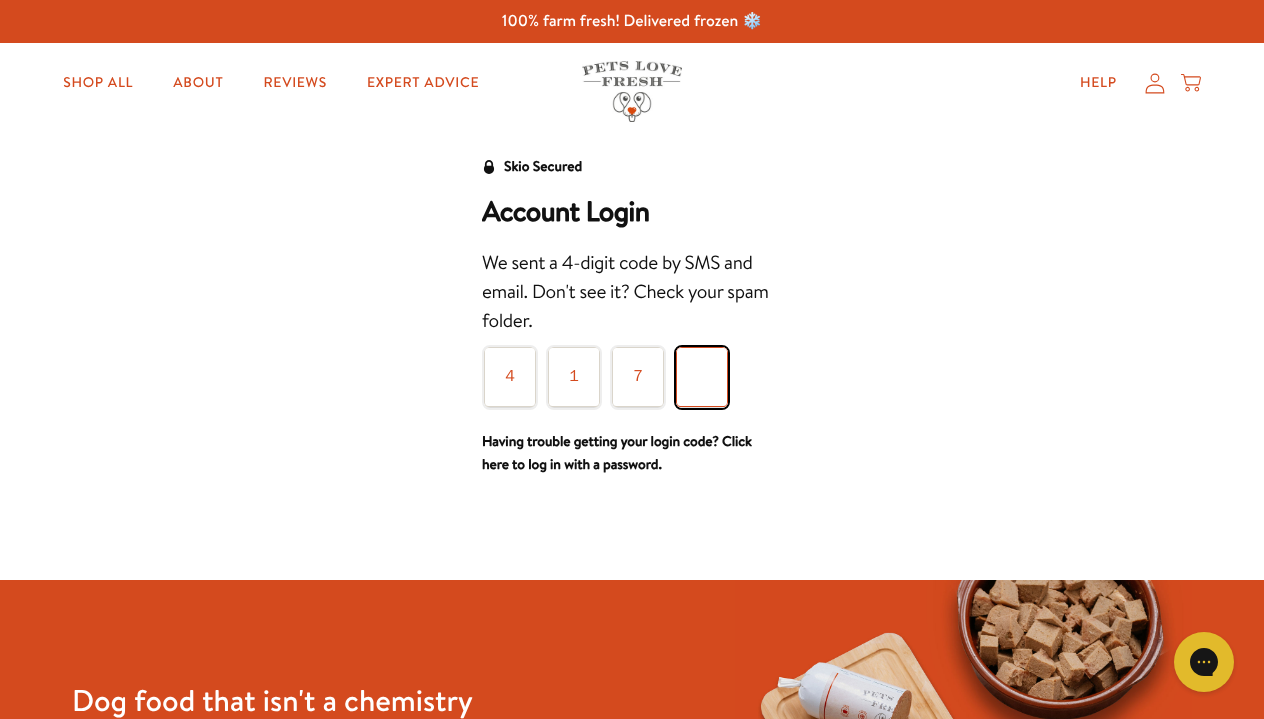 type on "0" 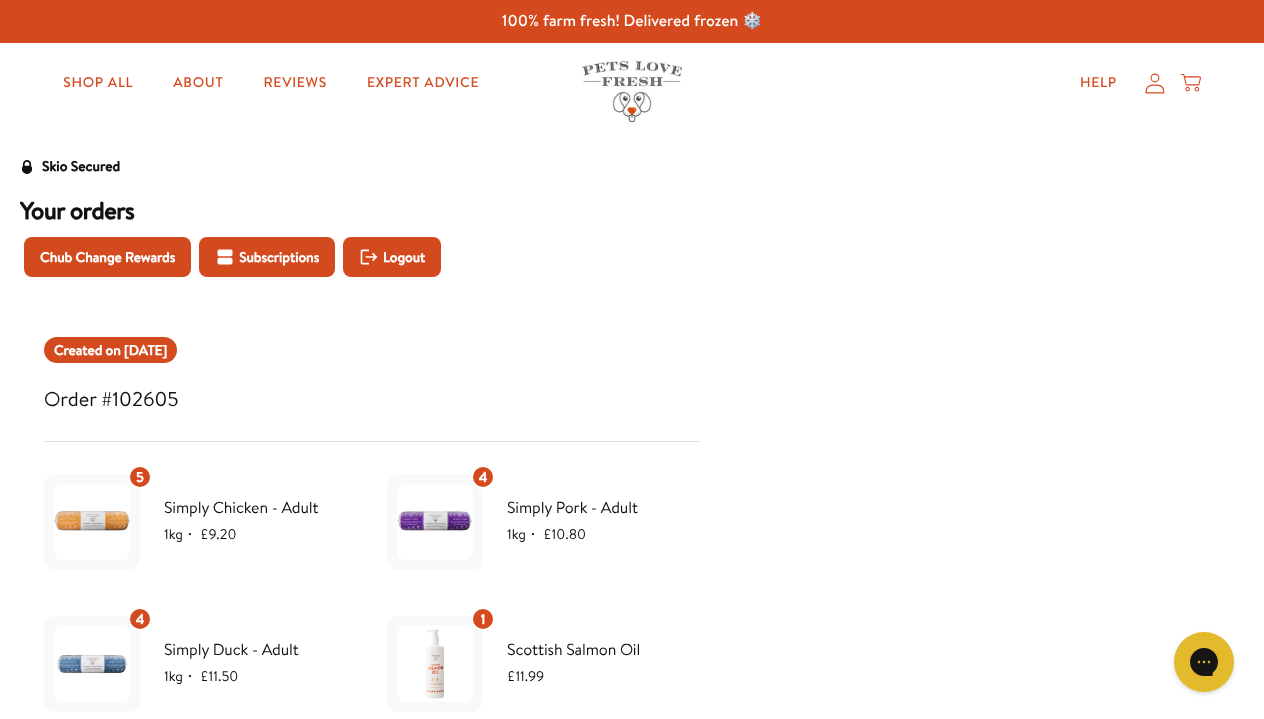 click on "Skio Secured Your orders Chub Change Rewards    Subscriptions    Logout Created on Mar 27, 2024 Order #102605 5 Simply Chicken - Adult 1kg  ・   £9.20 4 Simply Pork - Adult 1kg  ・   £10.80 4 Simply Duck - Adult 1kg  ・   £11.50 1 Scottish Salmon Oil £11.99 16 Simply Chicken - Puppy 600g  ・   £5.85 Subtotal: £240.79 Shipping: £0 Discount: £86.95 Total:   £240.79  £153.84    Order again Looking for full order history? Click here." at bounding box center (632, 649) 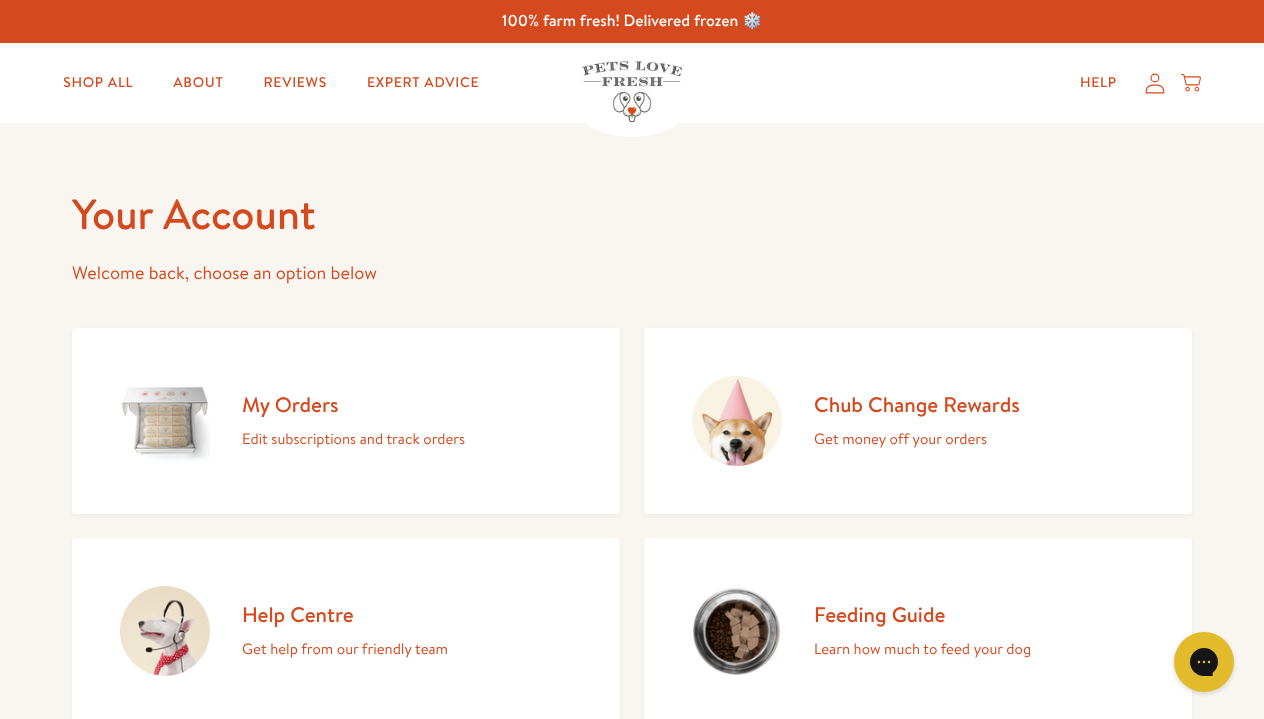 scroll, scrollTop: 0, scrollLeft: 0, axis: both 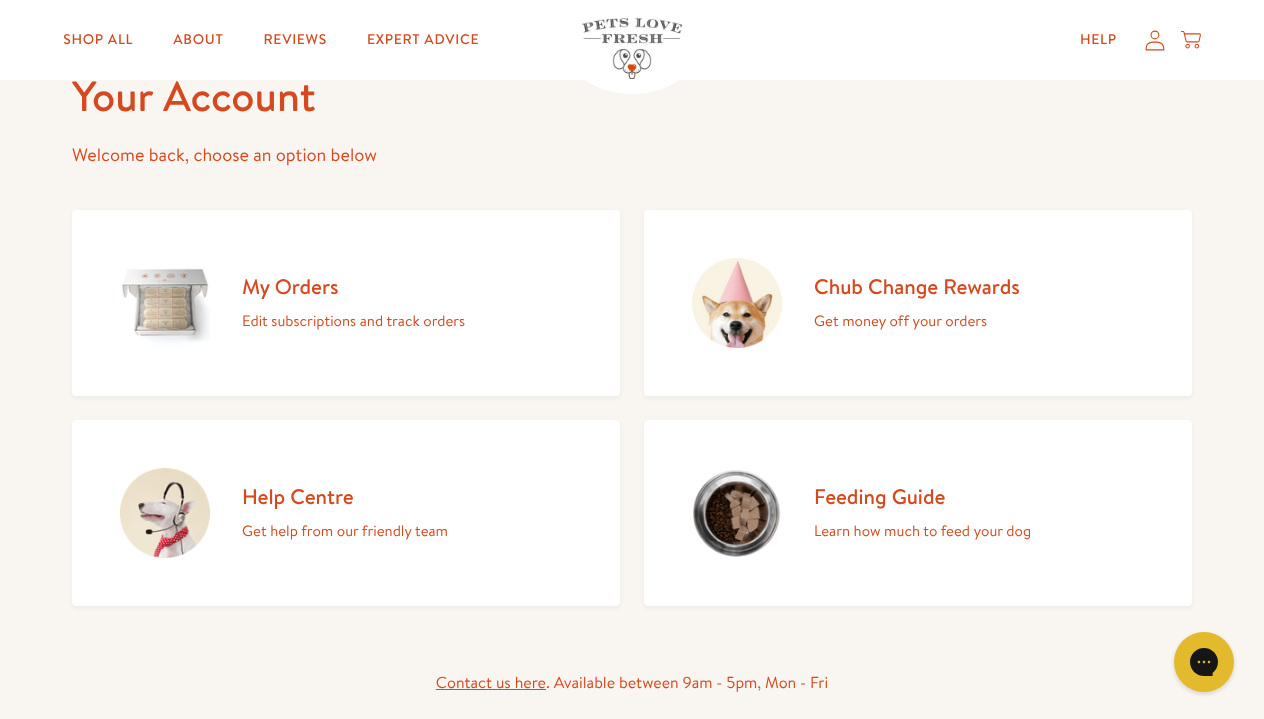 click on "Chub Change Rewards" at bounding box center (917, 286) 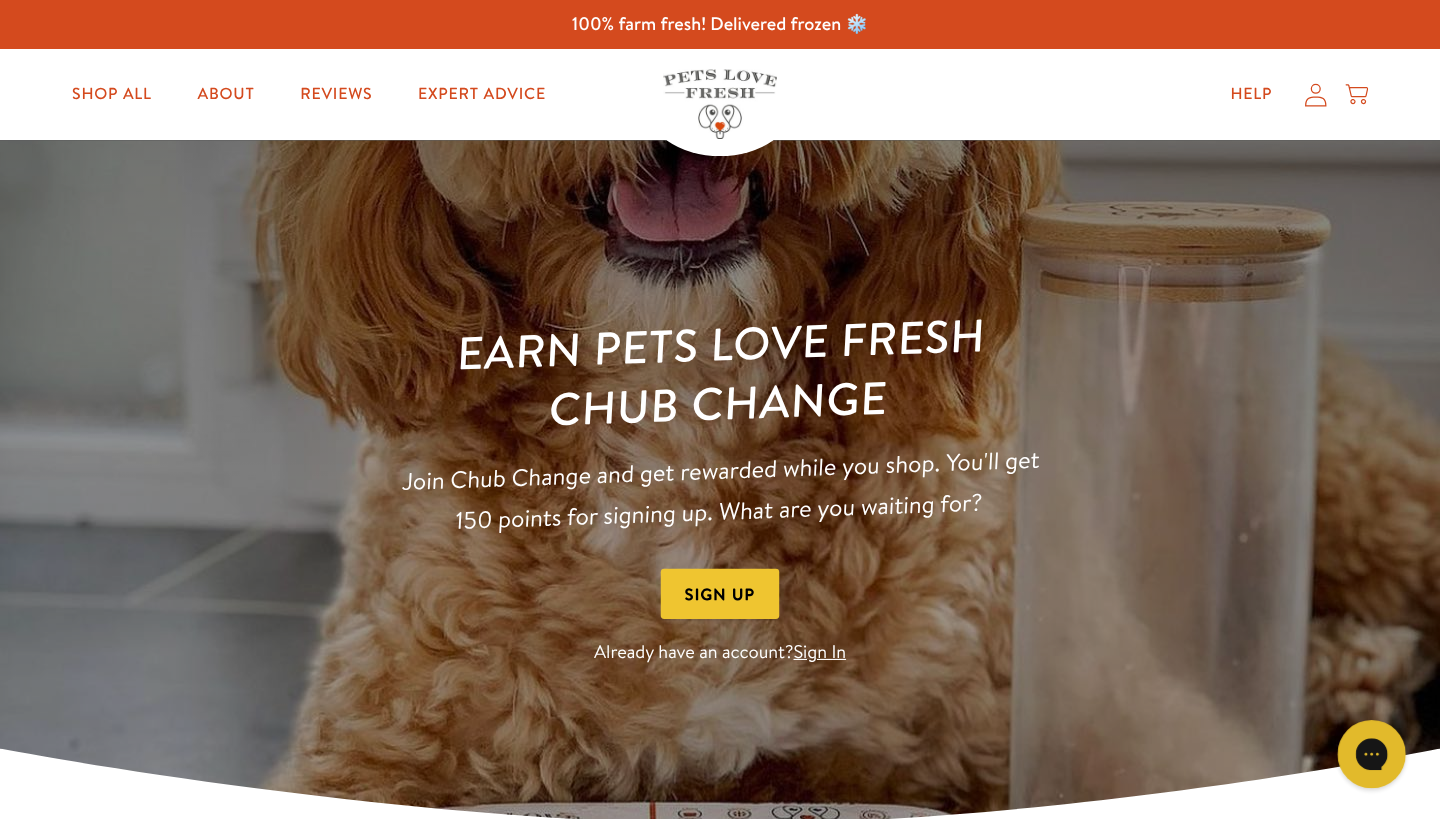 scroll, scrollTop: 0, scrollLeft: 0, axis: both 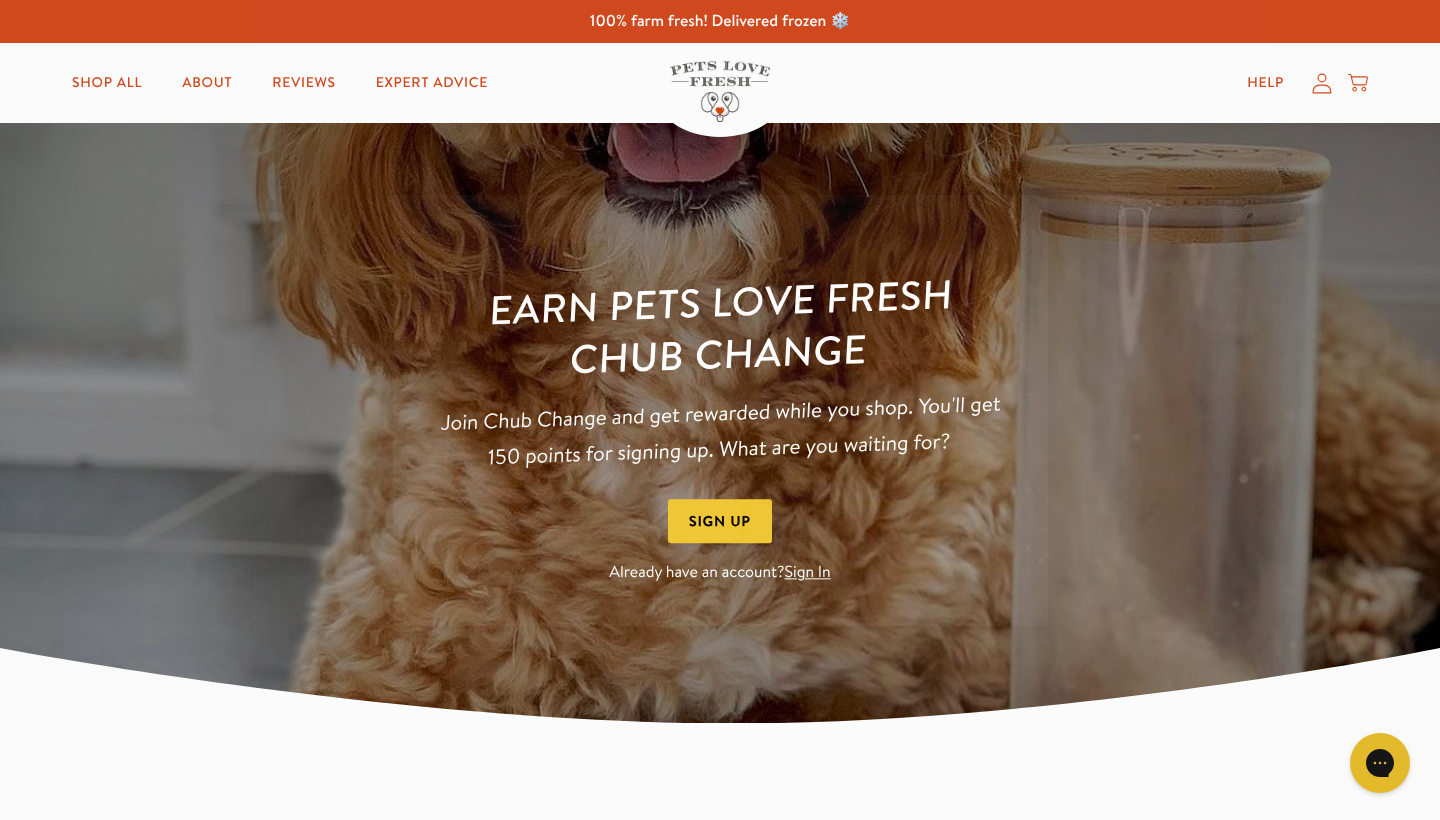 click 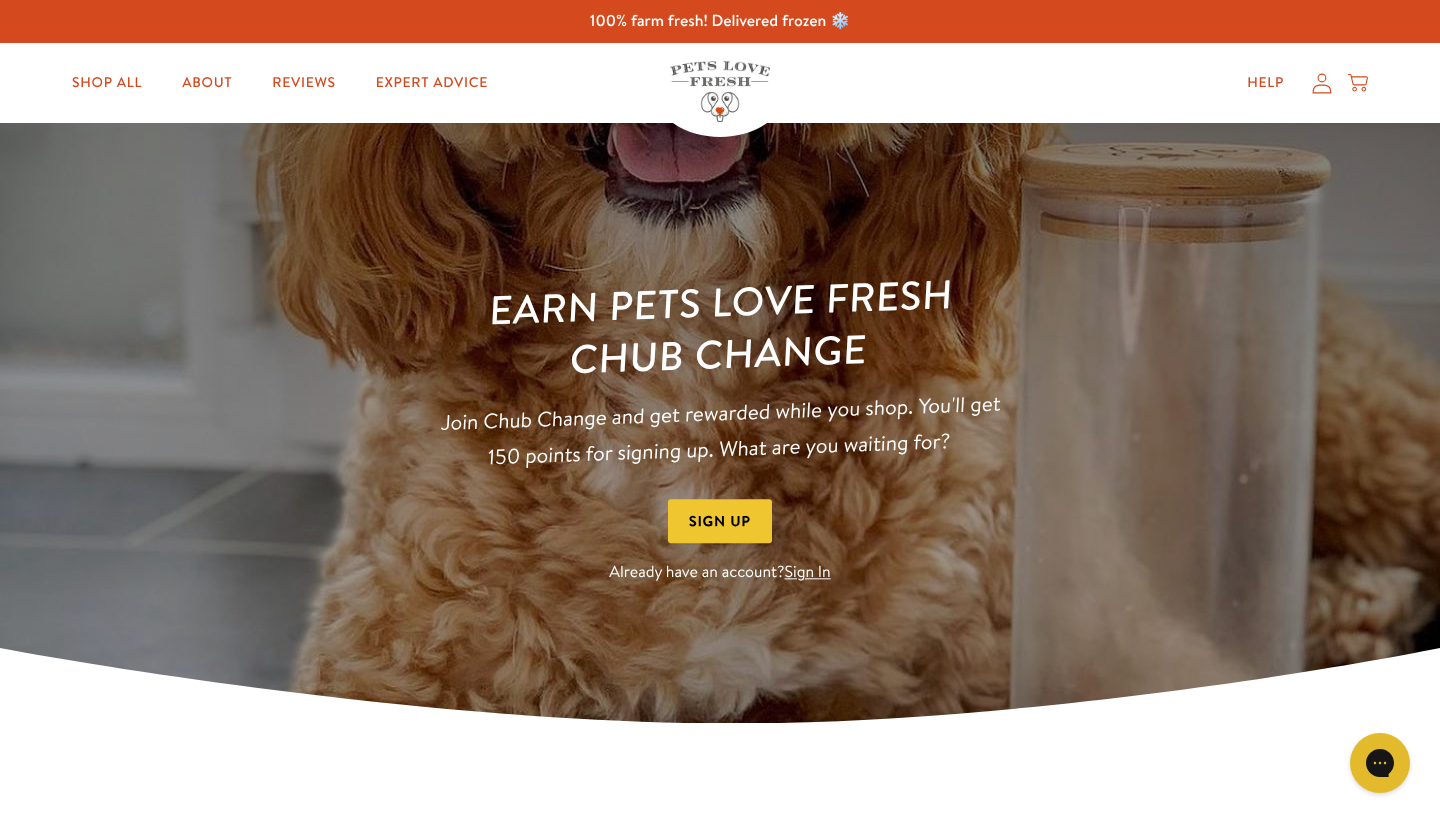 click 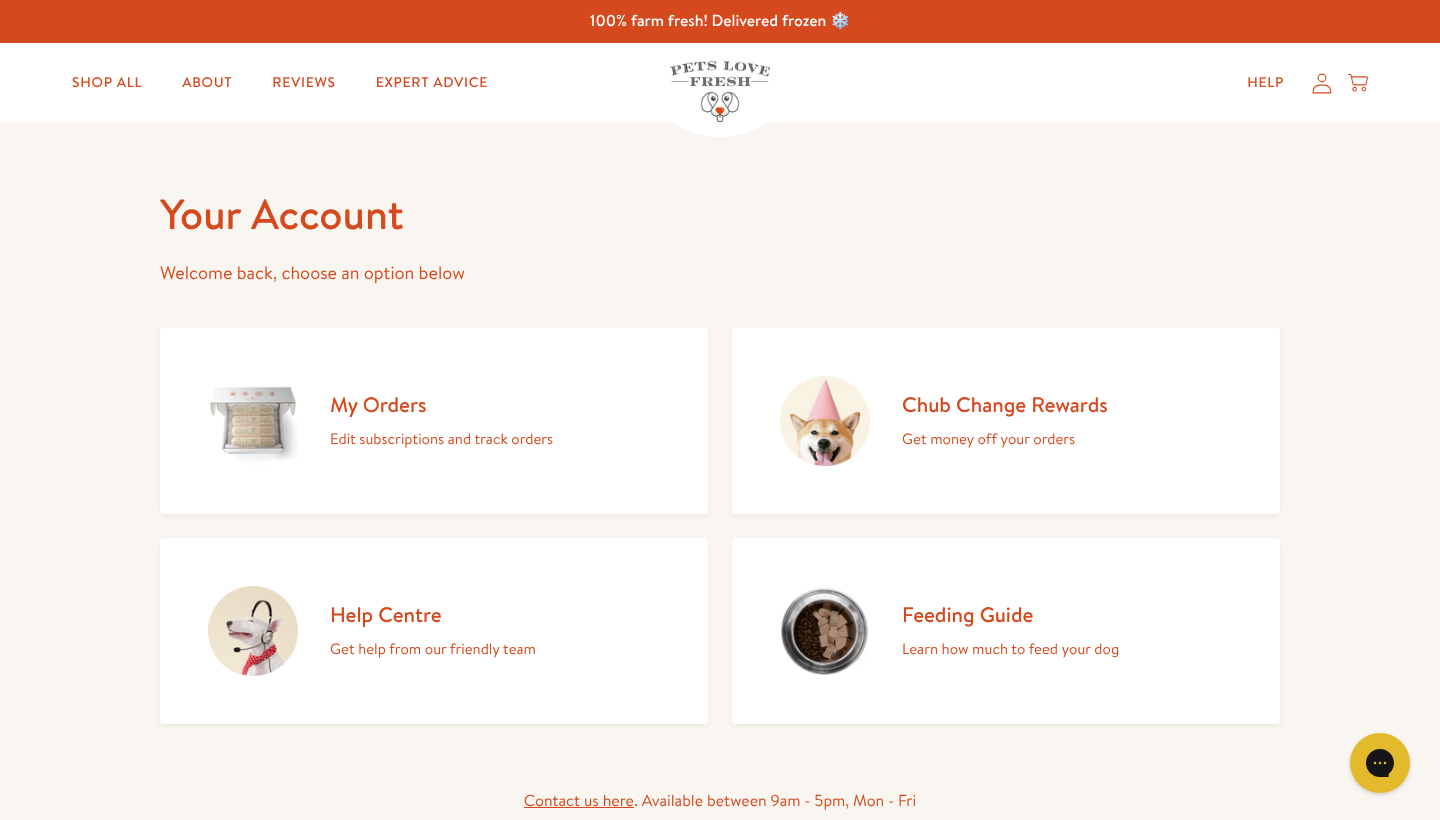 scroll, scrollTop: 0, scrollLeft: 0, axis: both 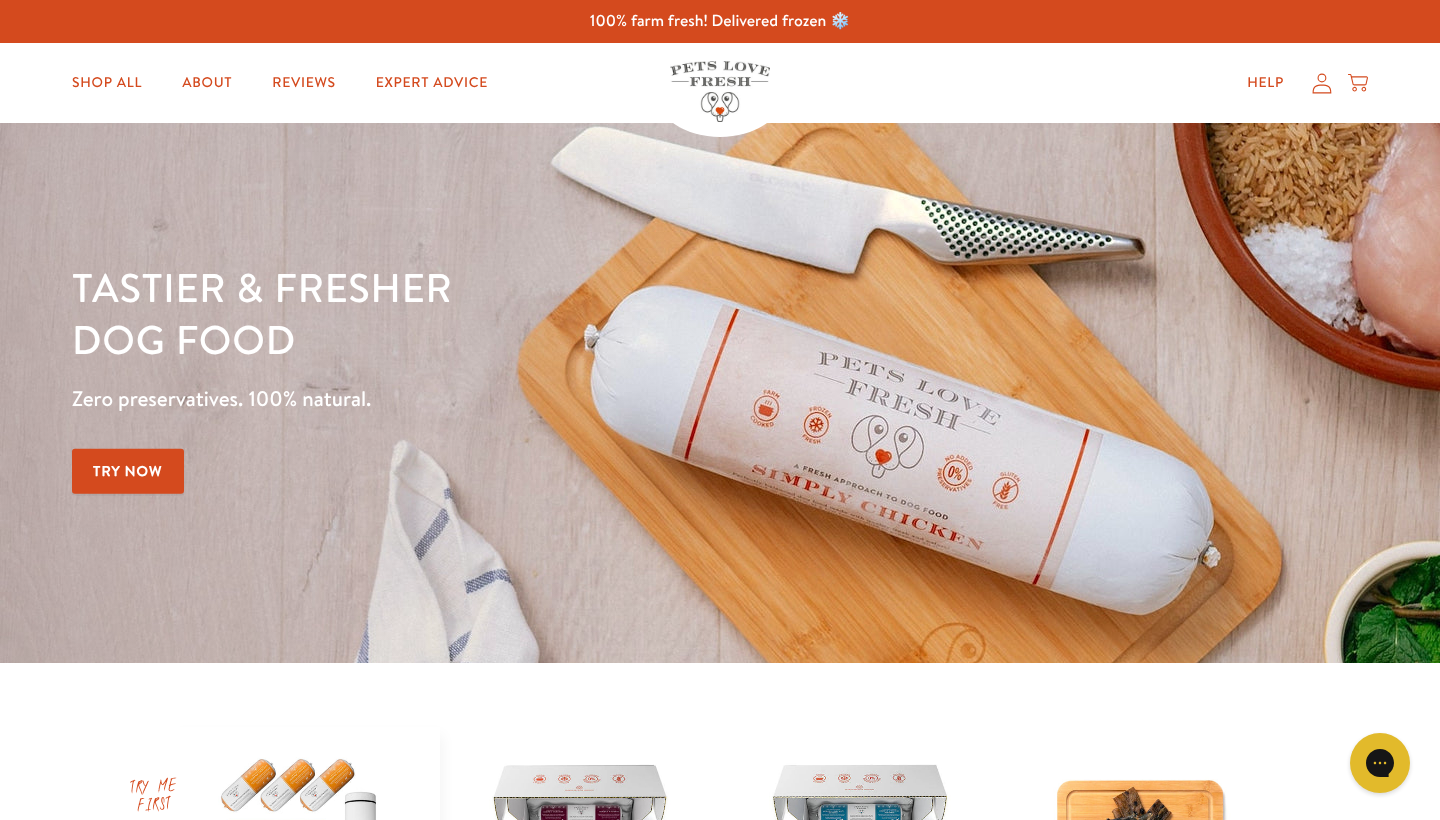 click 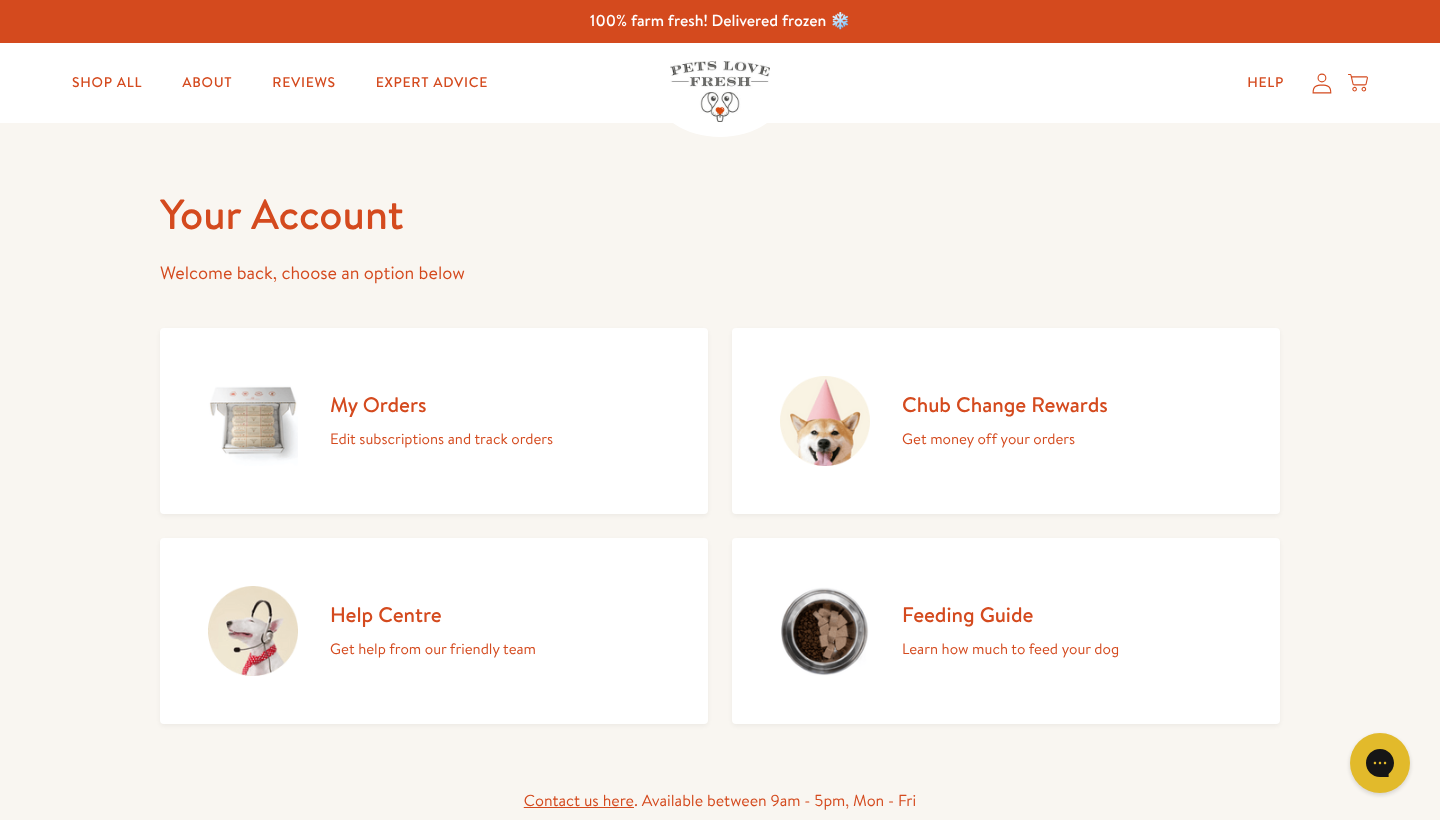 scroll, scrollTop: 0, scrollLeft: 0, axis: both 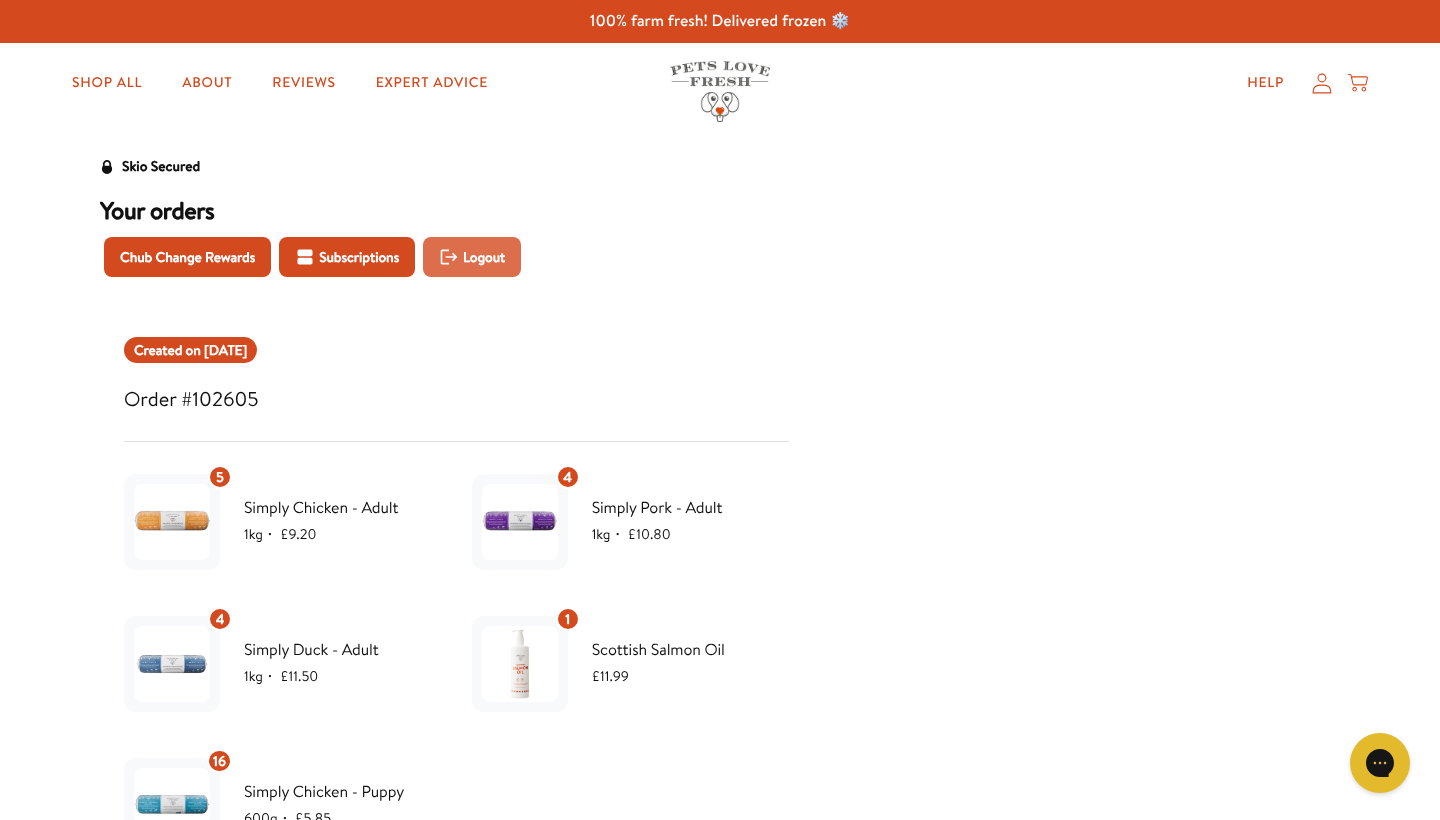 click on "Logout" at bounding box center [484, 257] 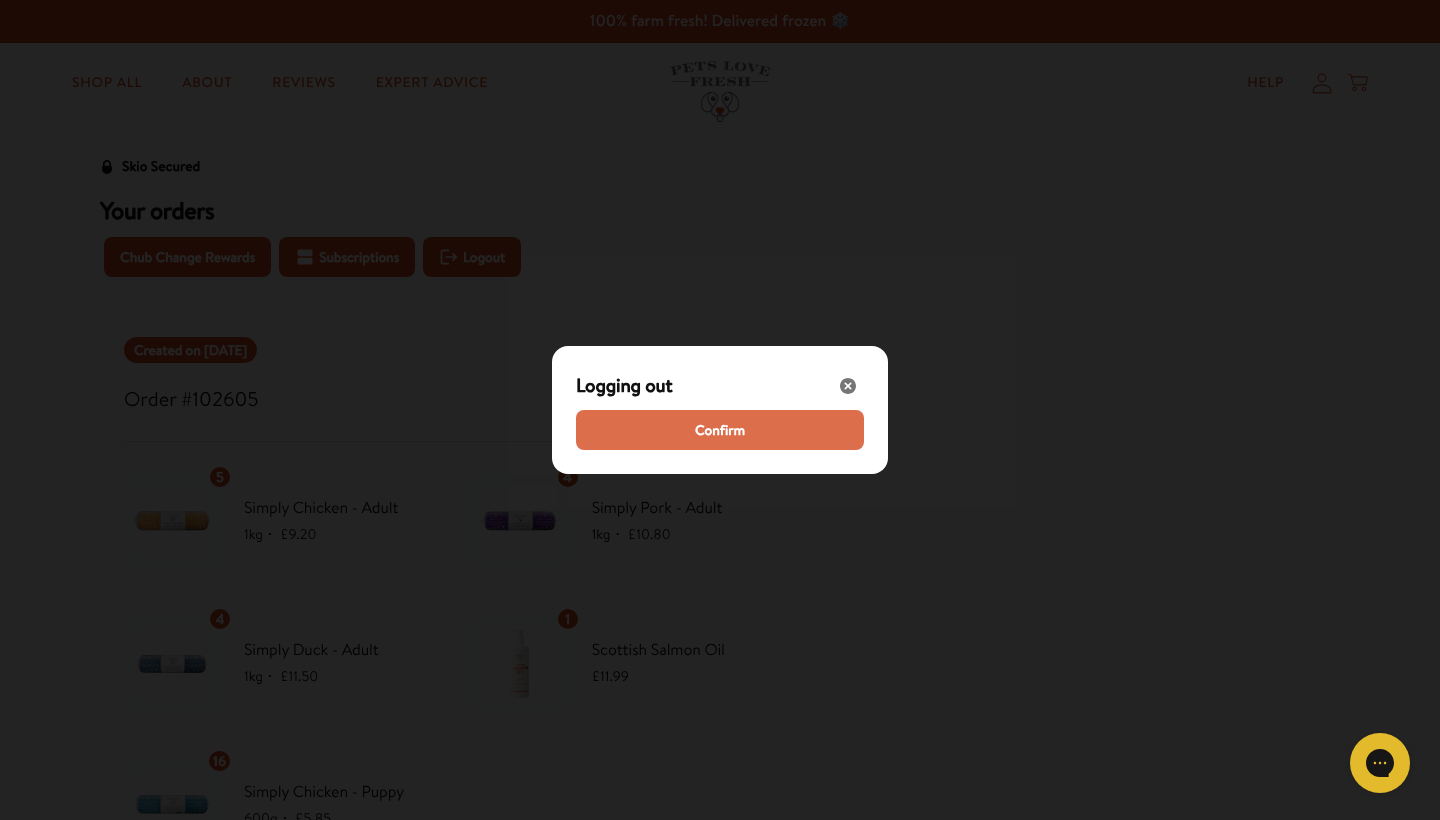 click on "Confirm" at bounding box center (720, 430) 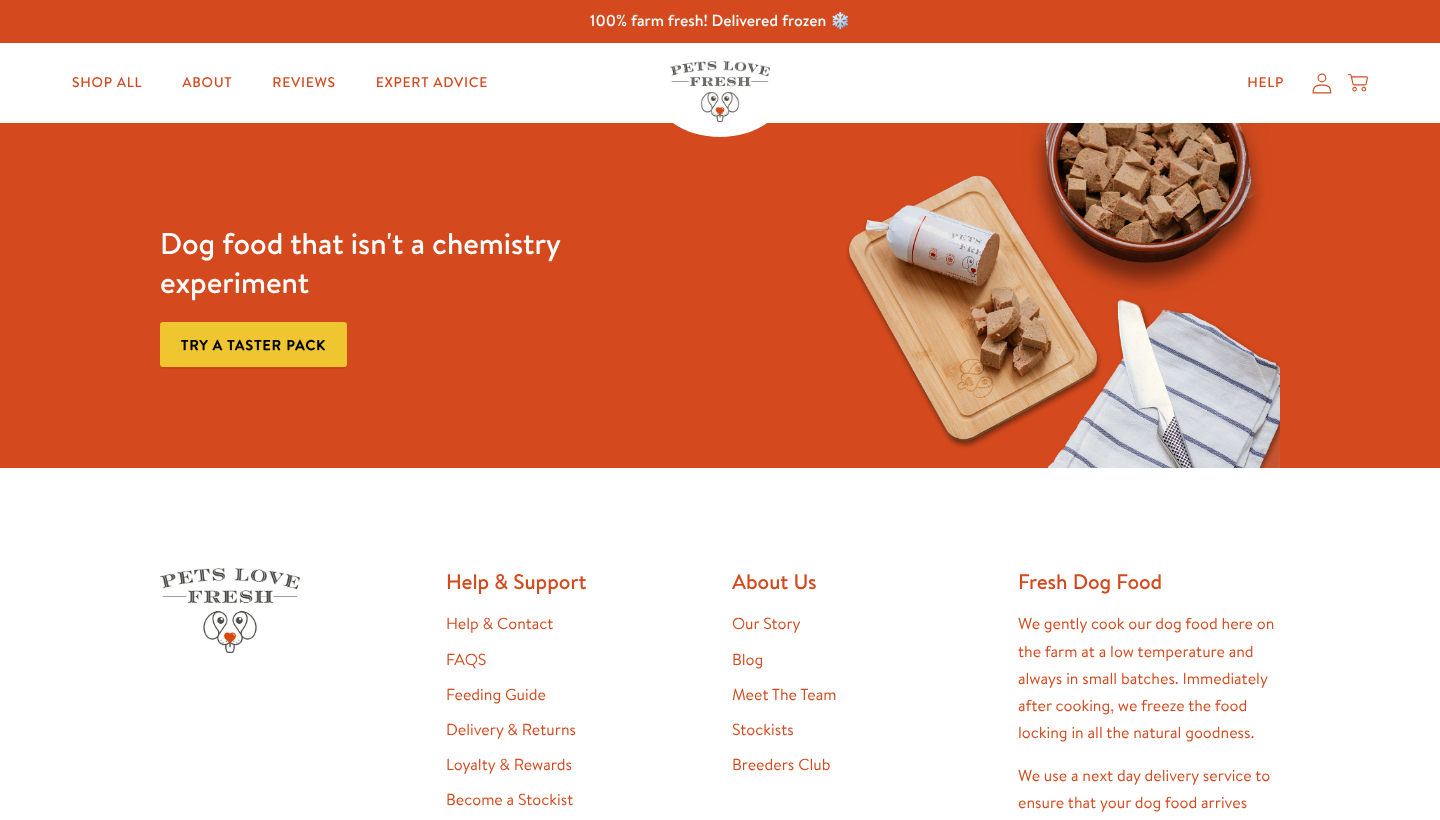 scroll, scrollTop: 0, scrollLeft: 0, axis: both 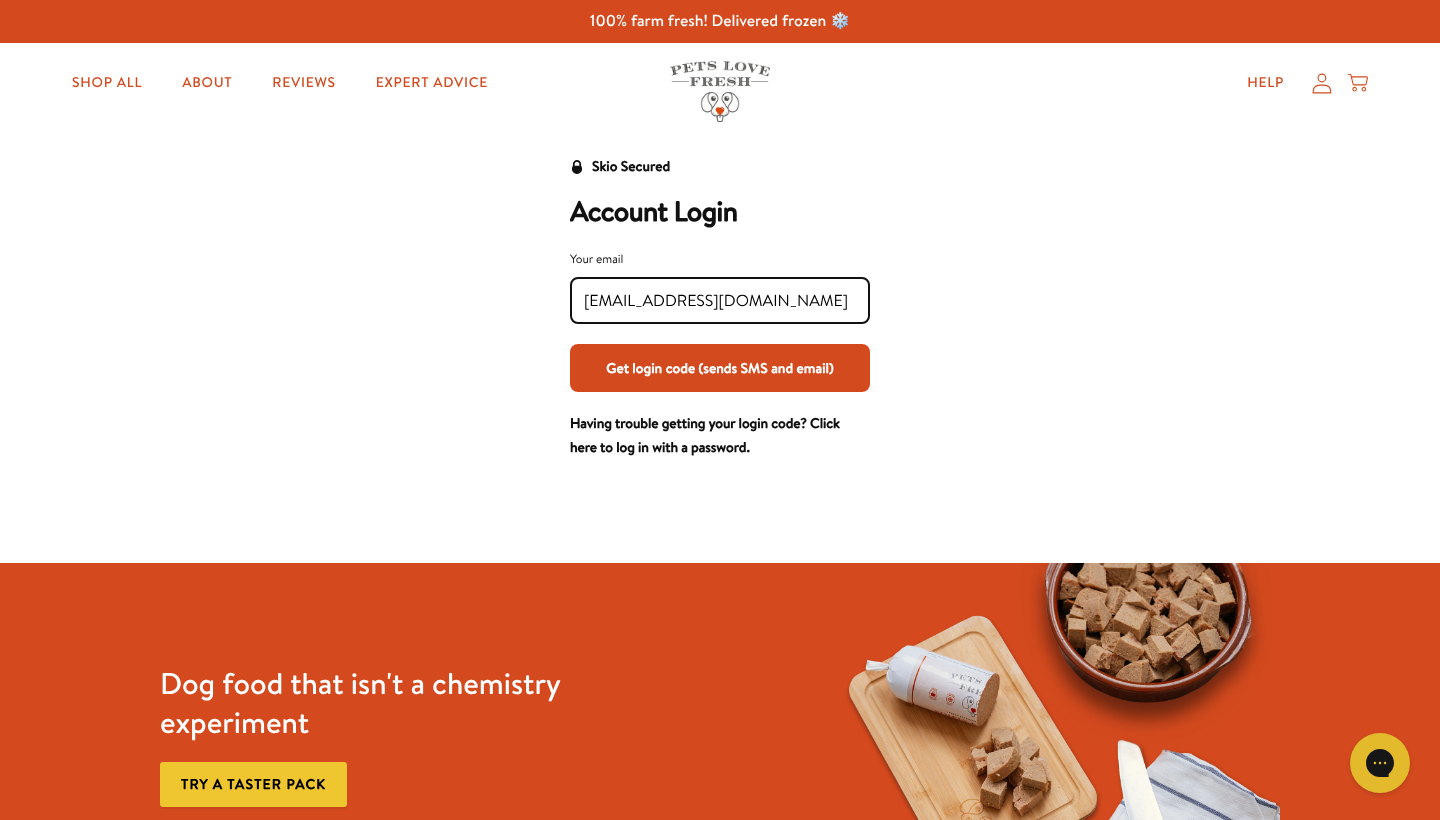 type on "info@venturecleaningsolutions.co.uk" 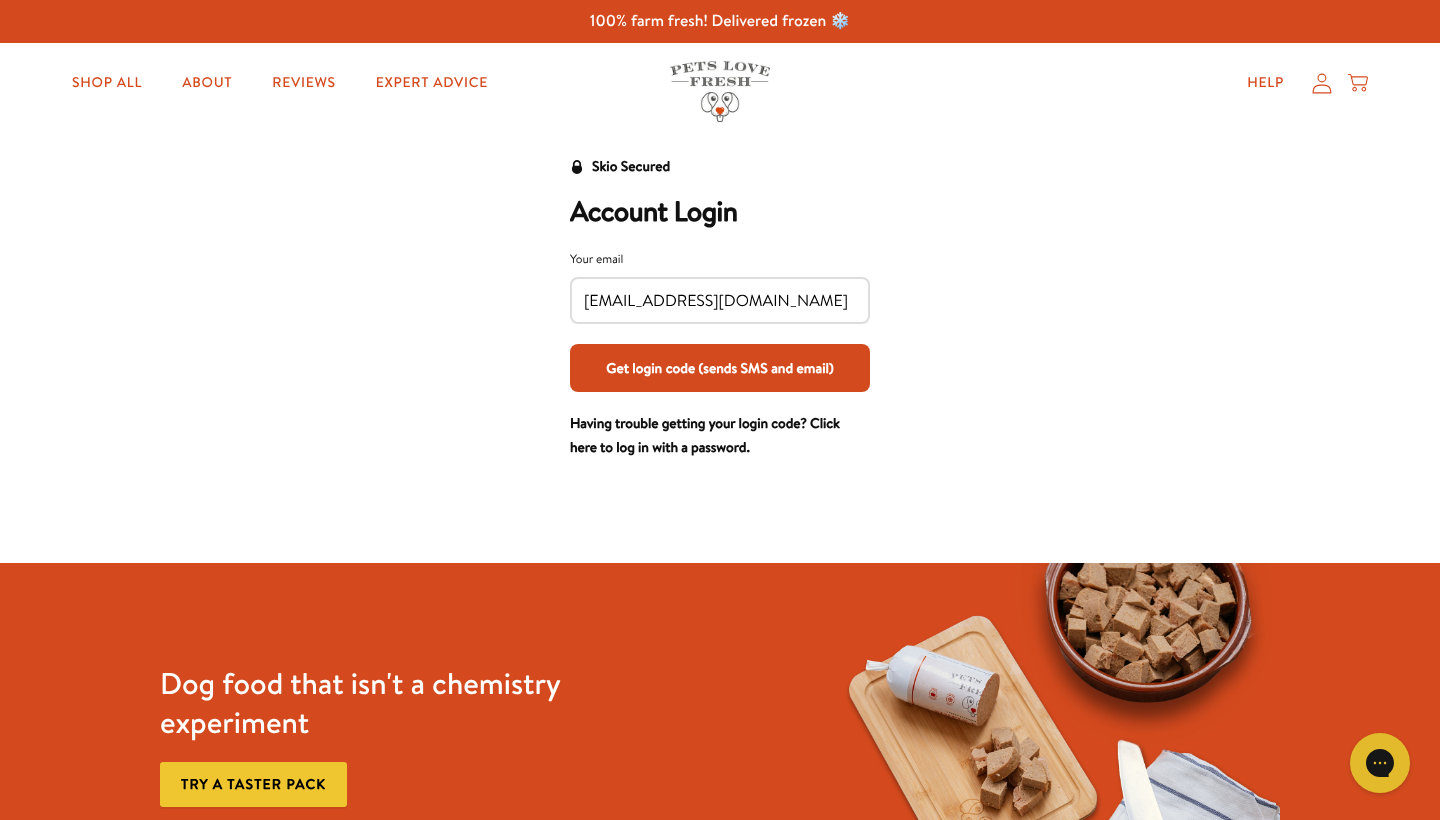 click on "Get login code (sends SMS and email)" at bounding box center (720, 368) 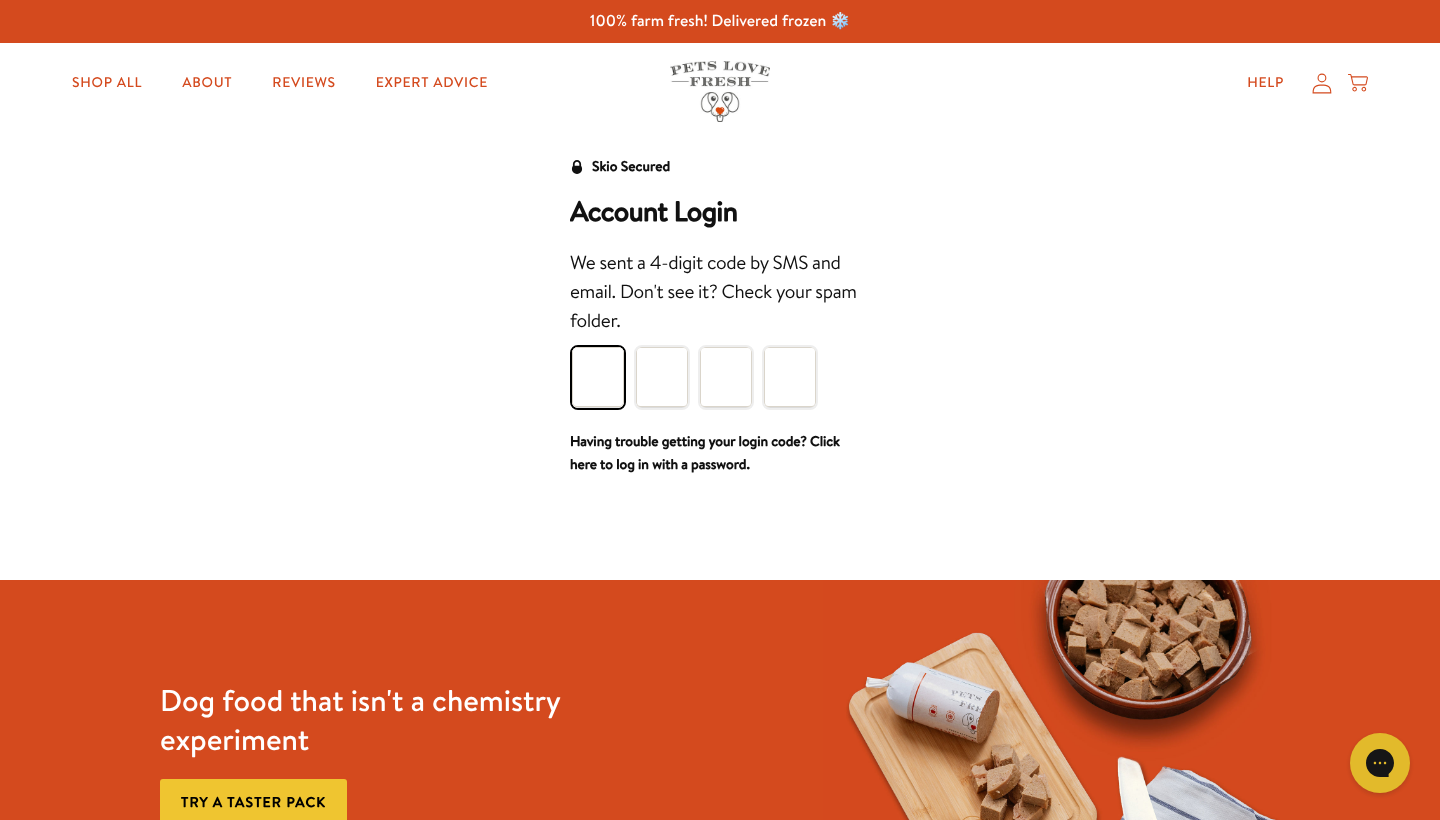 click at bounding box center [598, 377] 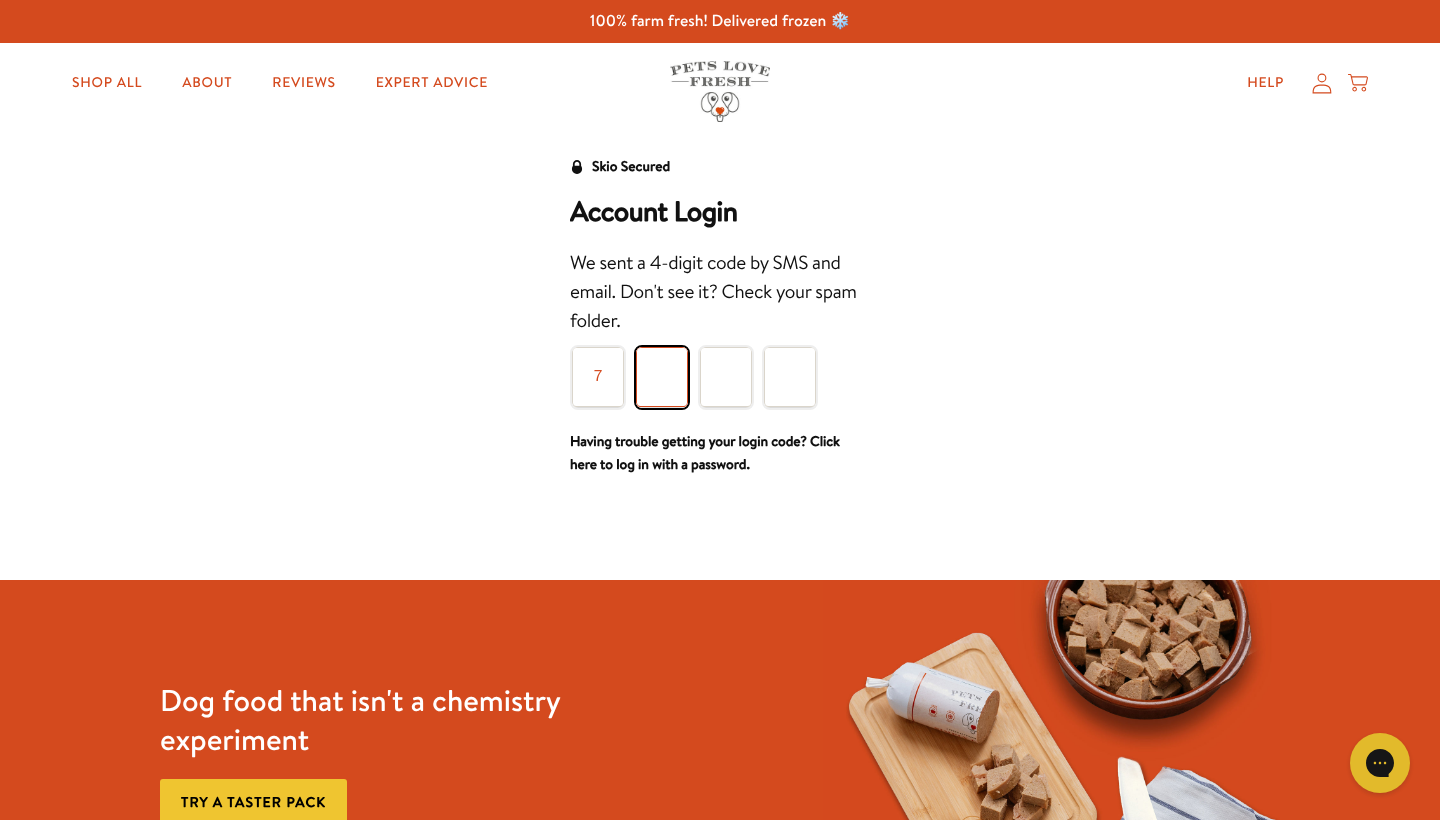 type on "8" 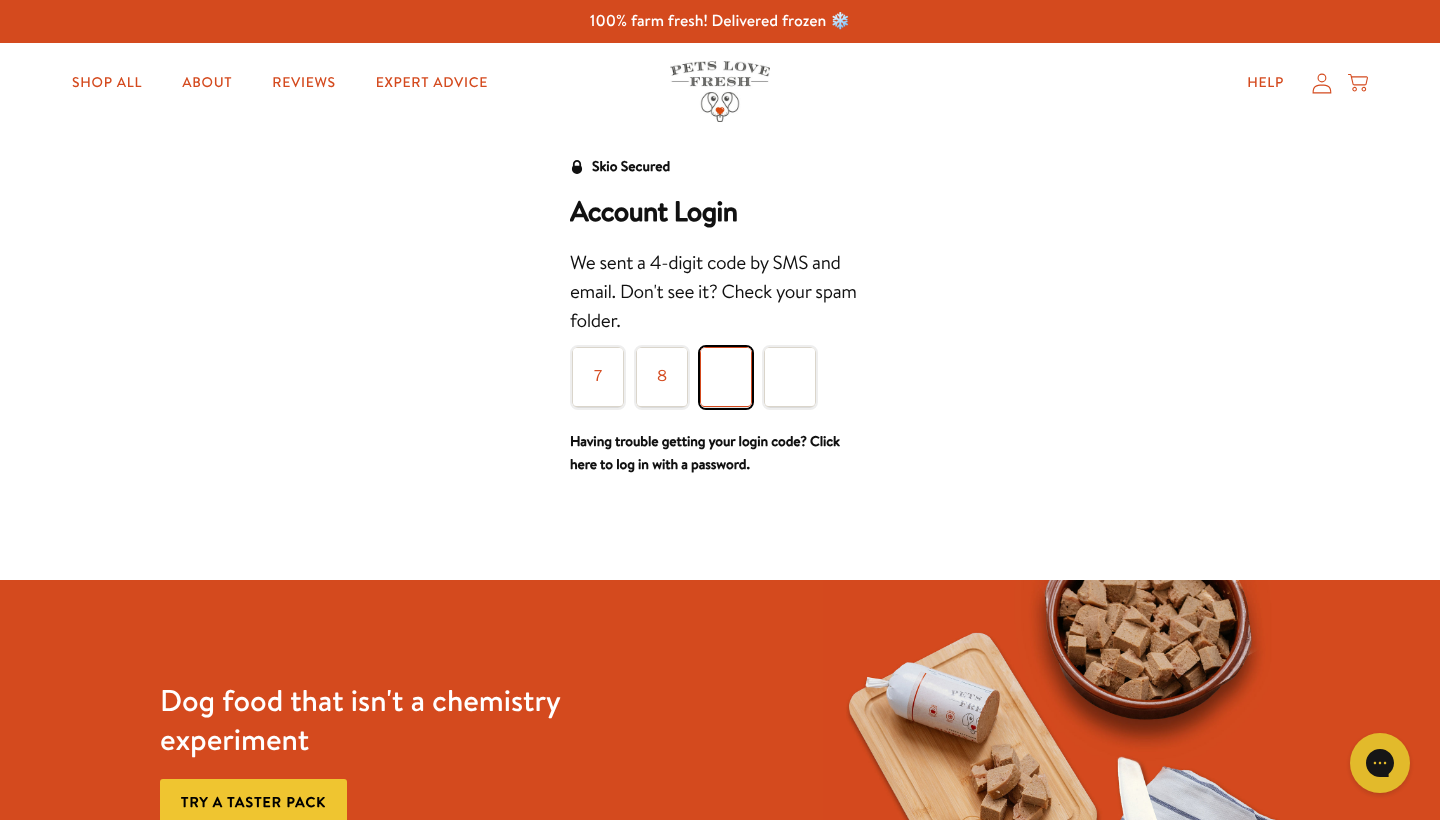 type on "3" 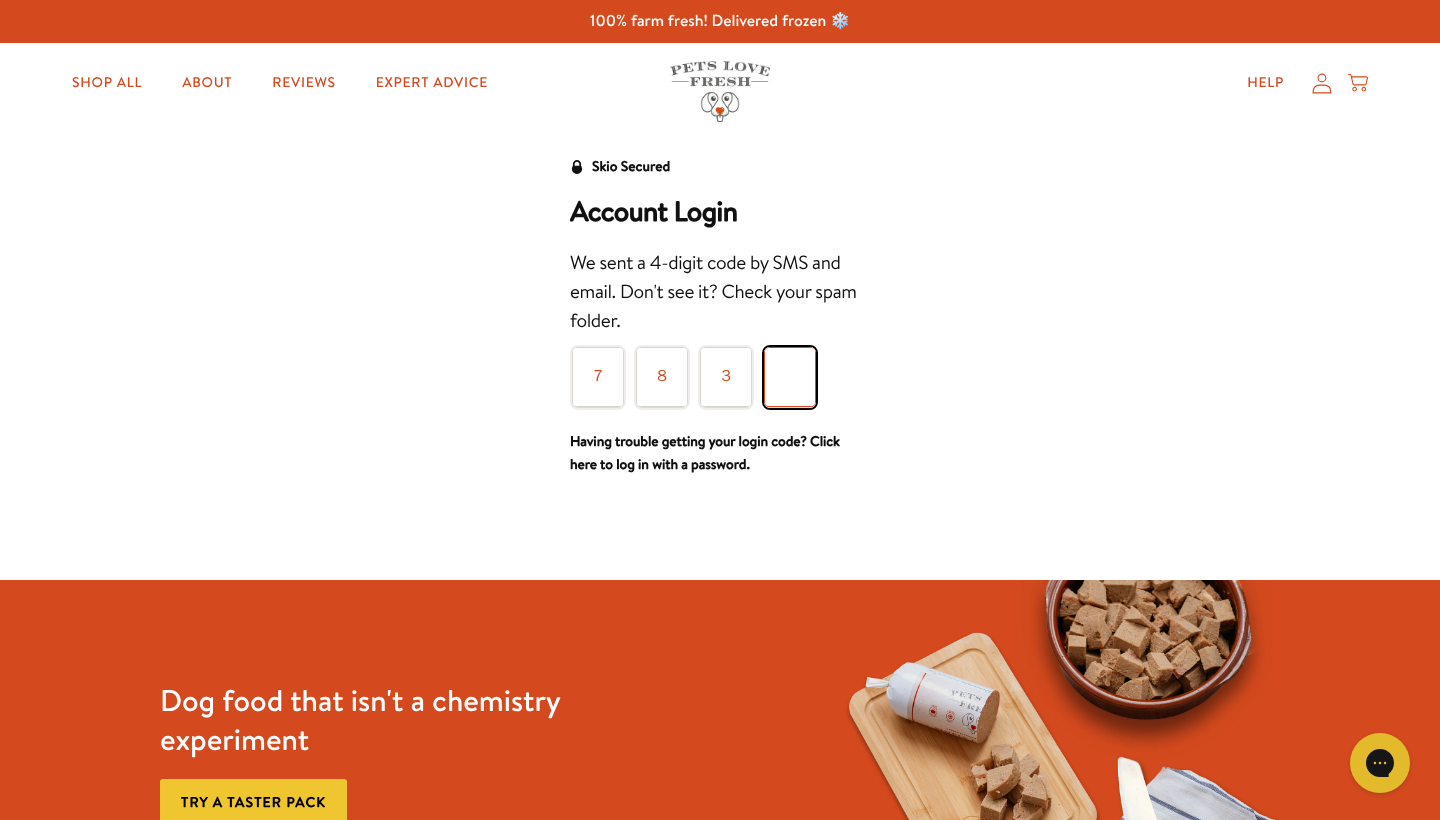 type on "1" 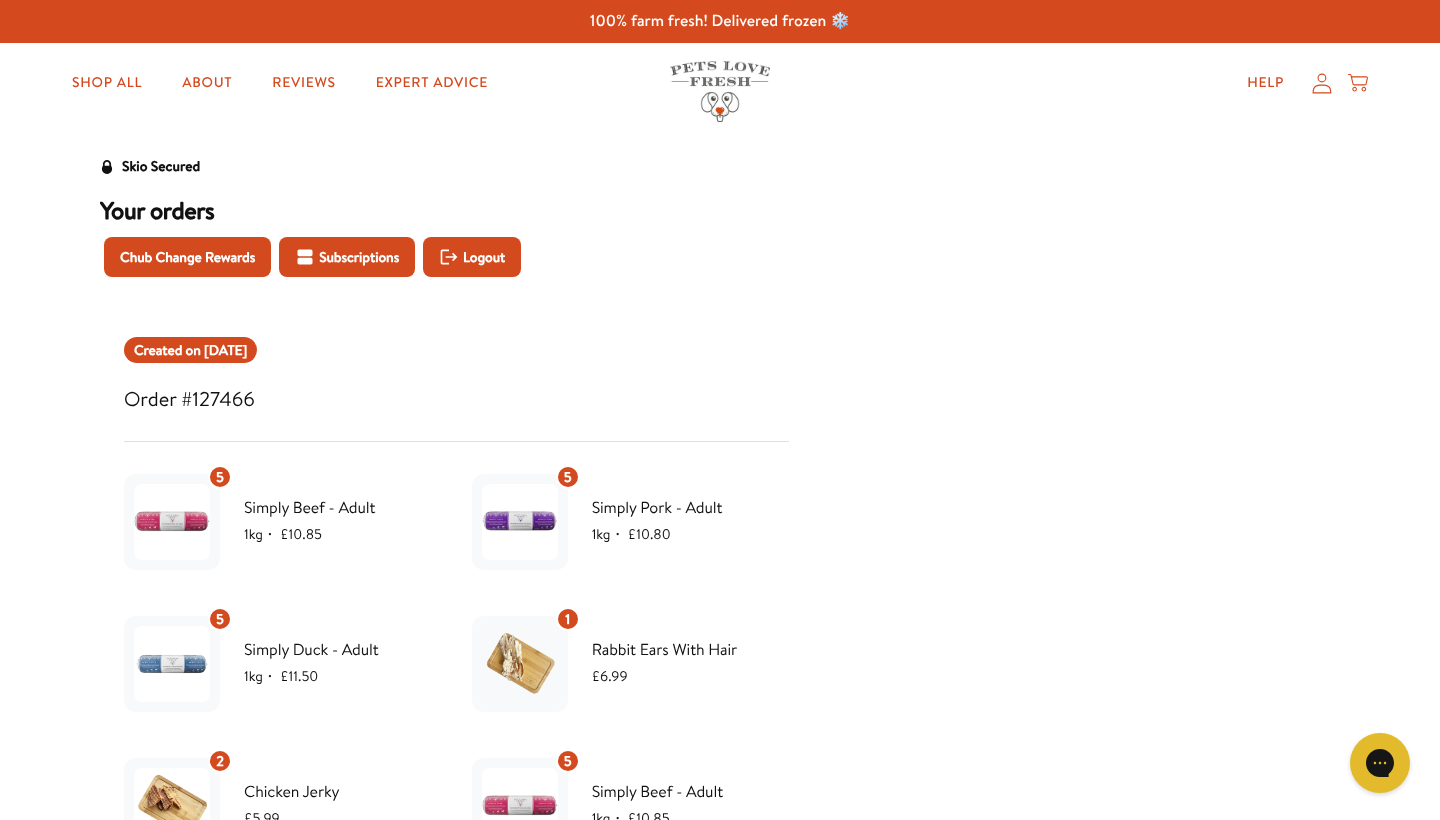 scroll, scrollTop: 0, scrollLeft: 0, axis: both 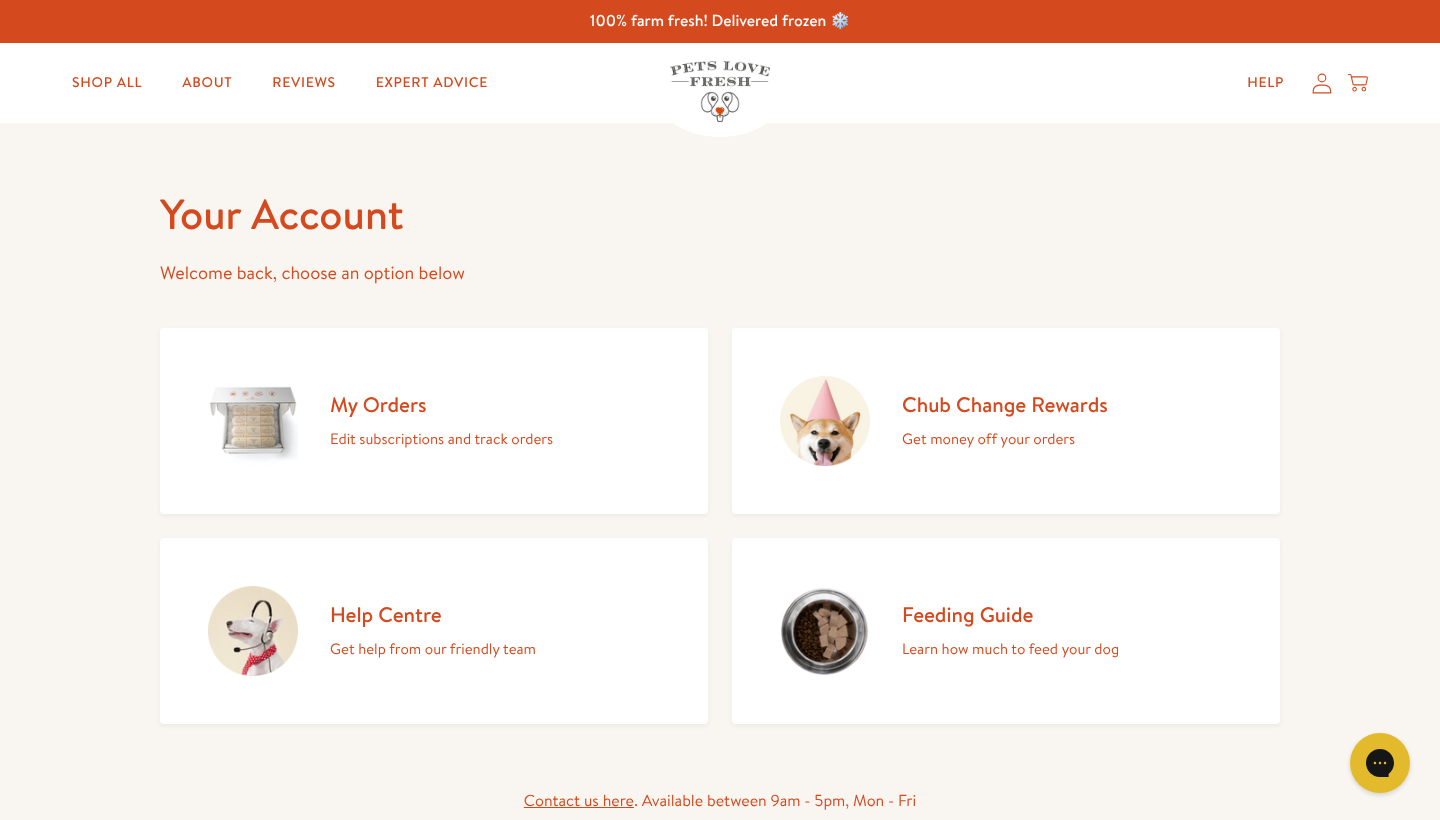 click on "Chub Change Rewards" at bounding box center [1005, 404] 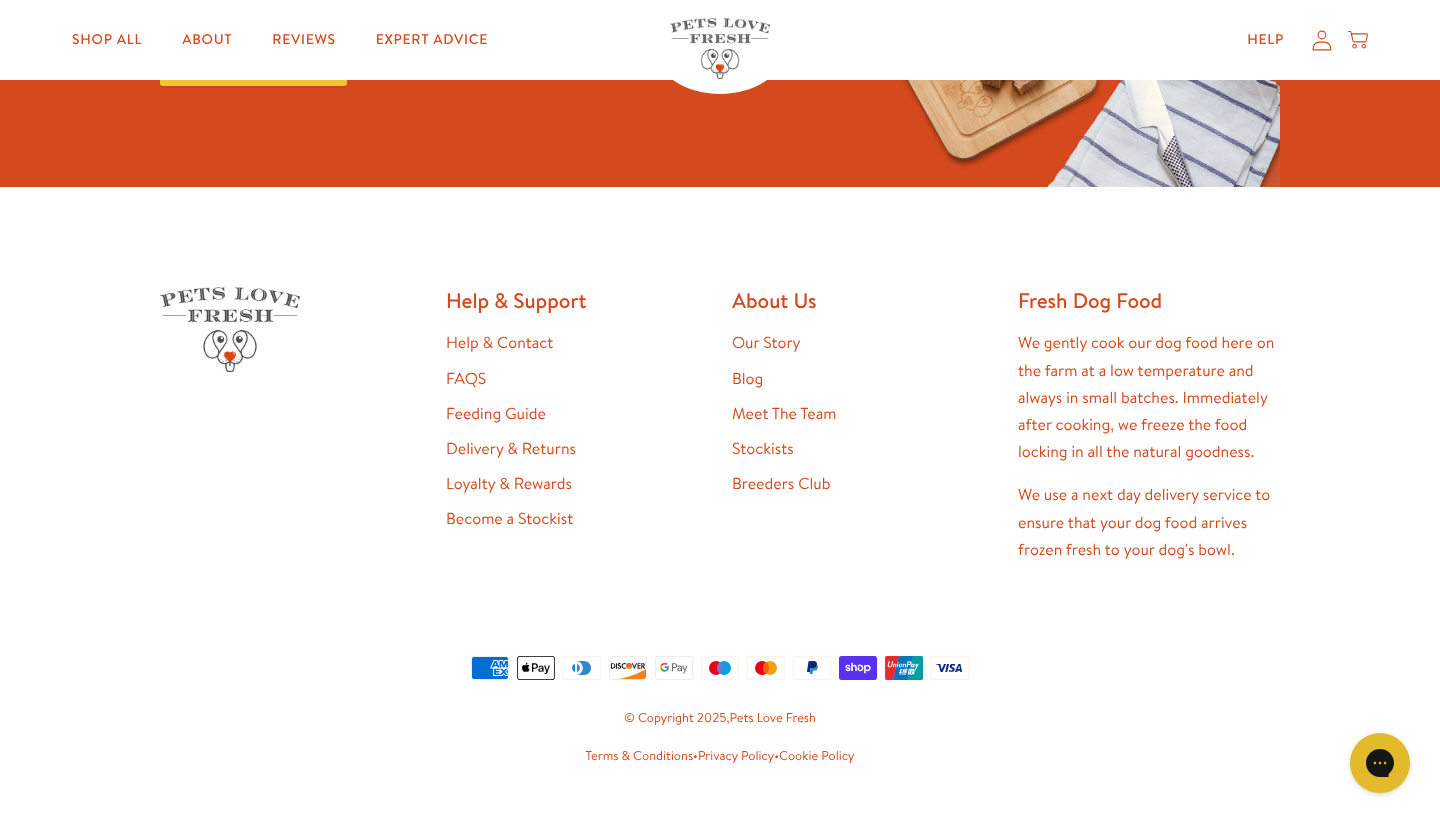 scroll, scrollTop: 2883, scrollLeft: 0, axis: vertical 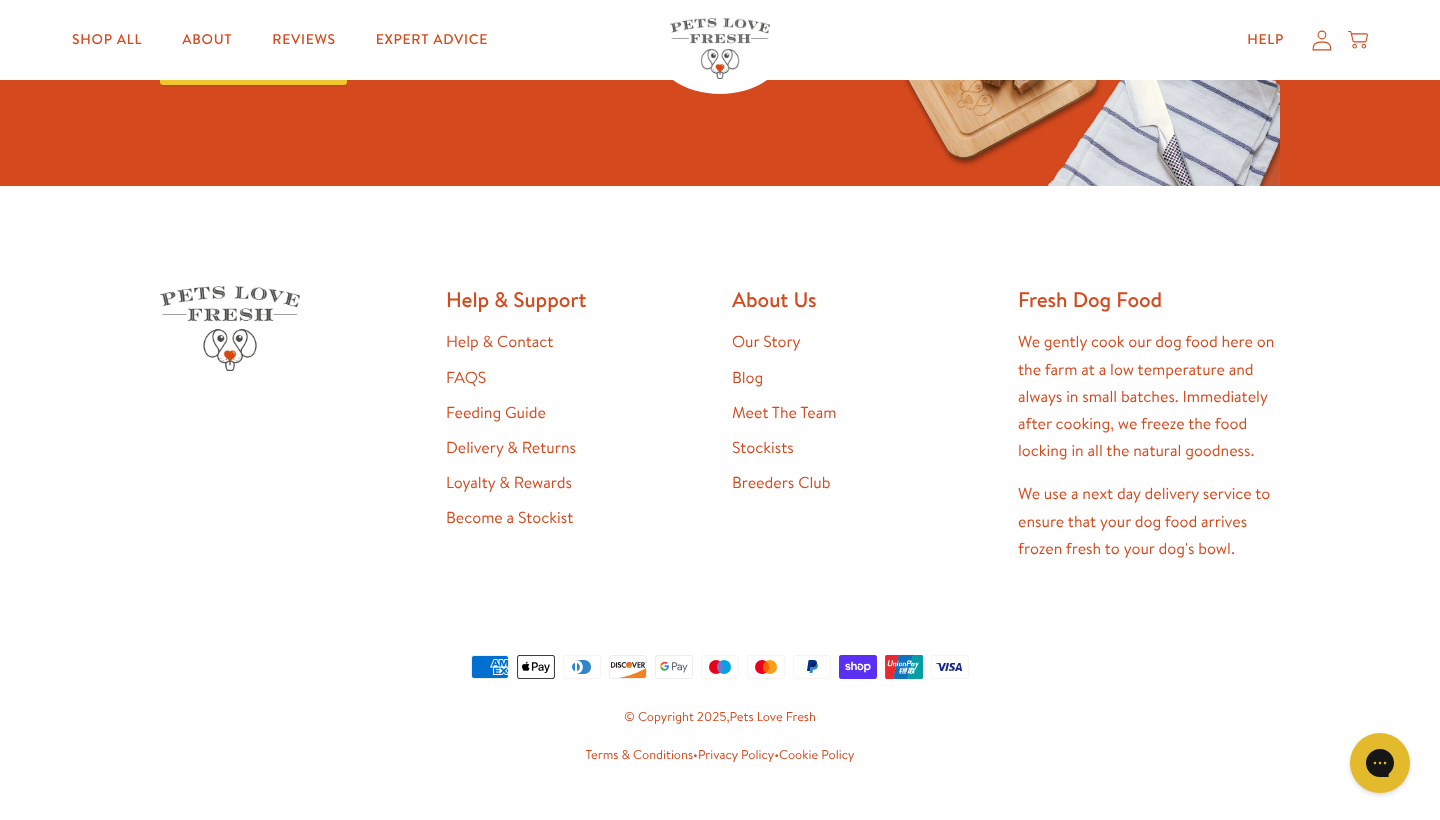 click on "Loyalty & Rewards" at bounding box center [509, 483] 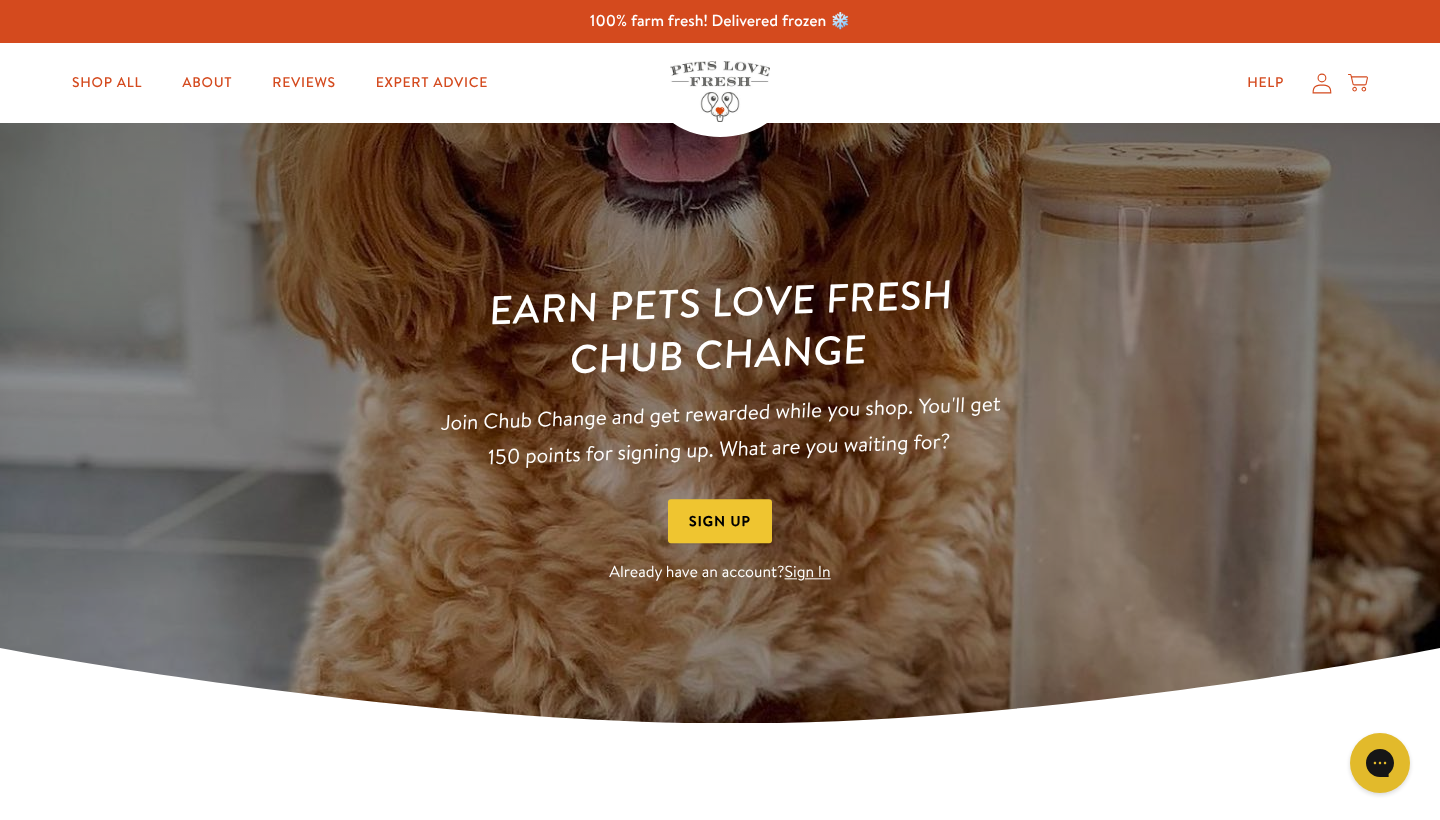 scroll, scrollTop: 0, scrollLeft: 0, axis: both 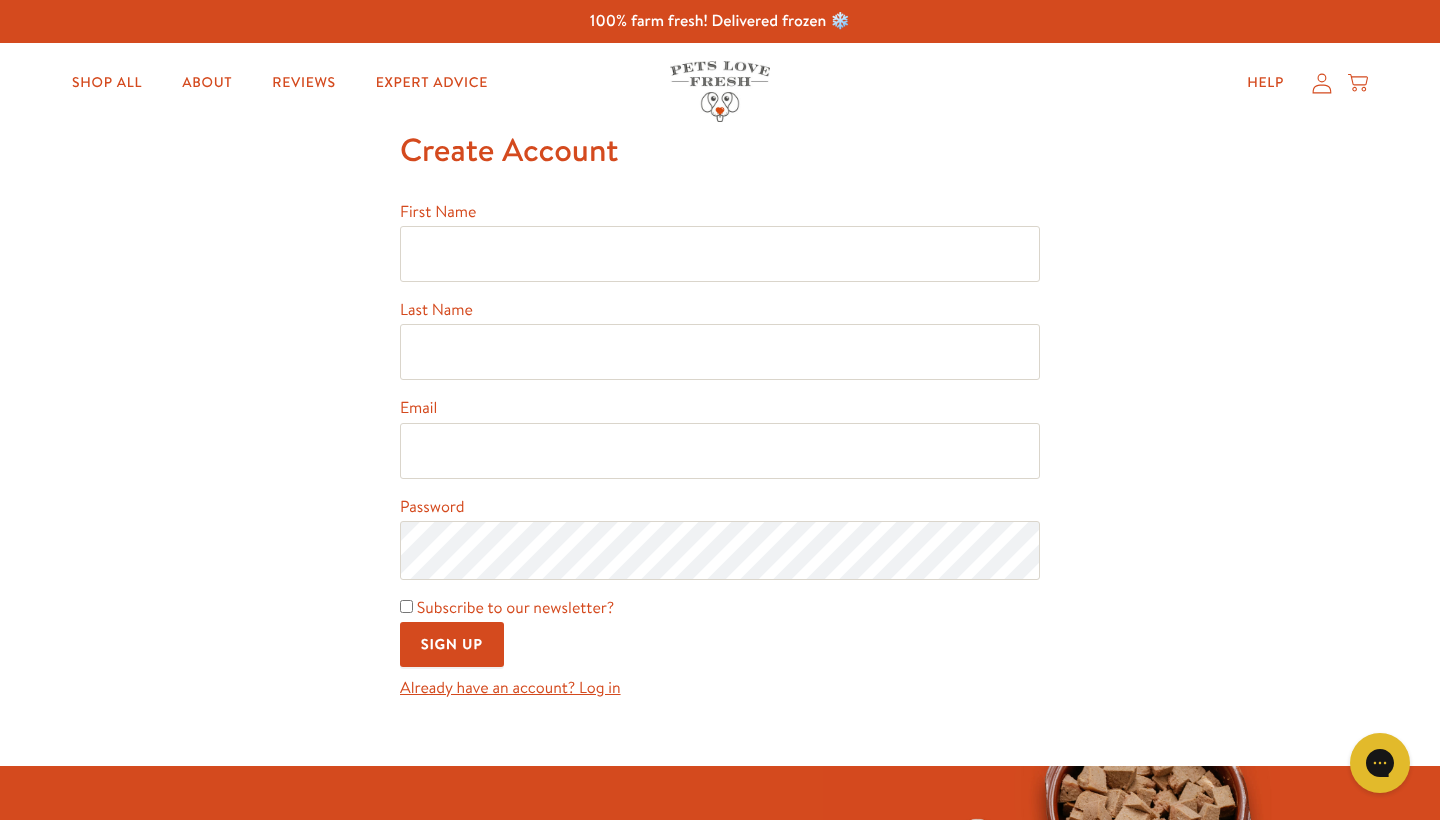 click on "Already have an account? Log in" at bounding box center (510, 688) 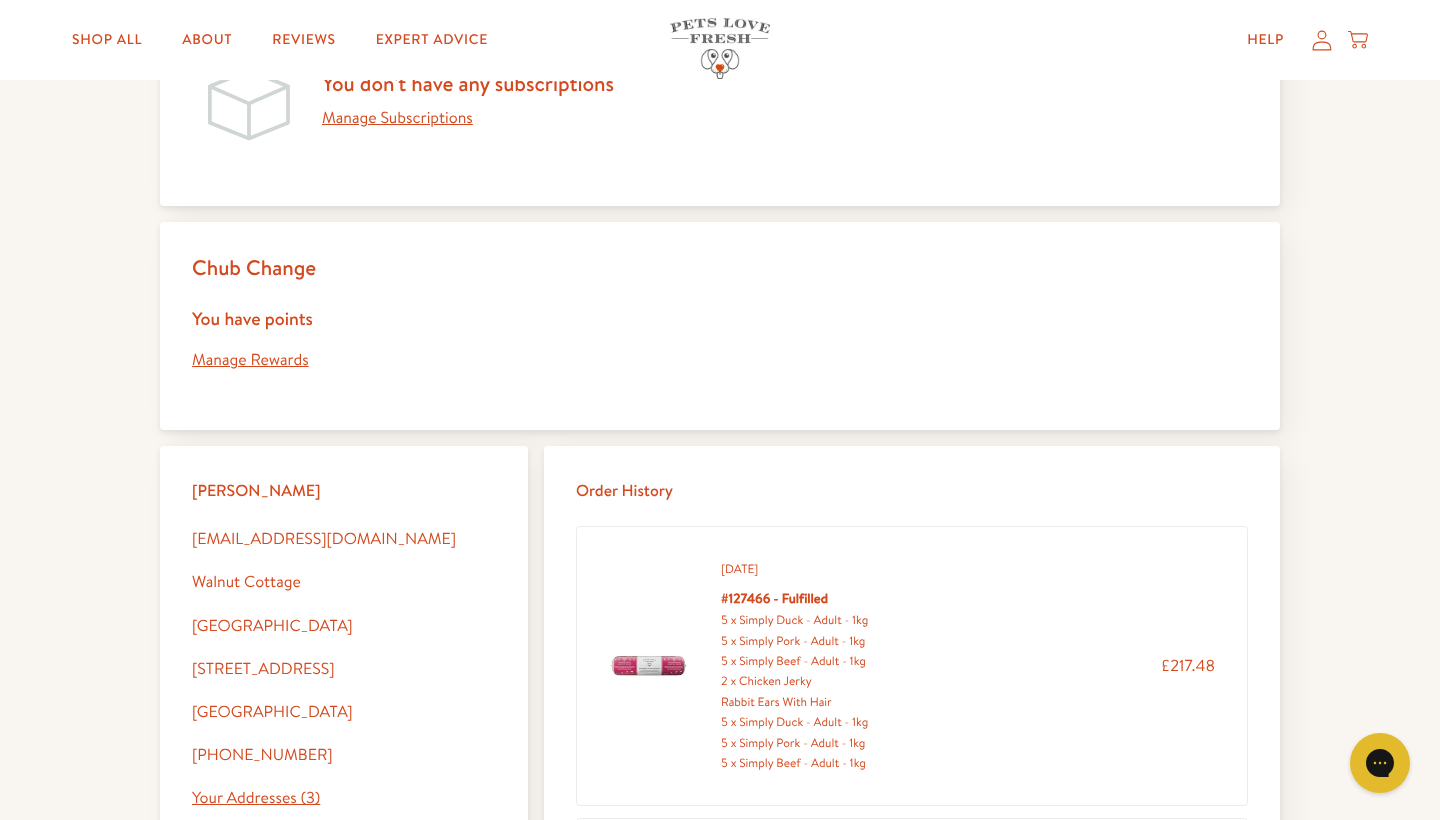 scroll, scrollTop: 281, scrollLeft: 0, axis: vertical 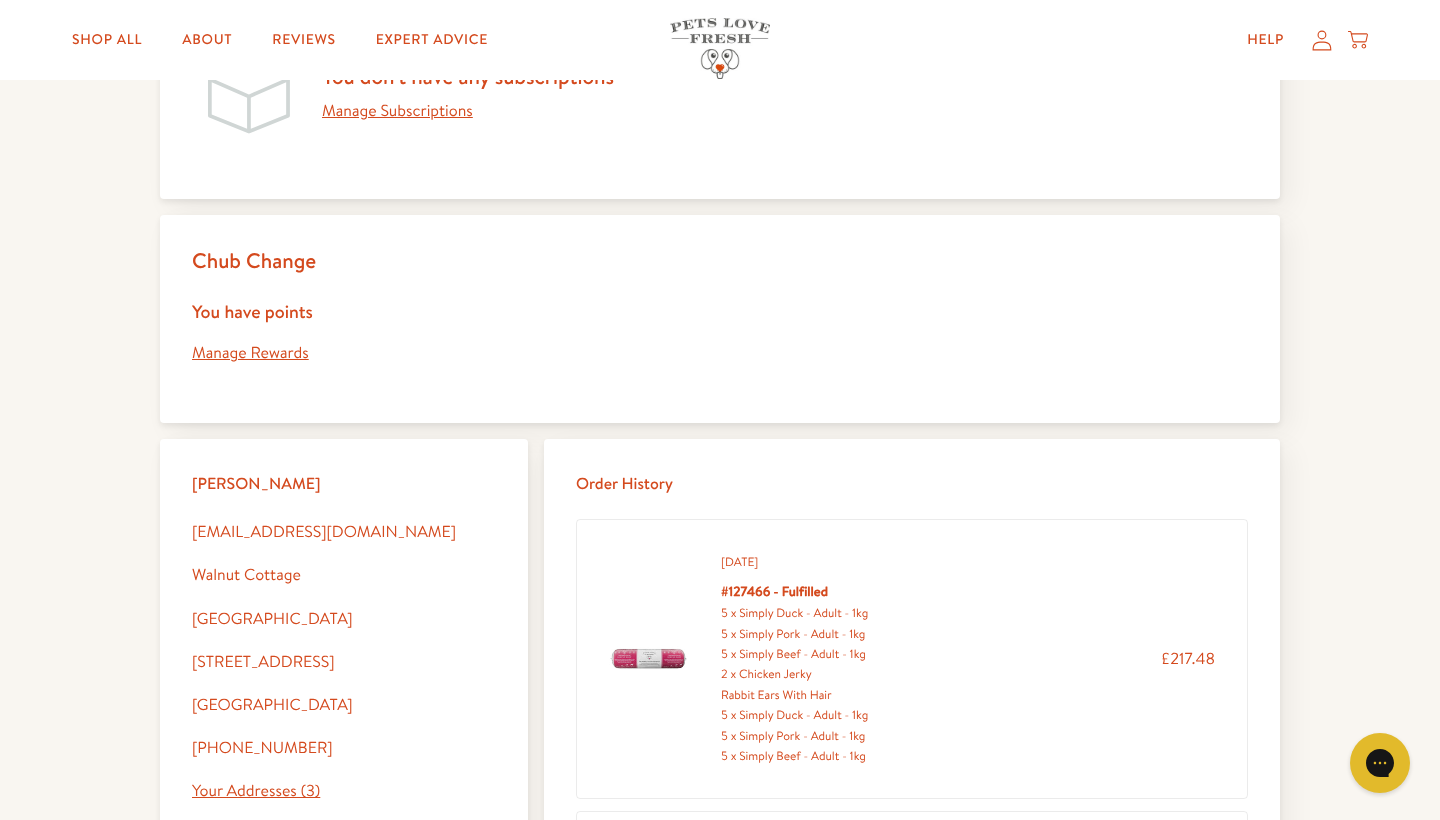 click on "Manage Rewards" at bounding box center (250, 353) 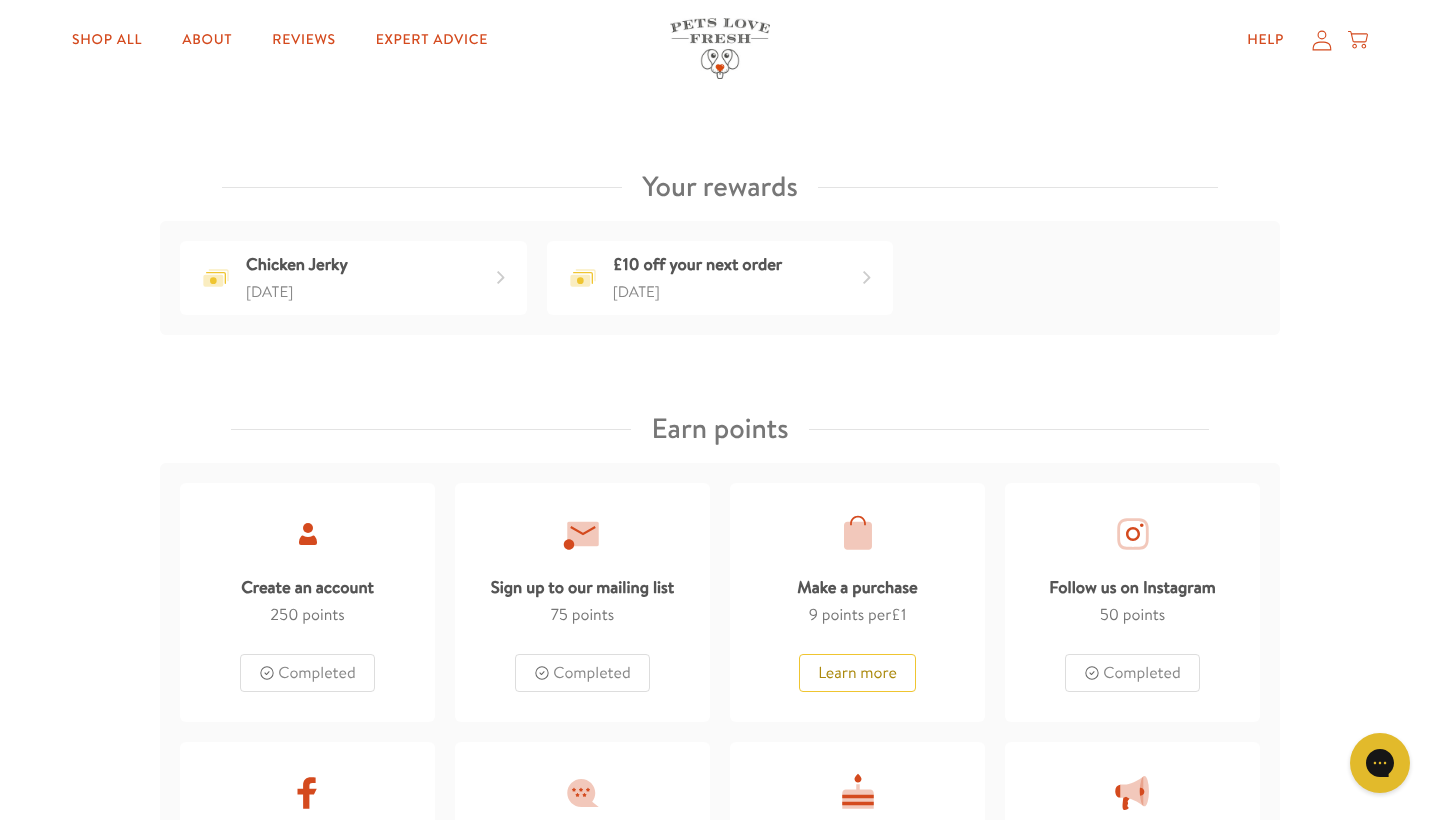 scroll, scrollTop: 716, scrollLeft: 0, axis: vertical 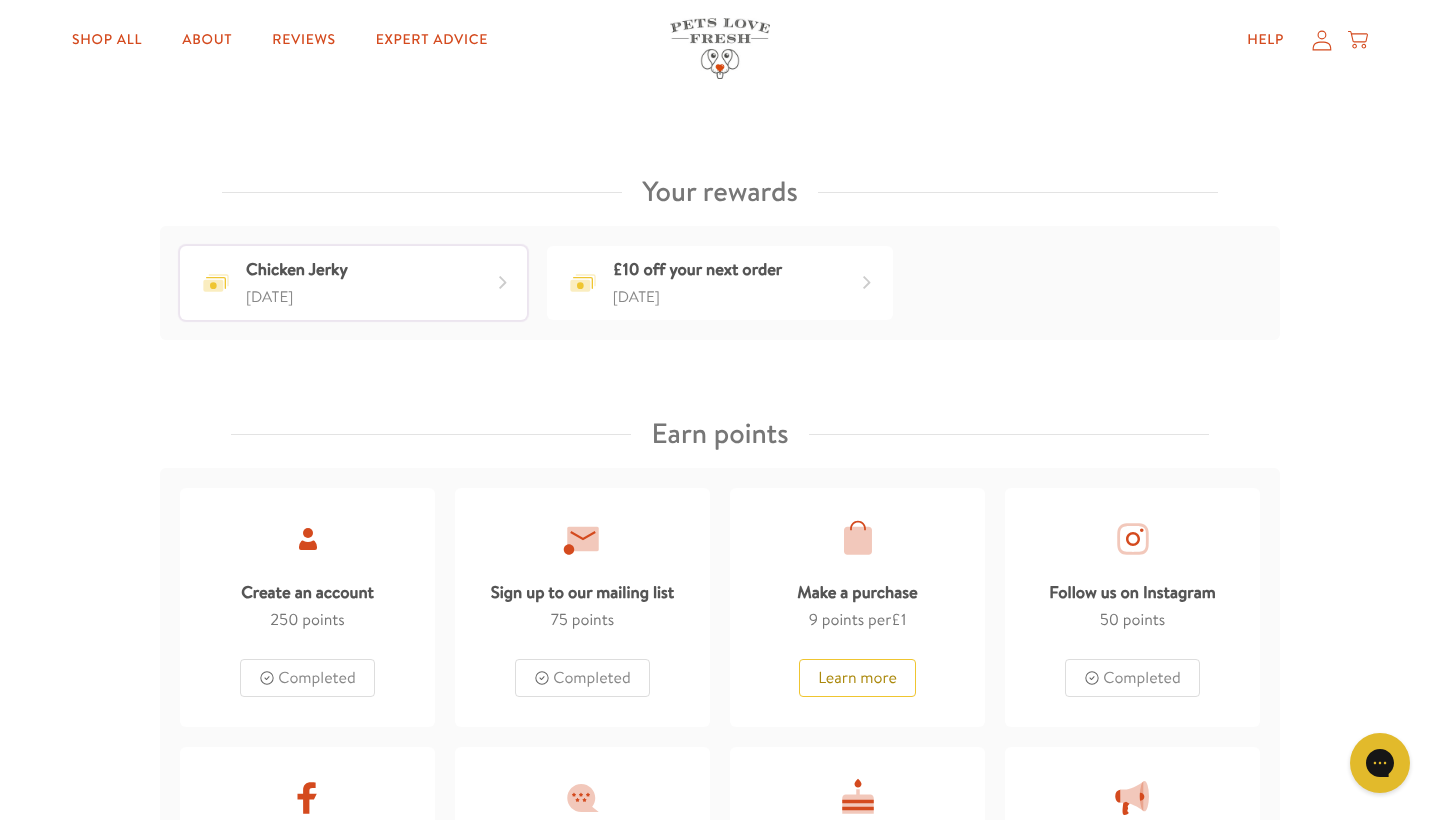 click on "Chicken Jerky 2 months ago" at bounding box center (353, 283) 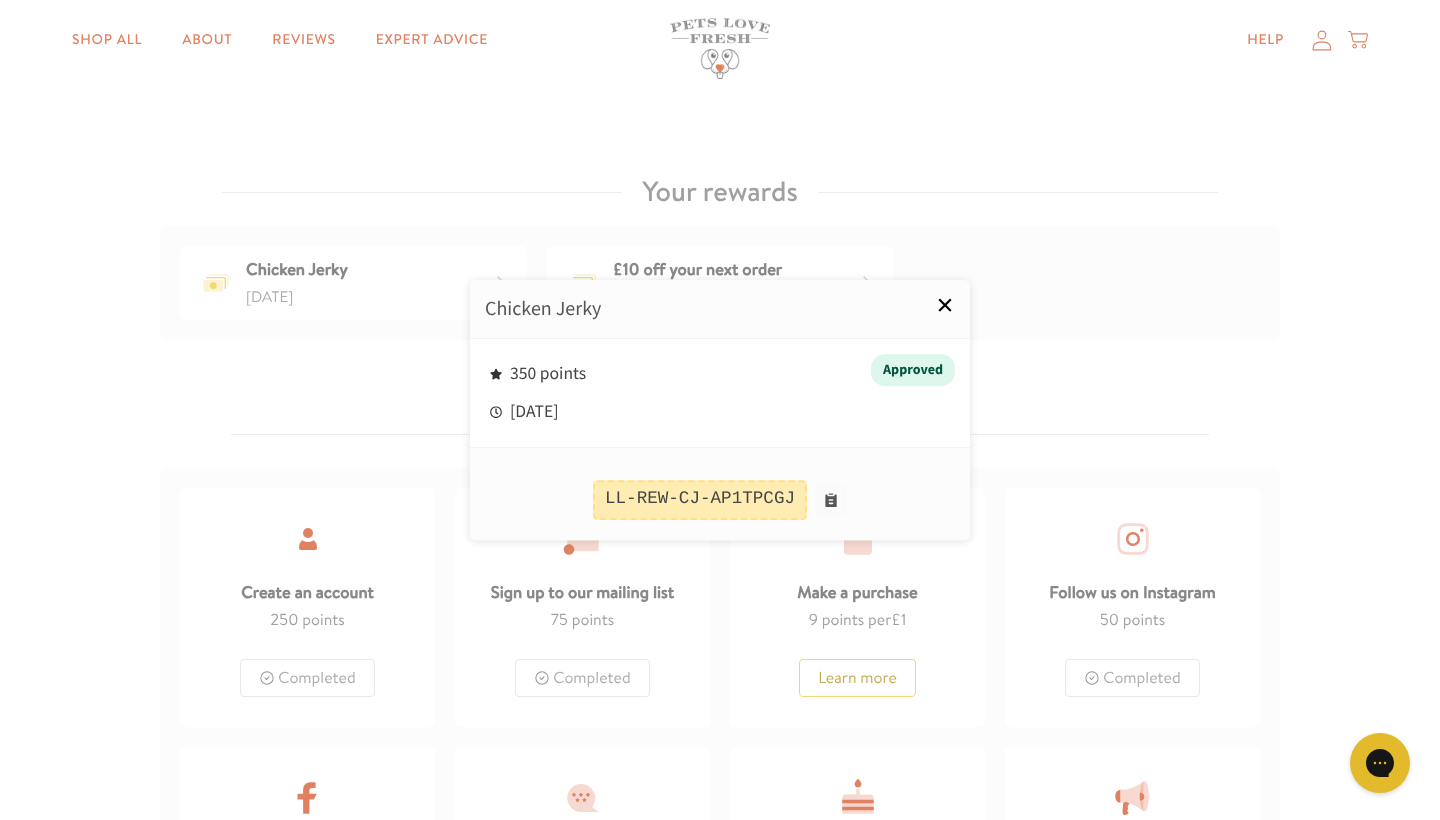 click on "×" at bounding box center (945, 305) 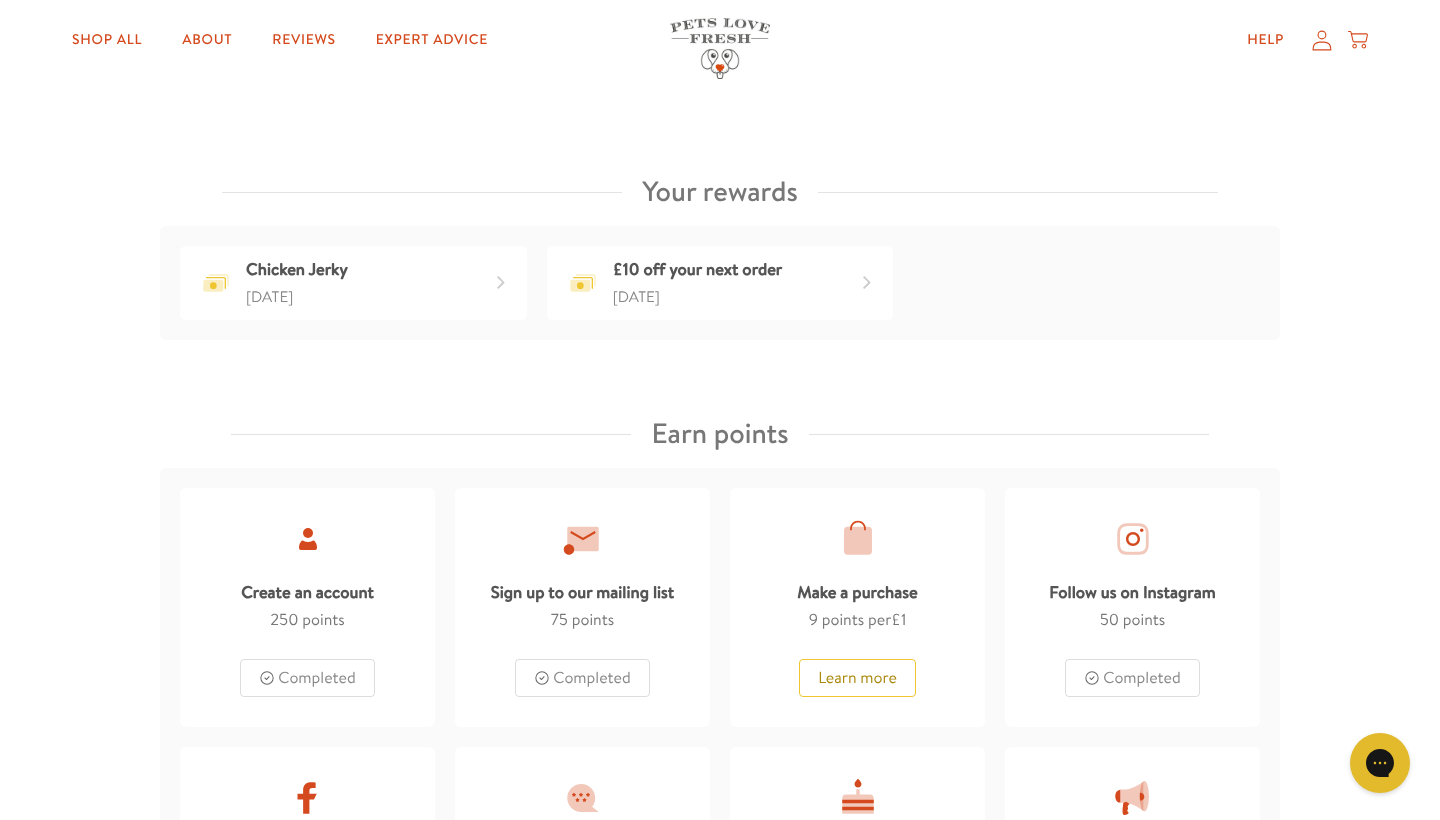 click on "You have  5,520  points (0 pending) Your rewards Earn points Rewards Tiers History Your rewards Chicken Jerky 2 months ago £10 off your next order 1 year ago Earn points Create an account 250   points Completed Sign up to our mailing list 75   points Completed Make a purchase 9   points per  £1 Learn more Follow us on Instagram 50   points Completed Like us on Facebook 50   points Completed Write a product review 100   points Learn more Happy Birthday 1,000   points 164 days Refer friends 2,000   points Refer a friend Rewards Chicken Jerky 100% off 350   points View product Get reward £5 off your next order 500   points Get reward £10 off your next order 1,000   points Get reward £20 off your next order 2,000   points Get reward Tiers 1 Fresh Lover Start here 4   points per  £1 2 Meat Obsessed Spend  £200 6   points per  £1 3 Chub Connoisseur Spend  £500 9   points per  £1 You are here You're in this tier until   5/12/2026 History Date Type Action Points Status 5/12/2025 Activity Make a purchase 374" at bounding box center (720, 1542) 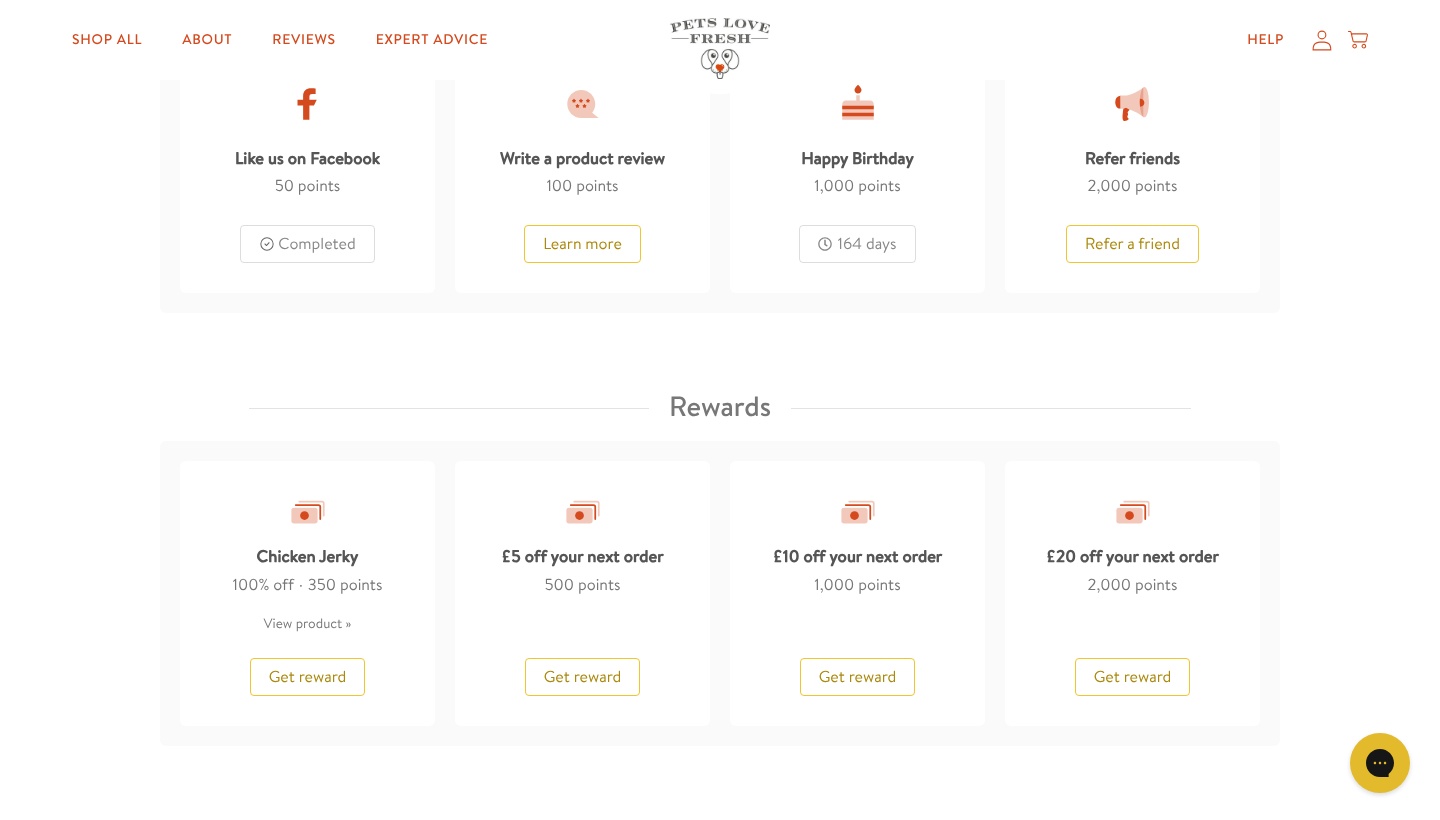 scroll, scrollTop: 1427, scrollLeft: 0, axis: vertical 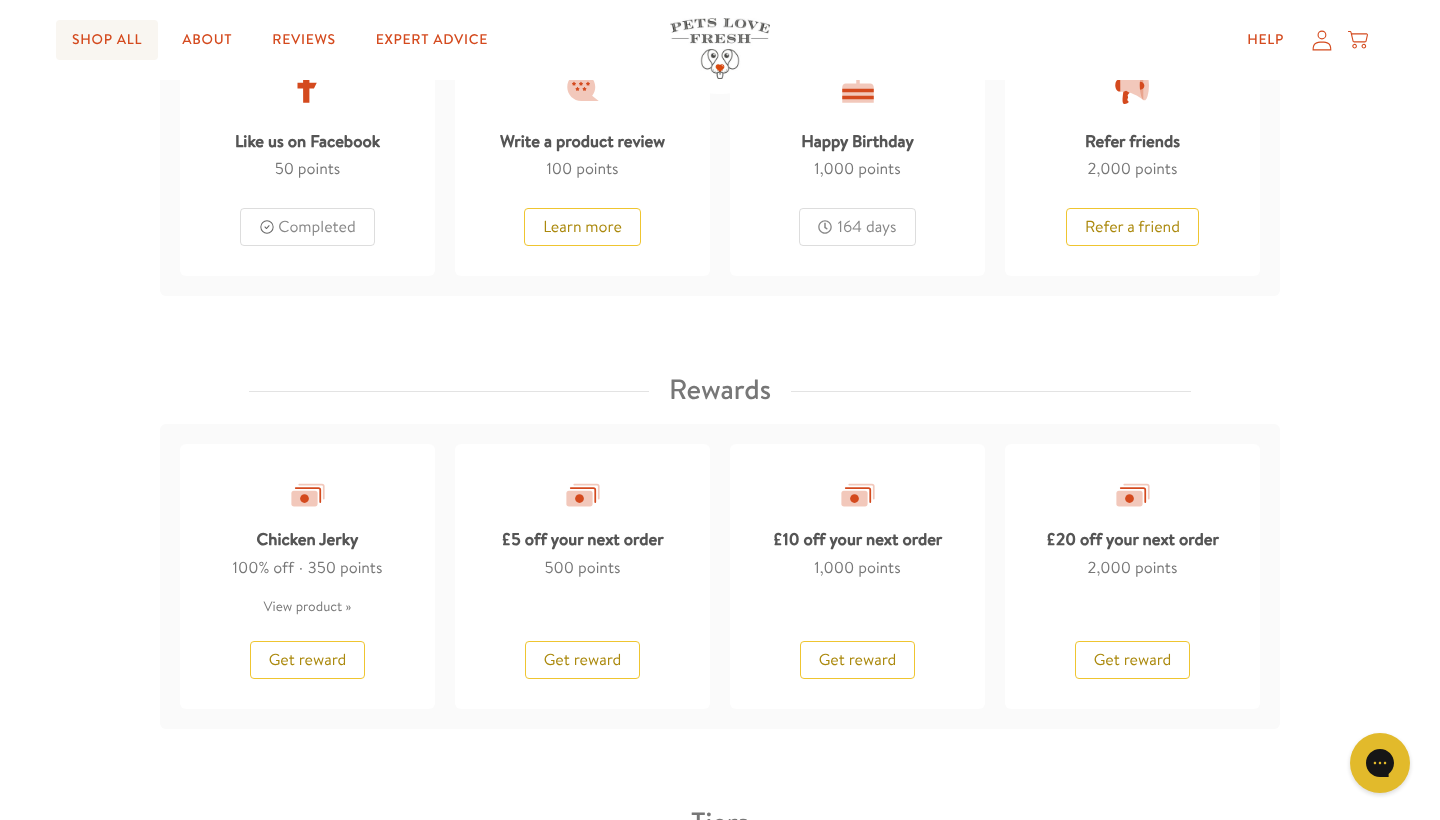 click on "Shop All" at bounding box center [107, 40] 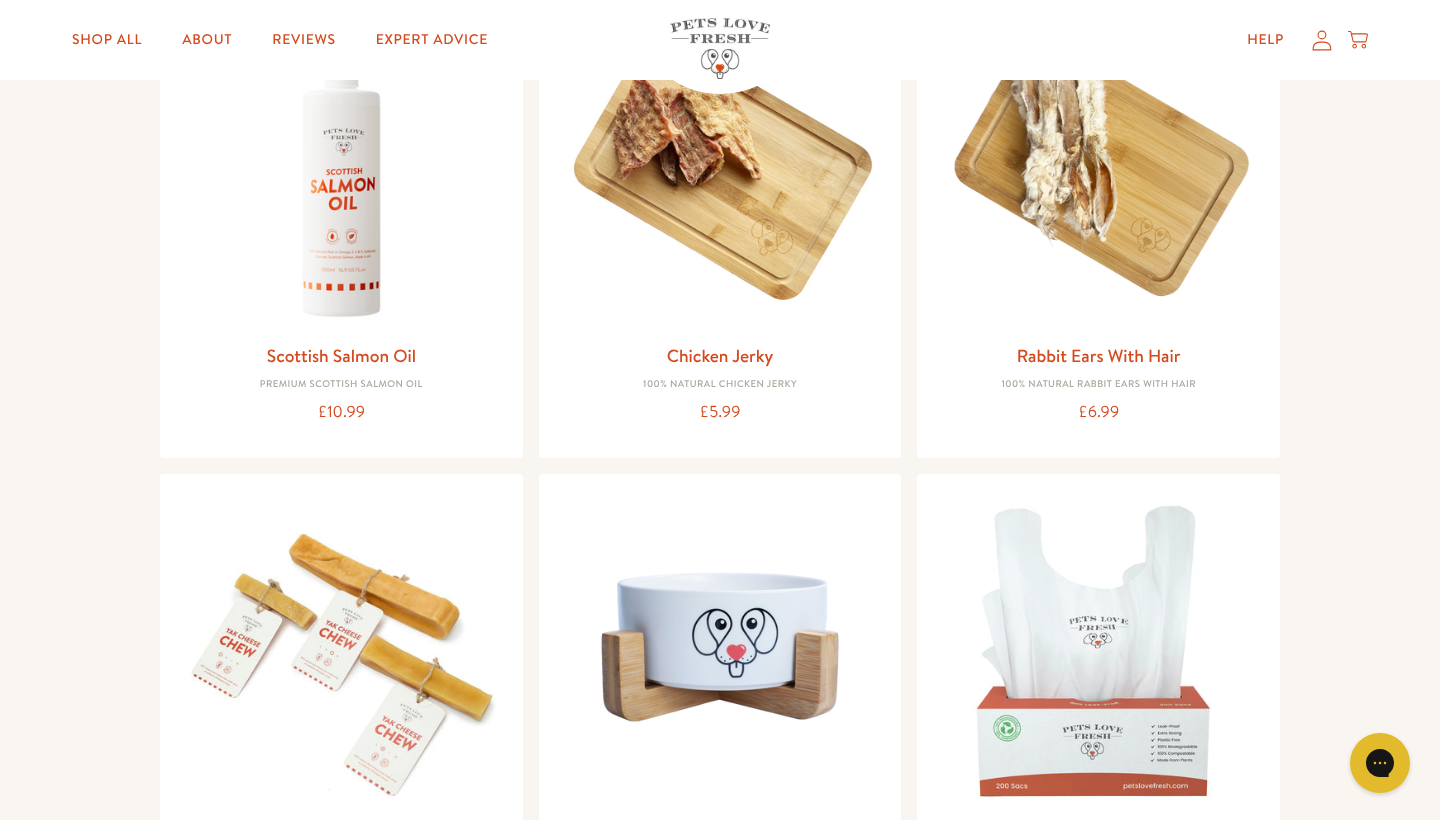 scroll, scrollTop: 1528, scrollLeft: 0, axis: vertical 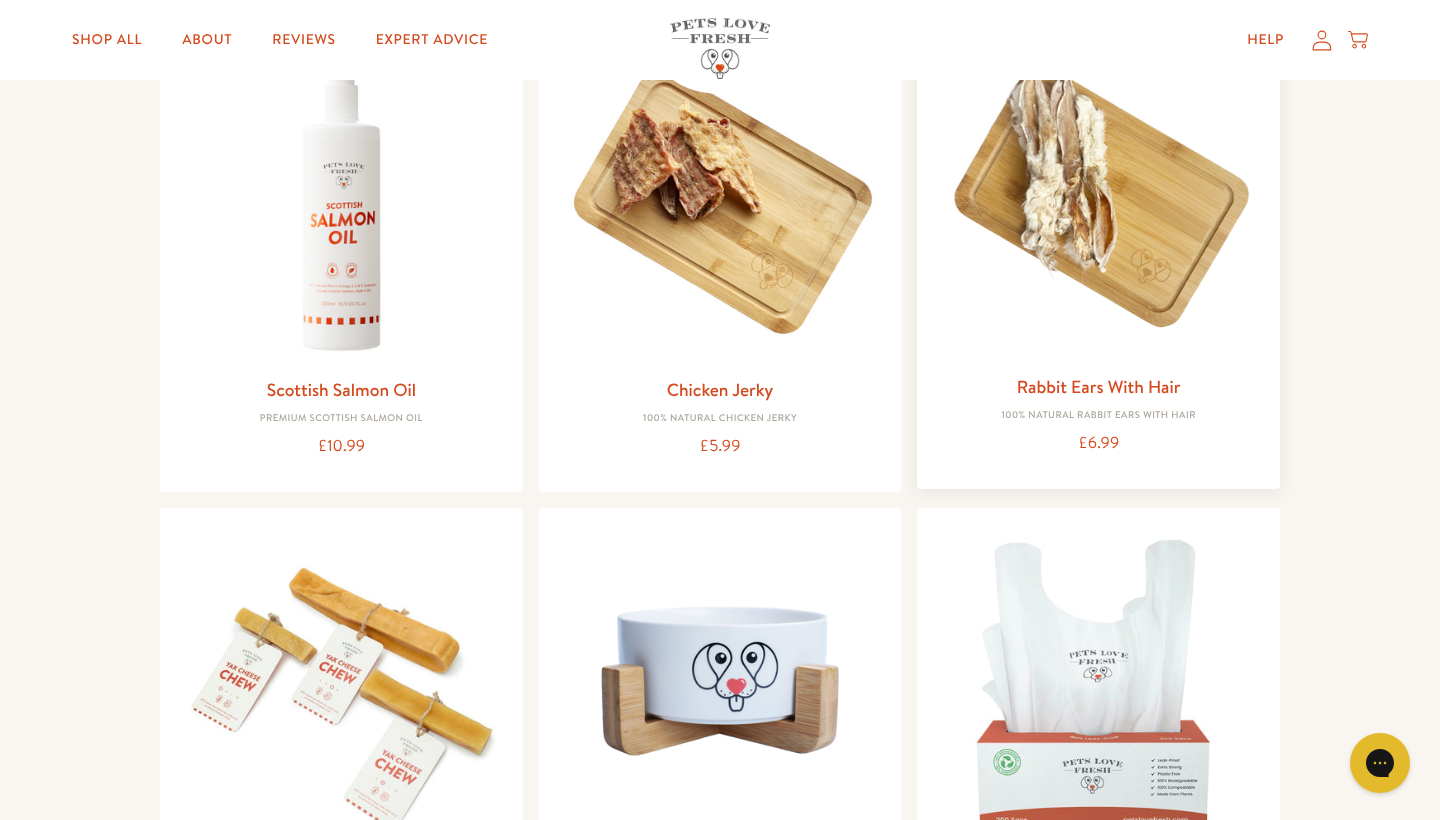 click at bounding box center (1098, 199) 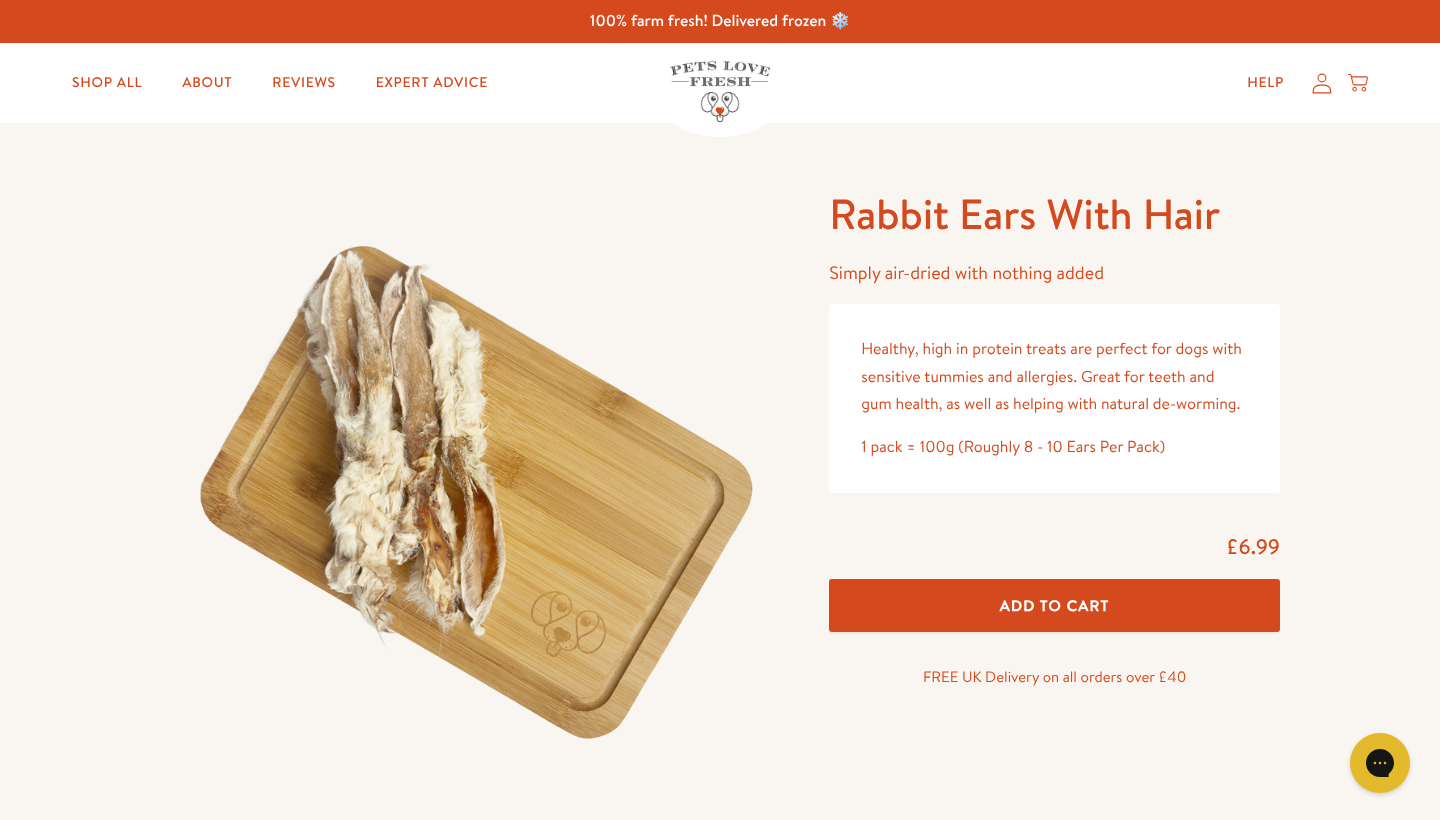 scroll, scrollTop: 0, scrollLeft: 0, axis: both 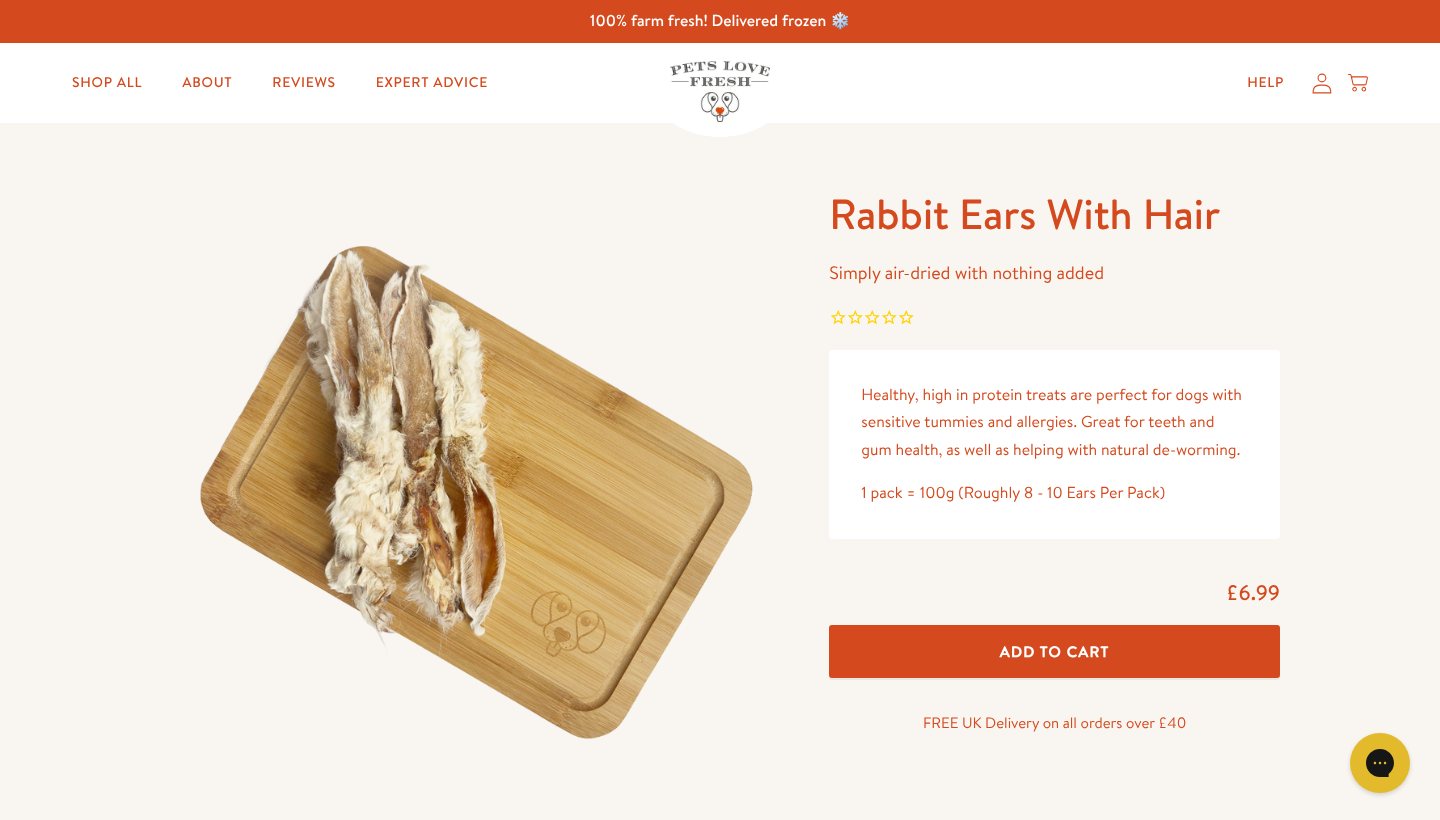 click on "Add To Cart" at bounding box center [1055, 651] 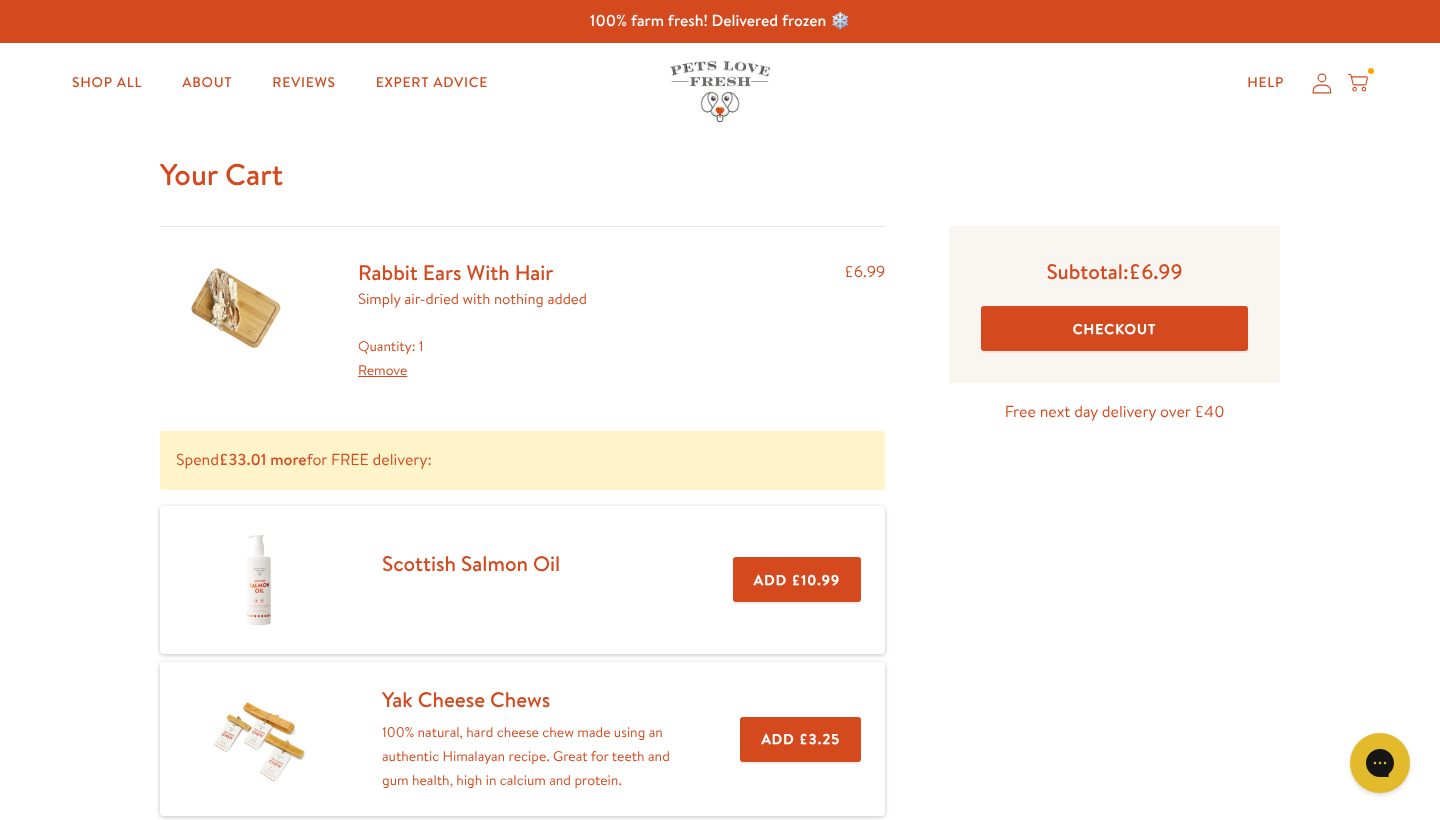 scroll, scrollTop: 0, scrollLeft: 0, axis: both 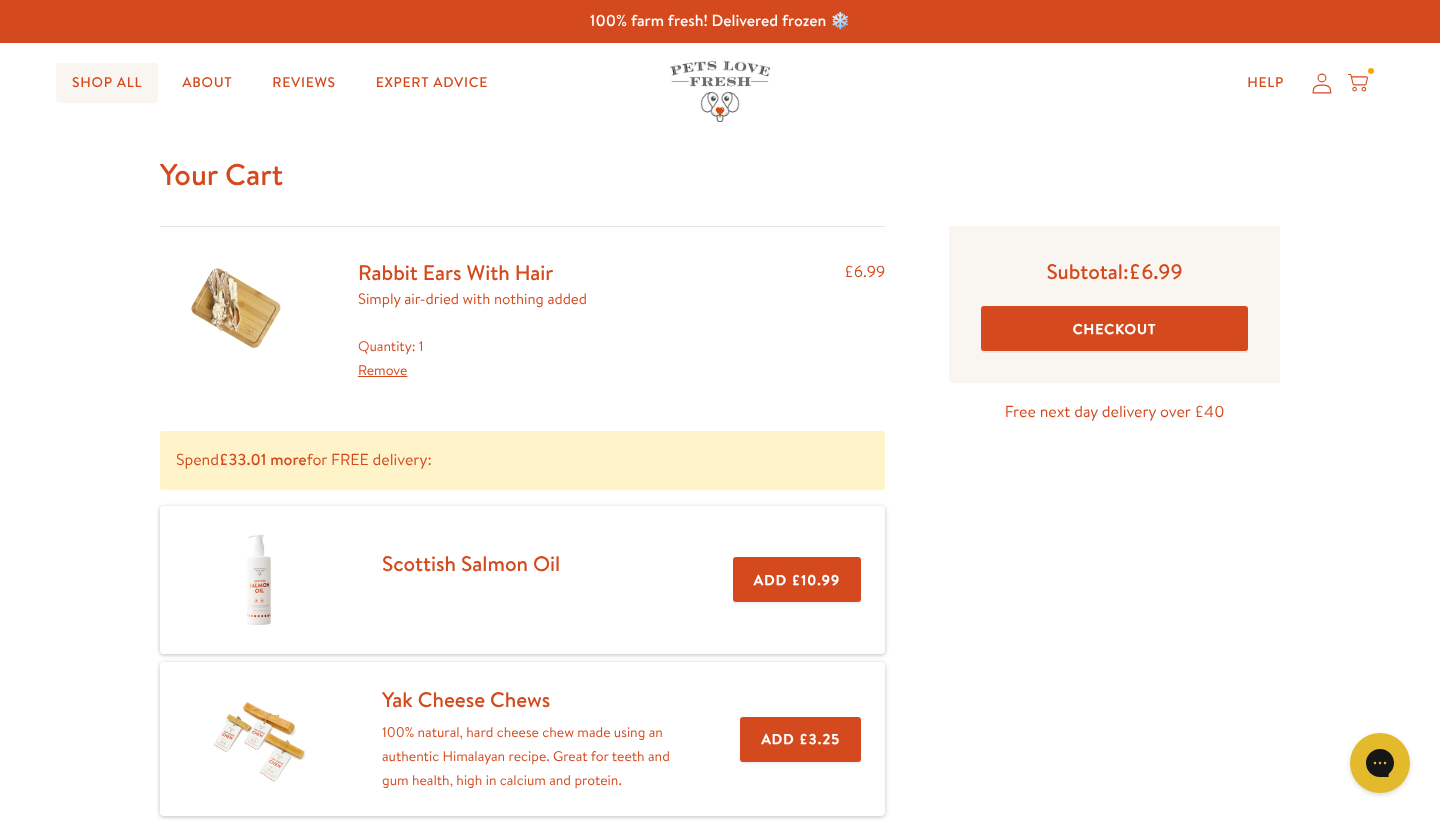 click on "Shop All" at bounding box center [107, 83] 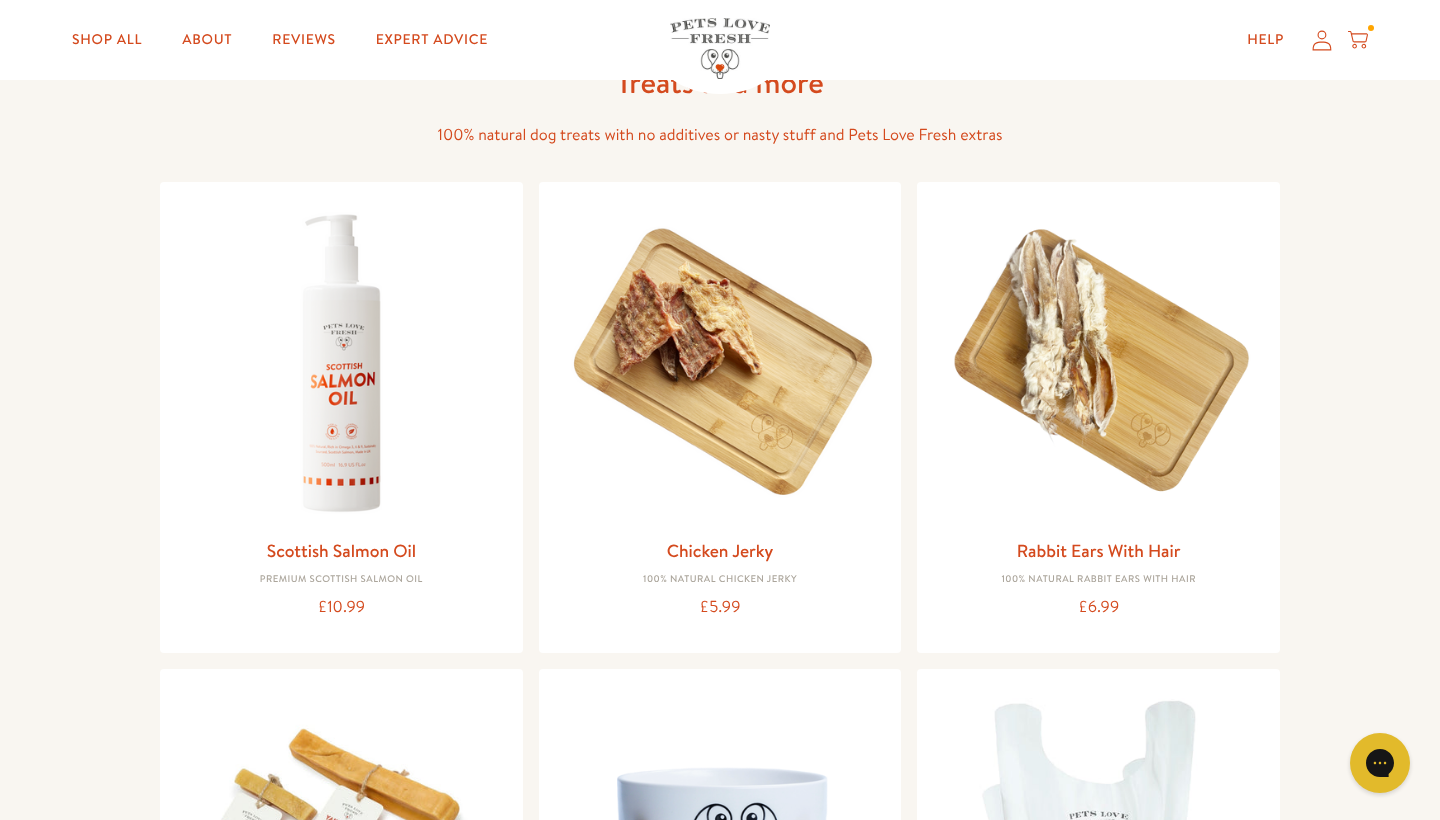 scroll, scrollTop: 1379, scrollLeft: 0, axis: vertical 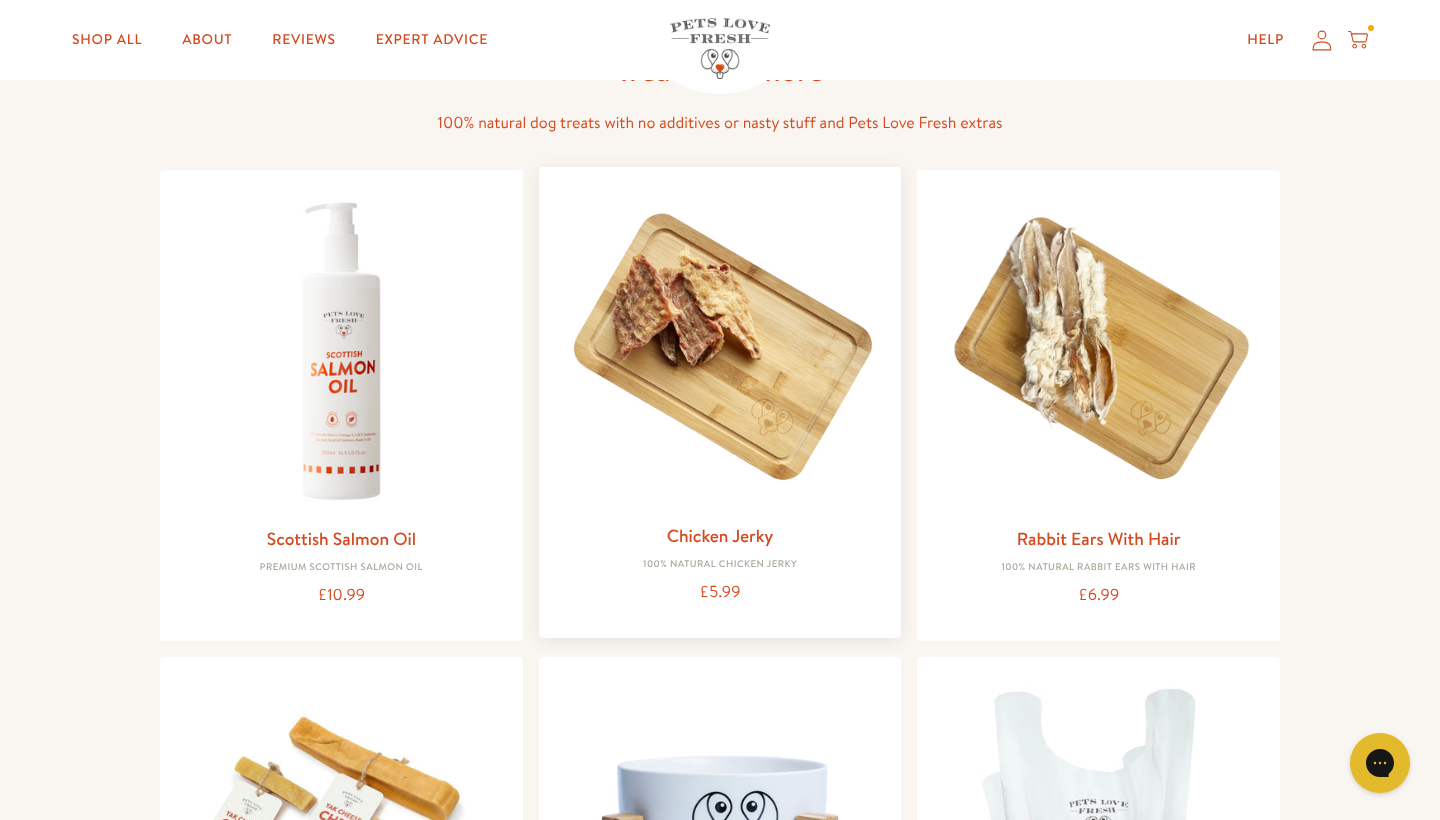 click at bounding box center (720, 348) 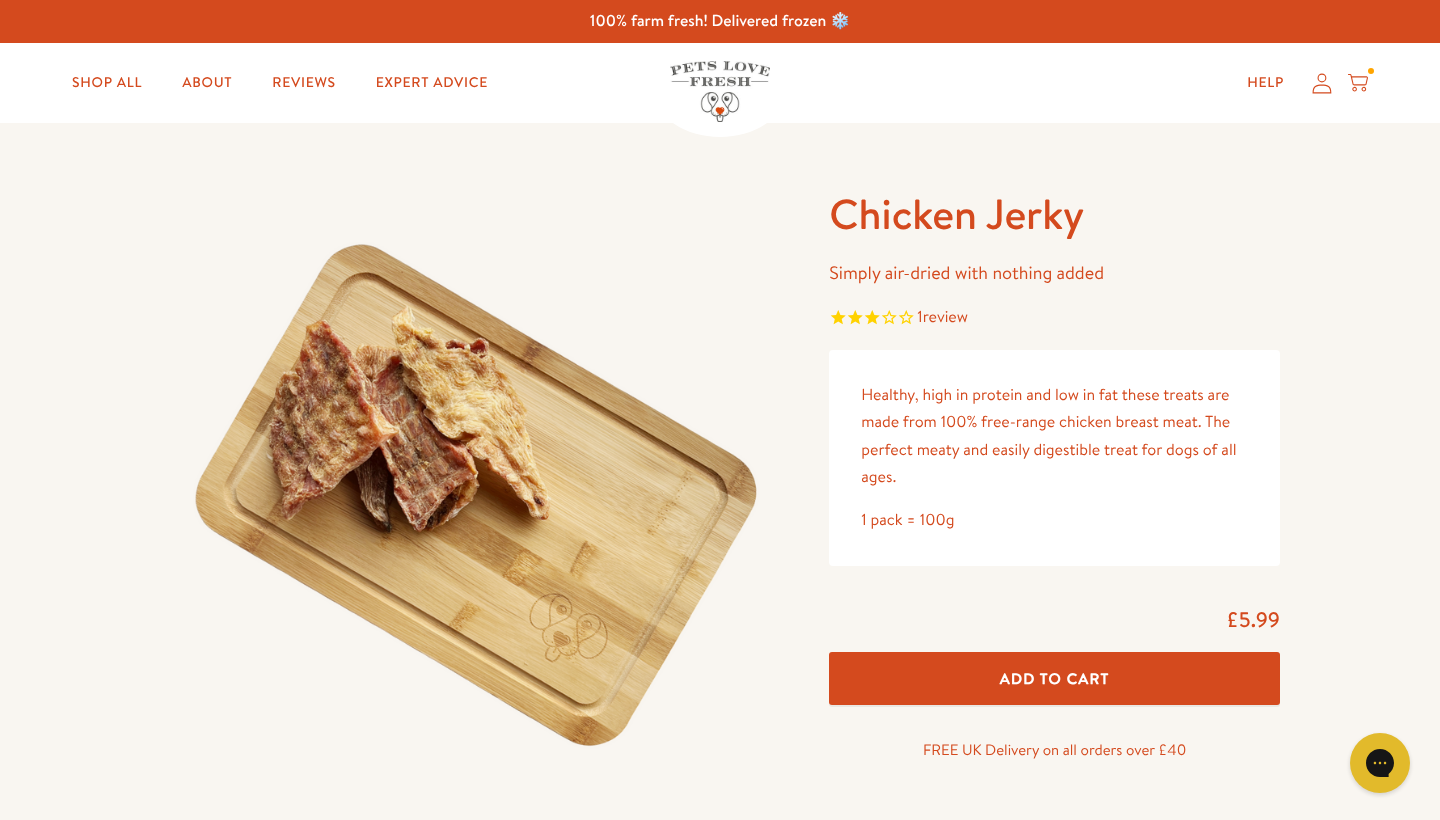 scroll, scrollTop: 0, scrollLeft: 0, axis: both 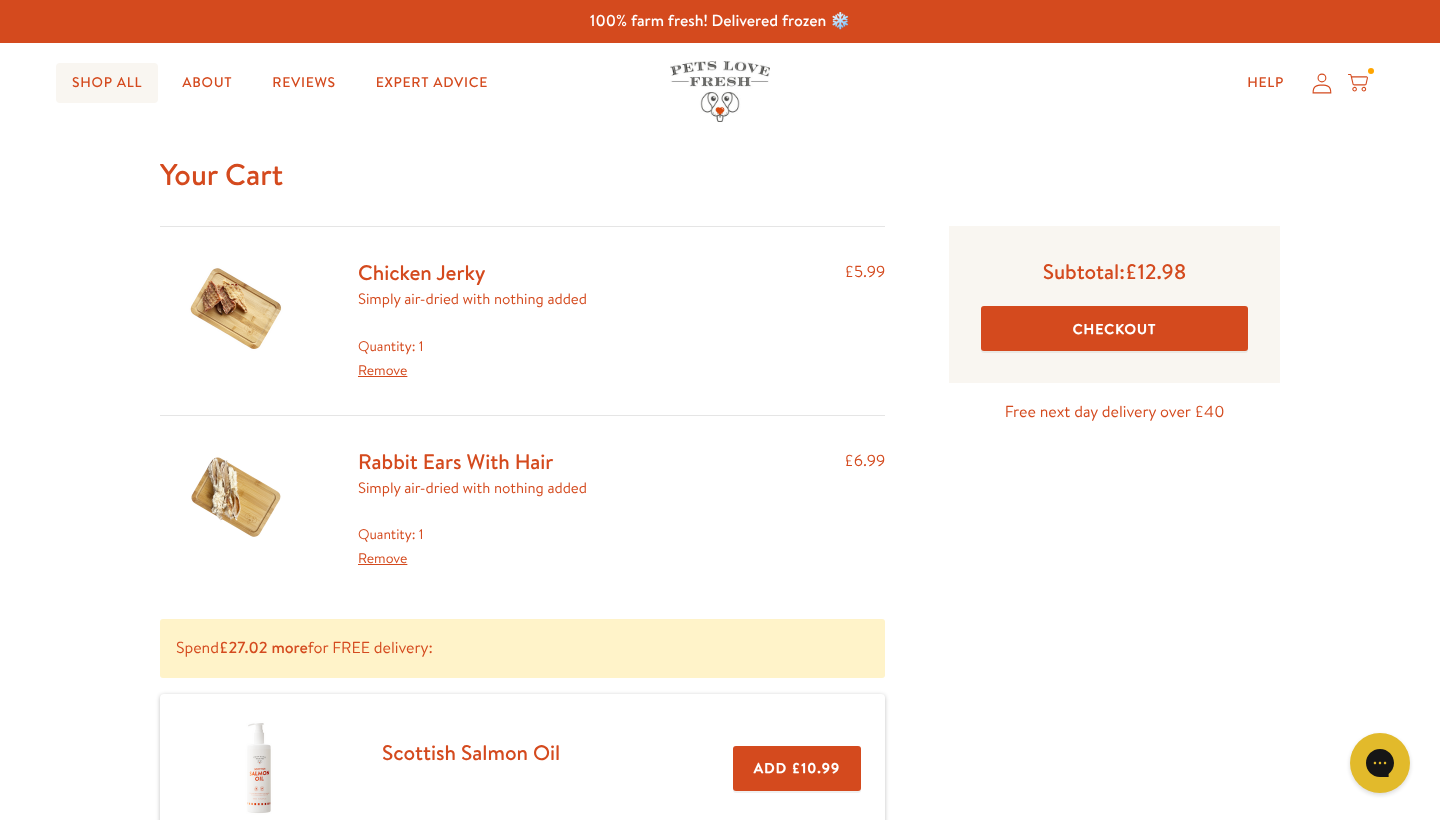 click on "Shop All" at bounding box center [107, 83] 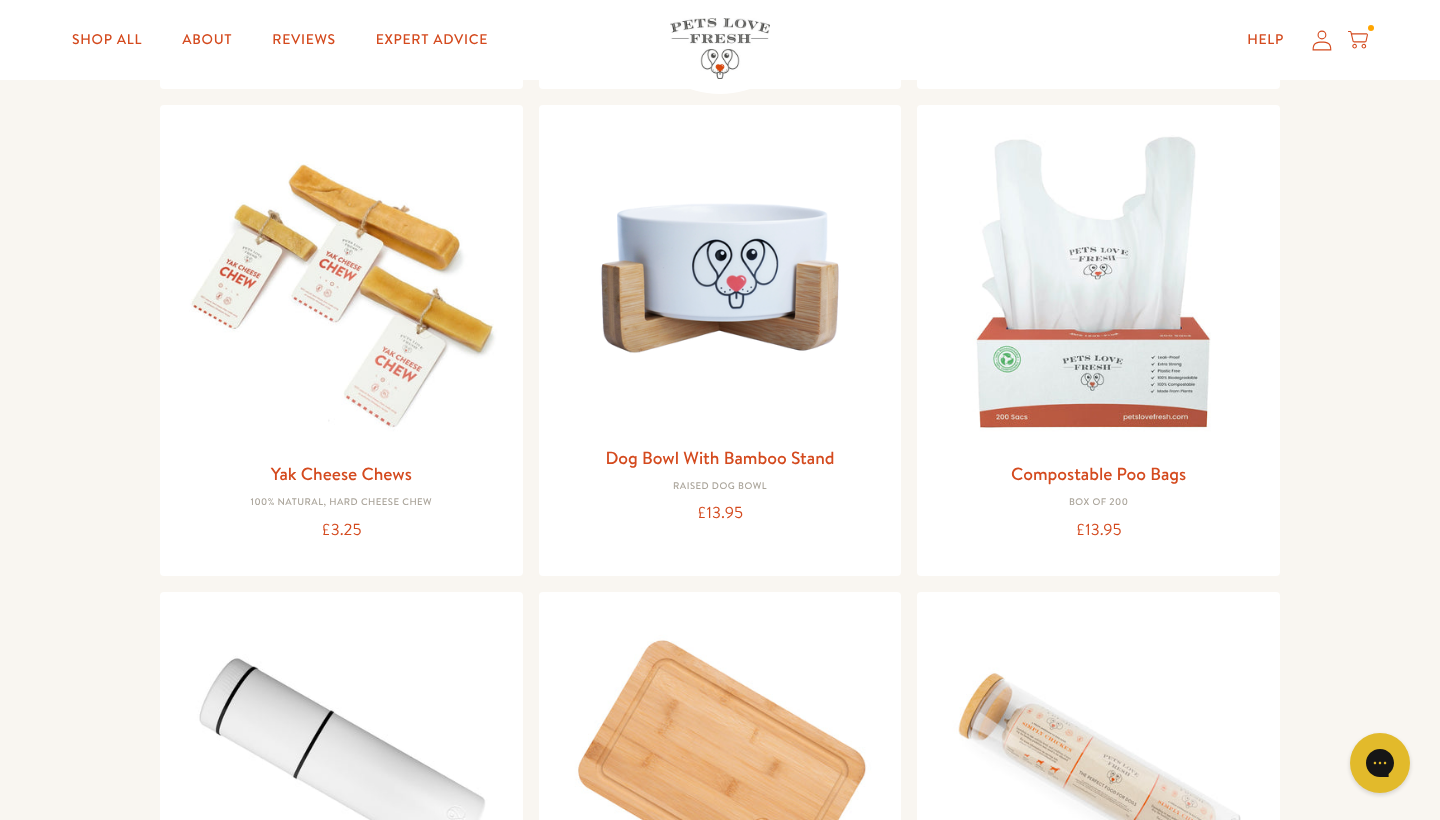 scroll, scrollTop: 1832, scrollLeft: 0, axis: vertical 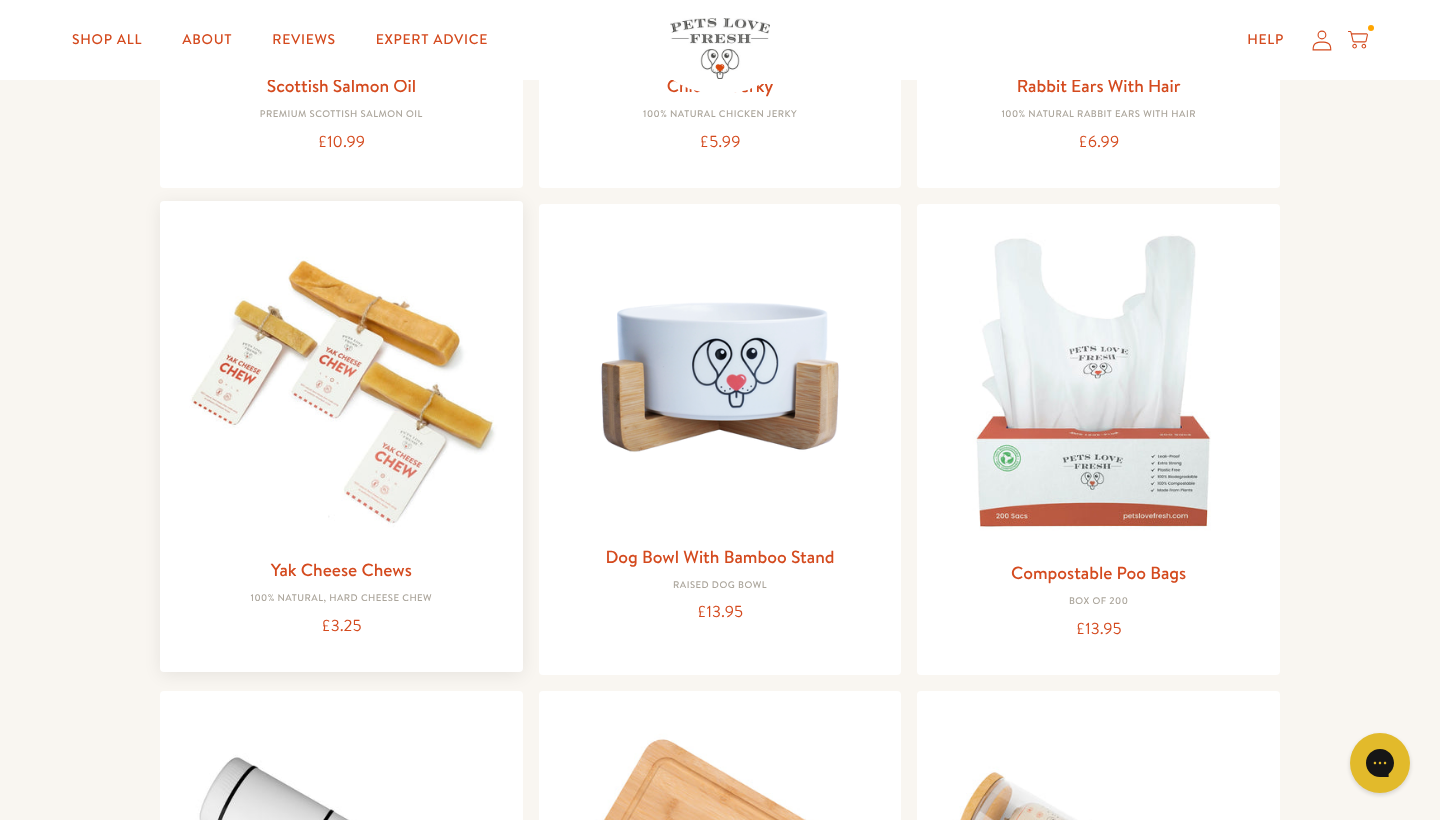 click at bounding box center [341, 382] 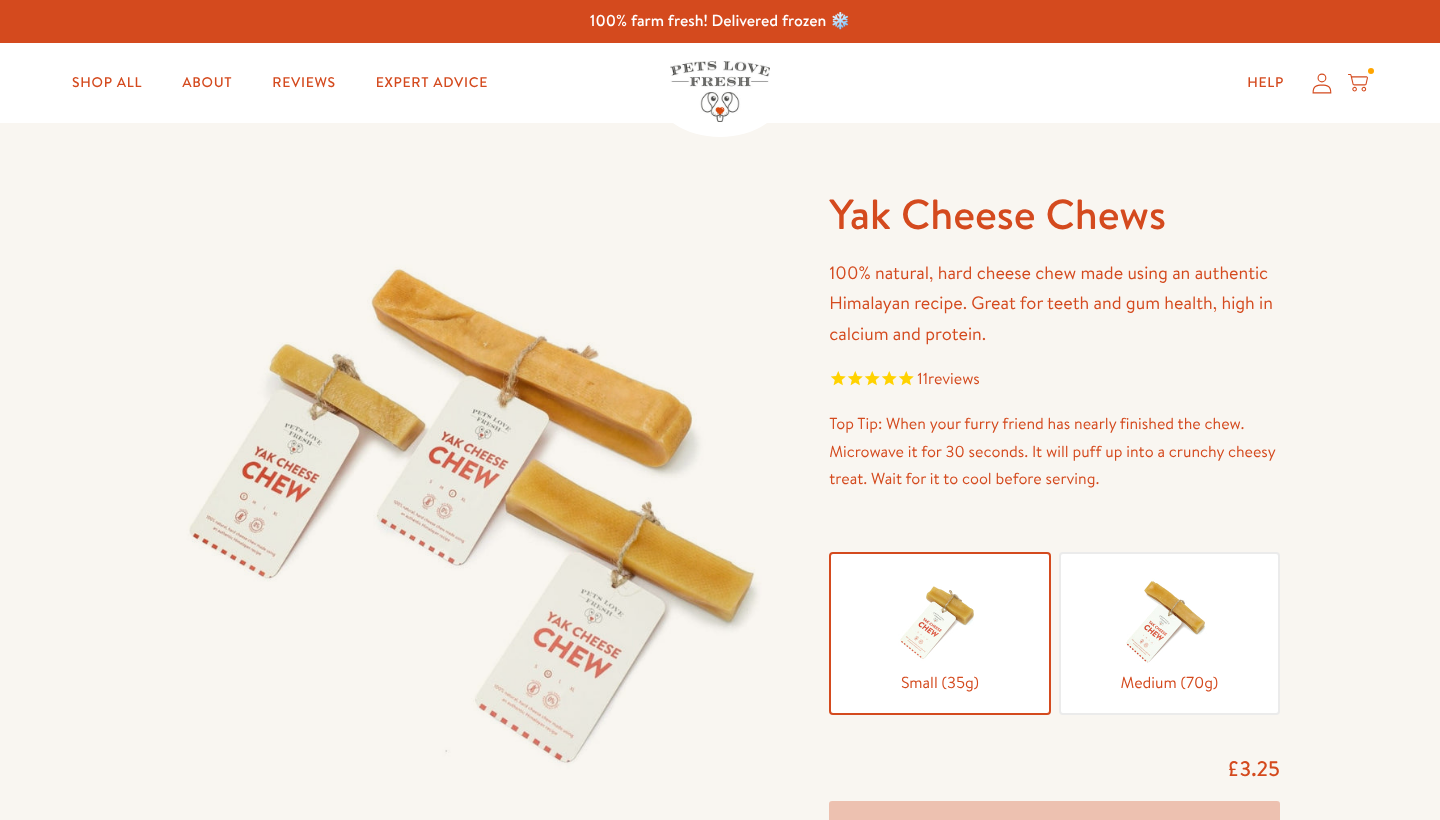 scroll, scrollTop: 0, scrollLeft: 0, axis: both 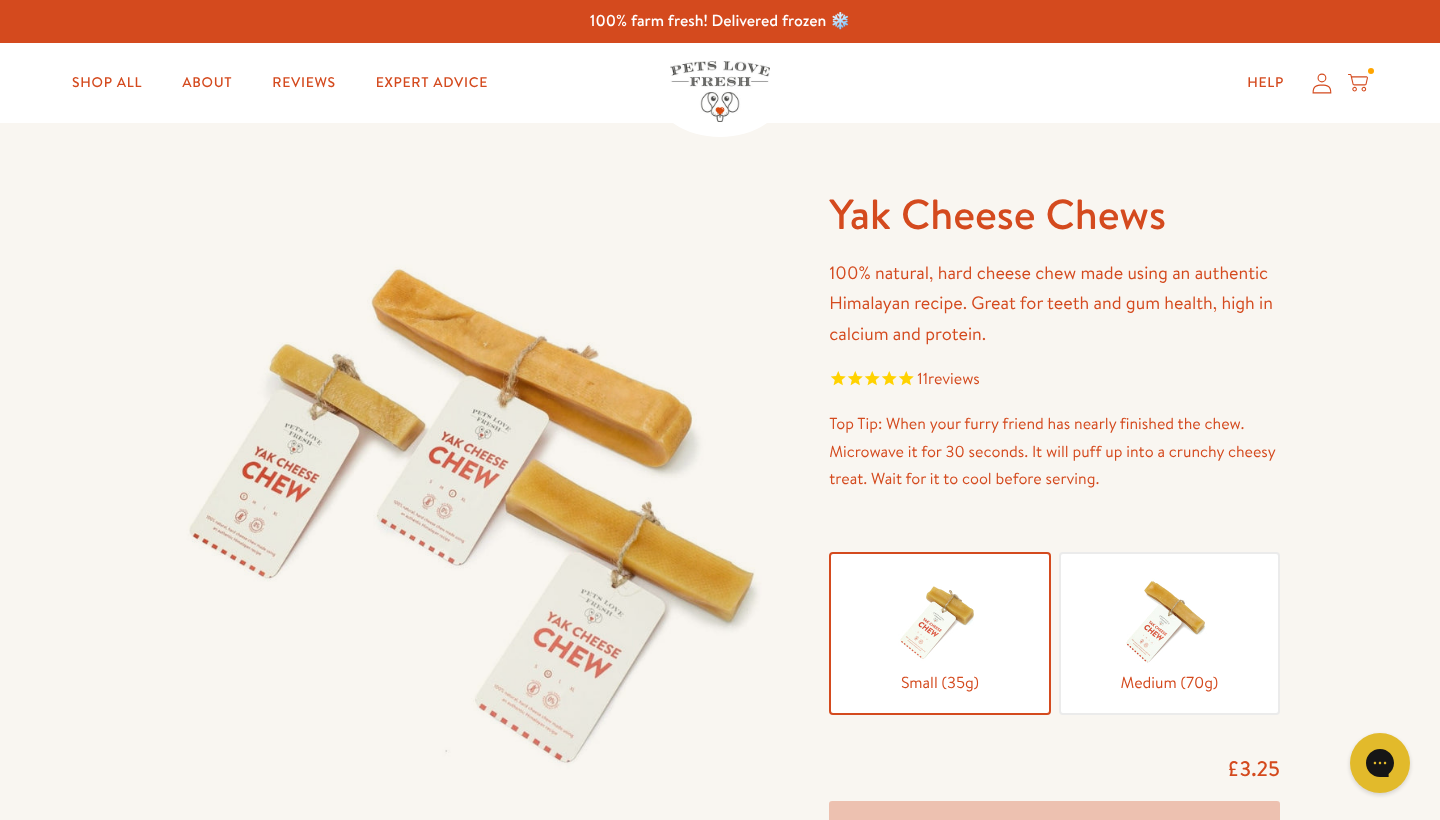 click at bounding box center [1169, 620] 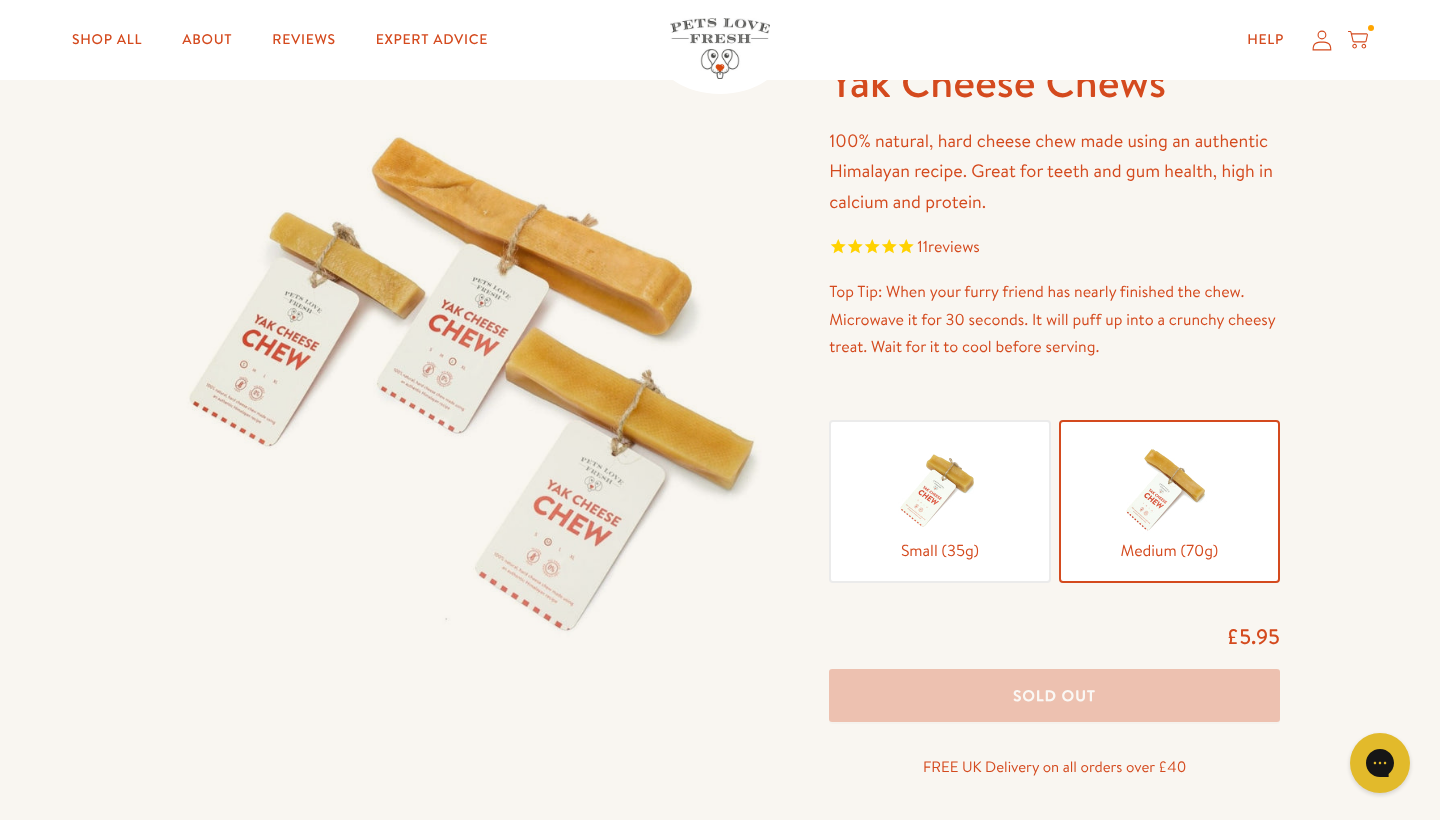 scroll, scrollTop: 152, scrollLeft: 0, axis: vertical 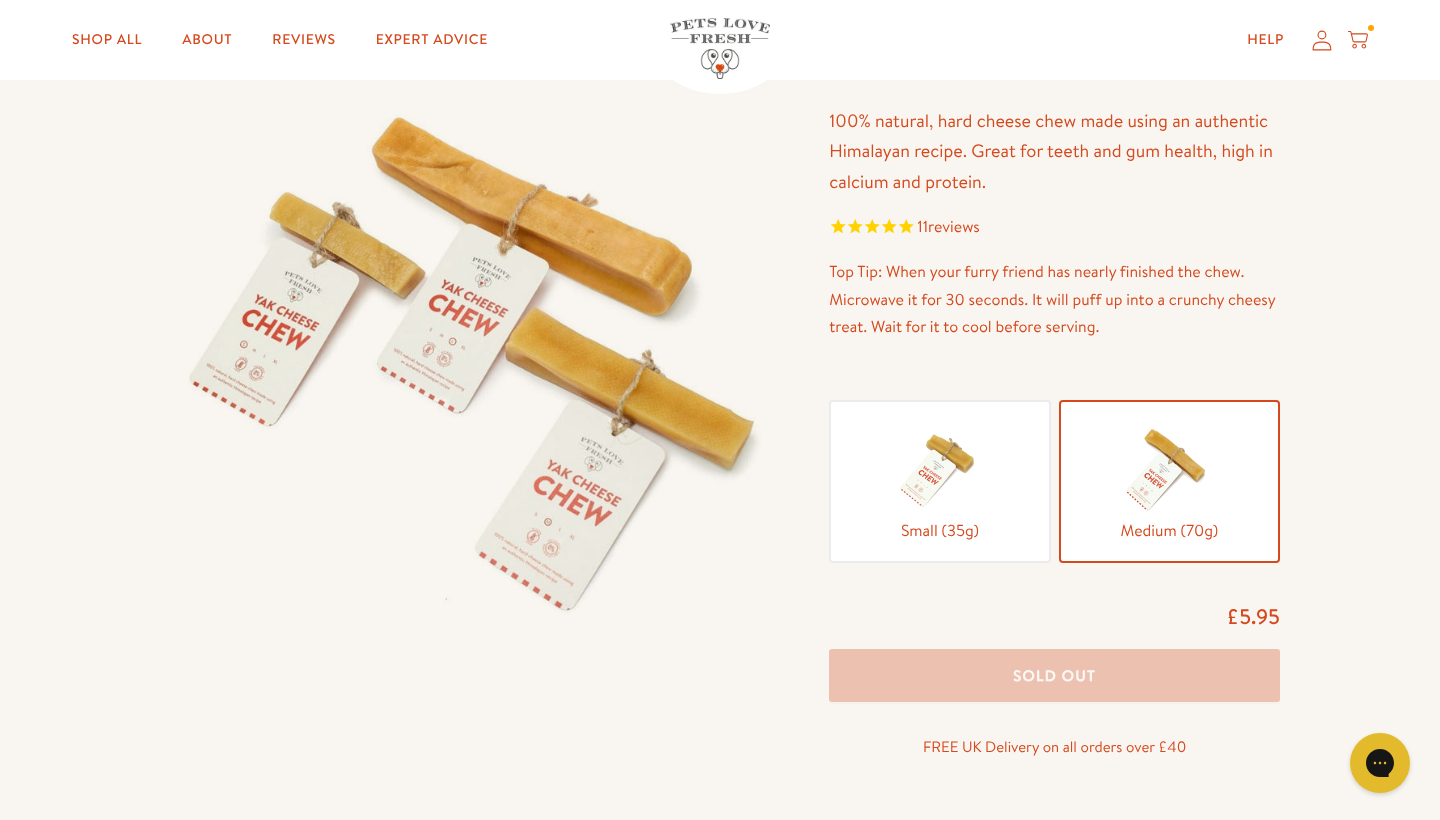 click on "Small (35g)" at bounding box center [939, 531] 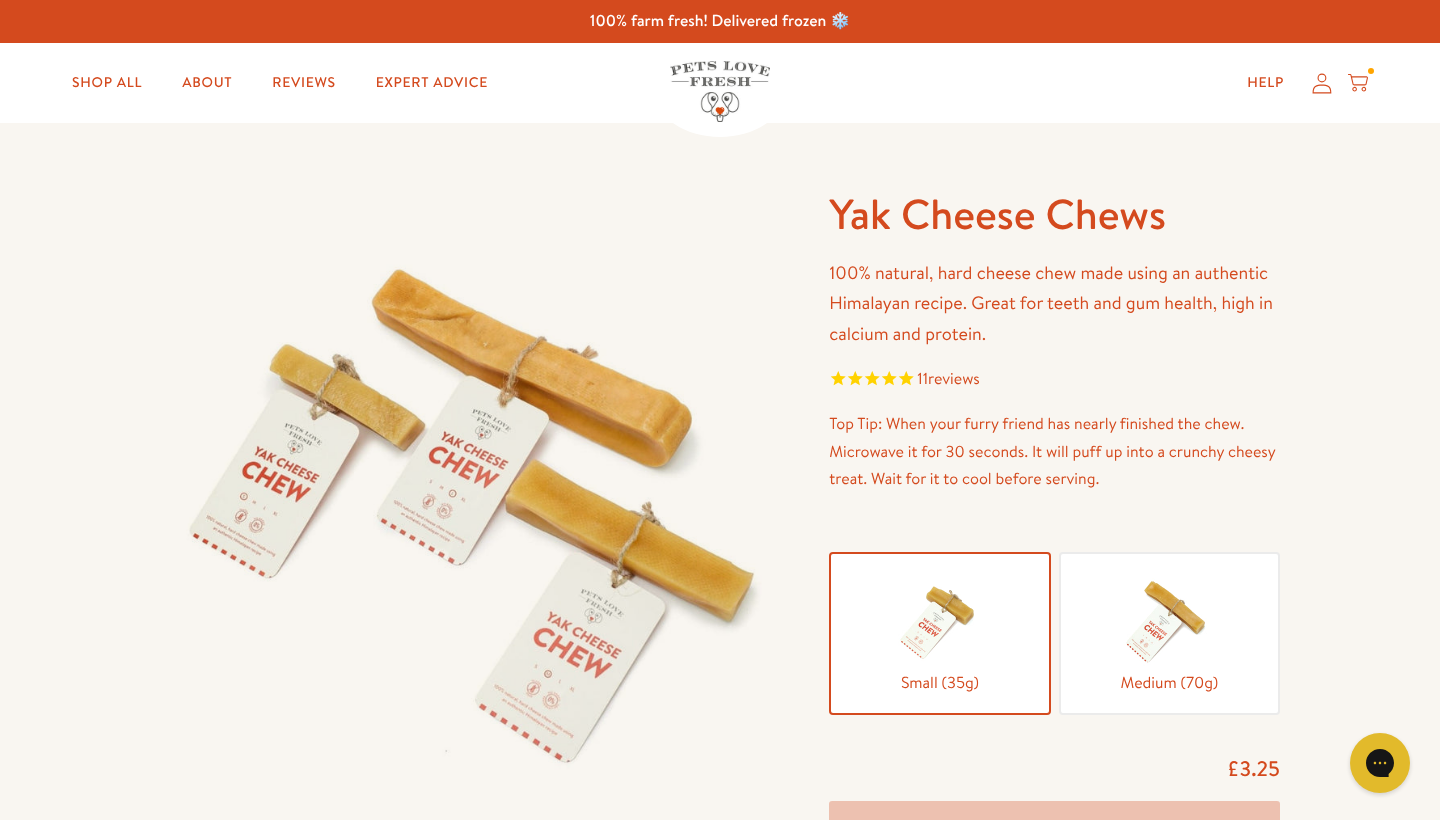 scroll, scrollTop: 0, scrollLeft: 0, axis: both 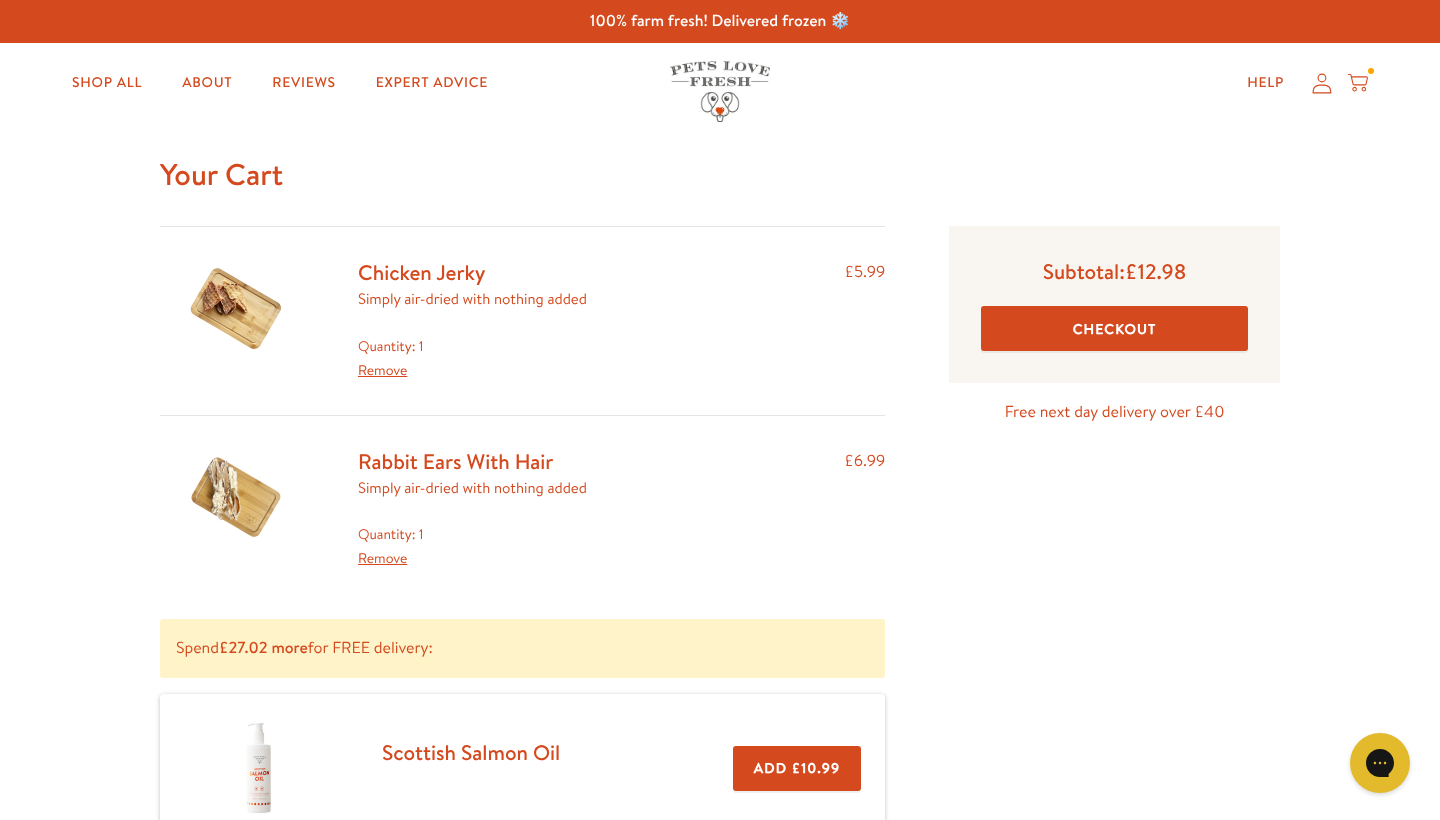 click on "Chicken Jerky" at bounding box center [421, 272] 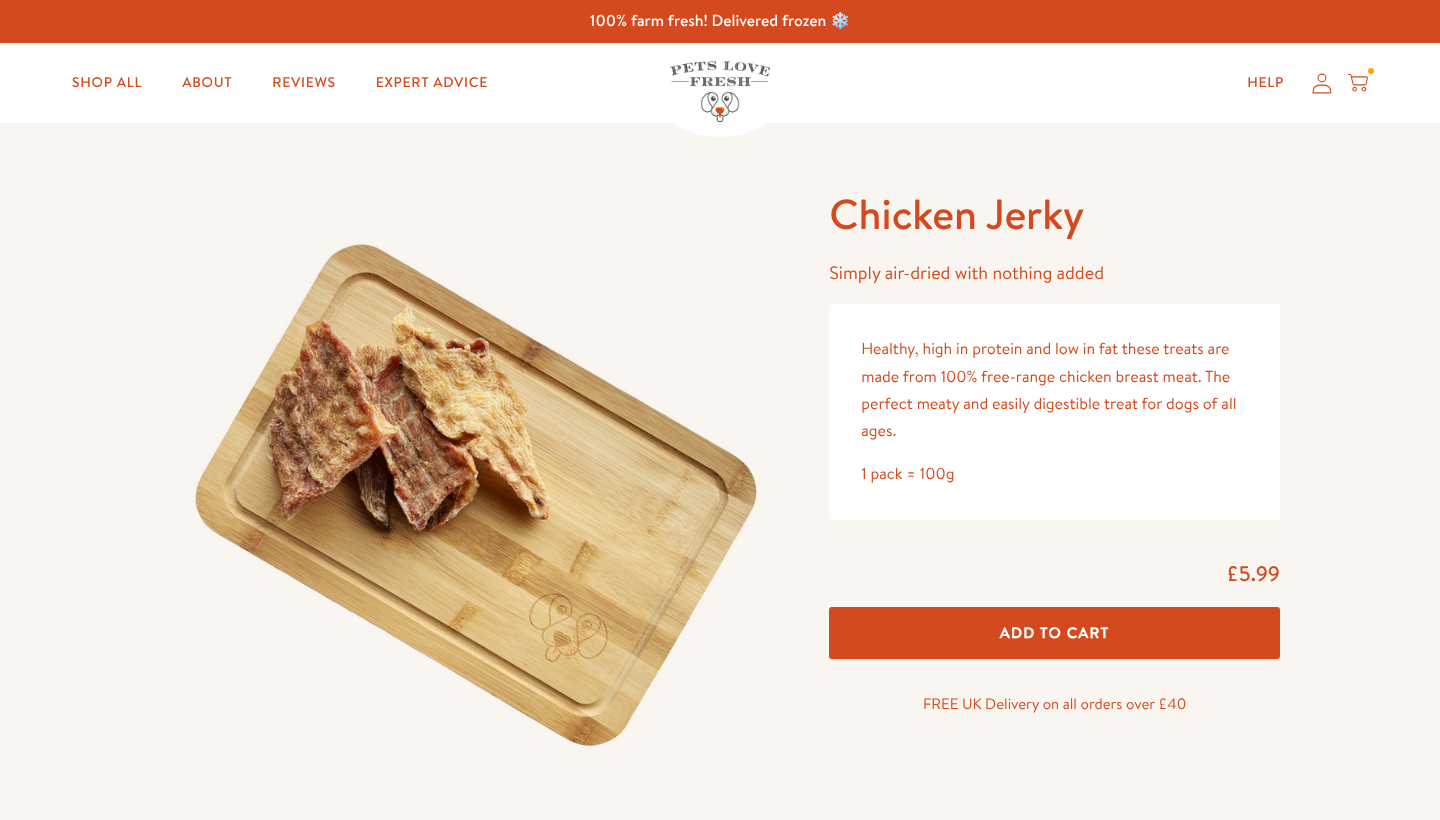 scroll, scrollTop: 0, scrollLeft: 0, axis: both 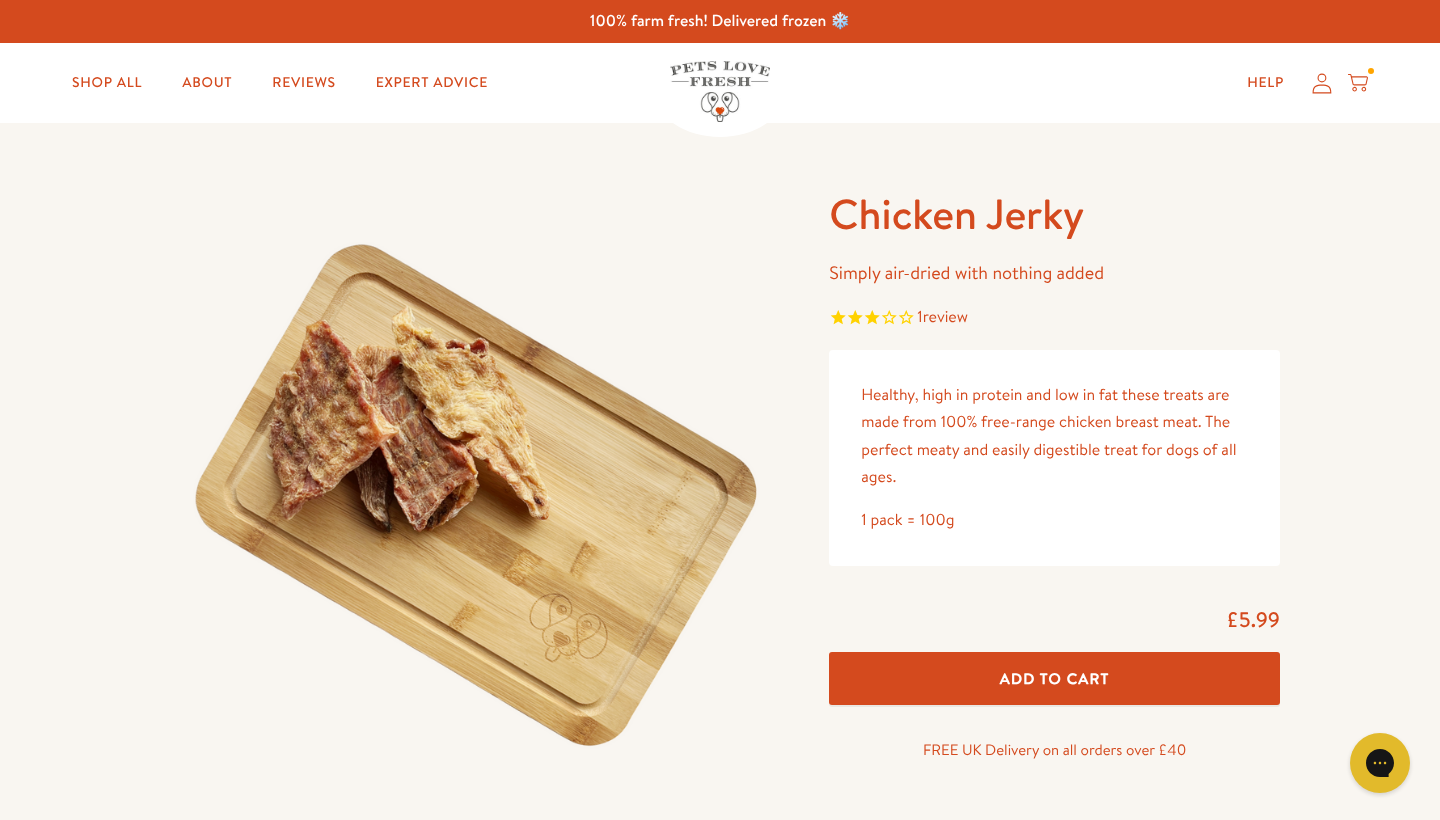 click on "Add To Cart" at bounding box center [1055, 678] 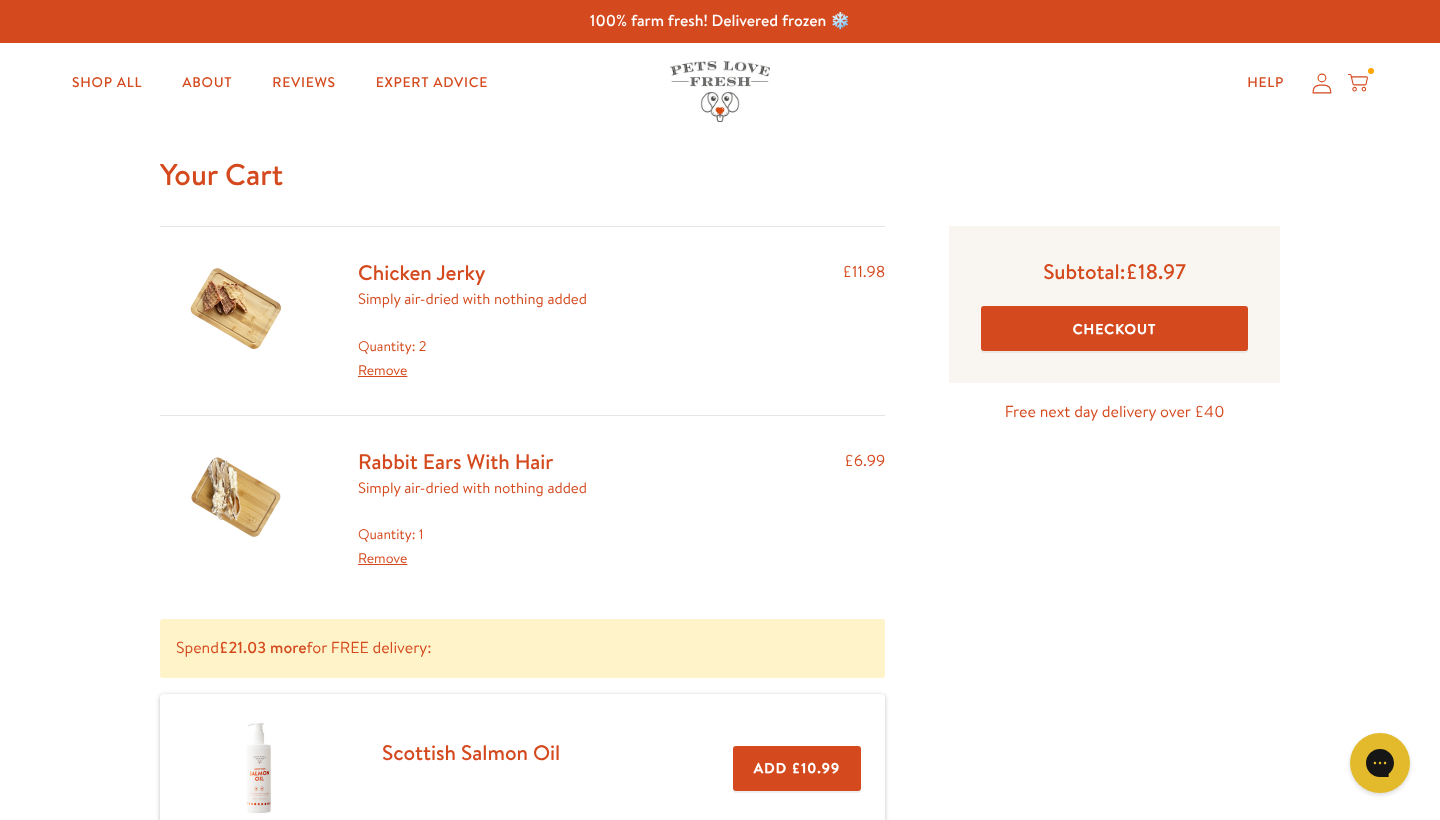 scroll, scrollTop: 0, scrollLeft: 0, axis: both 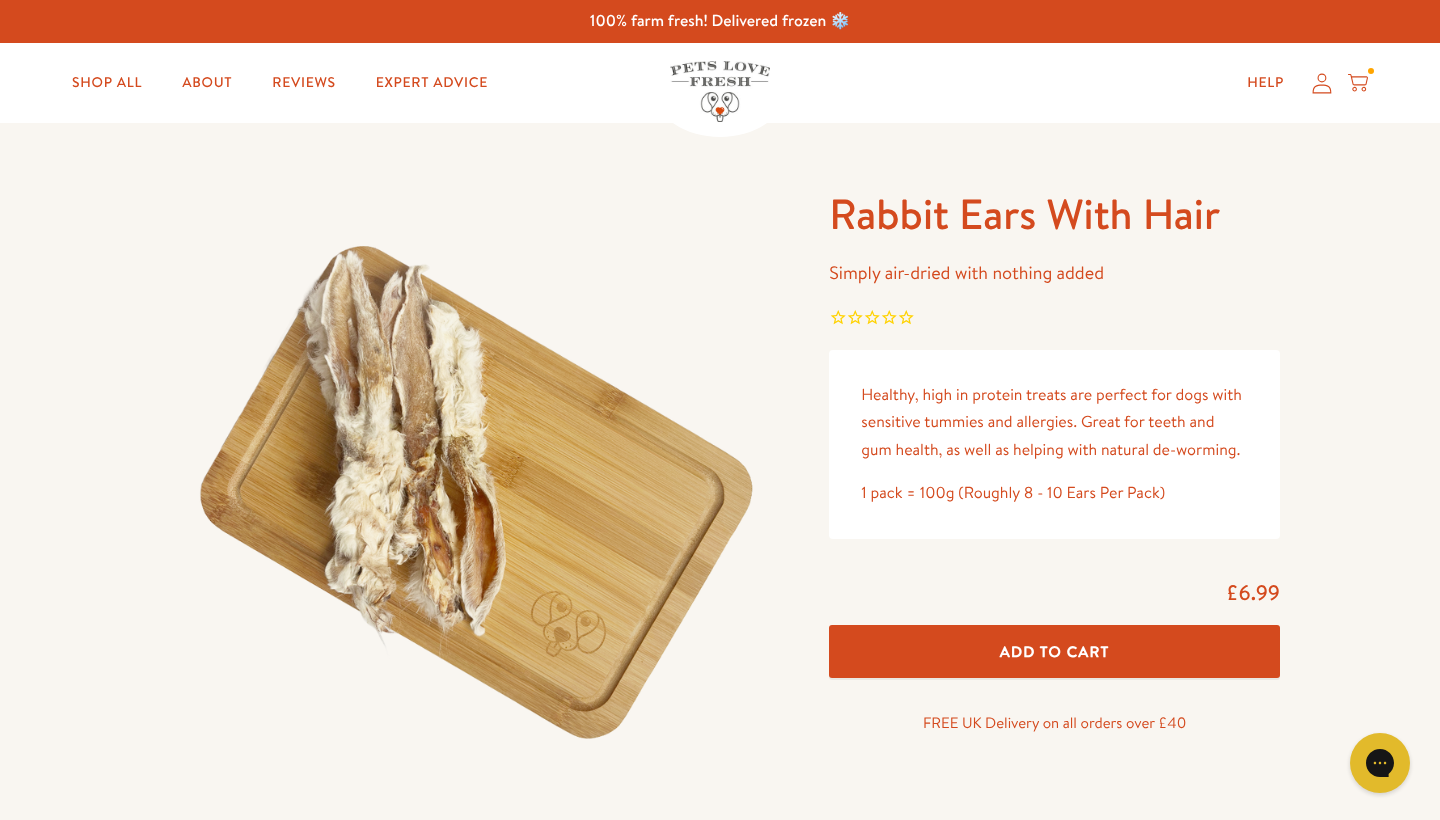 click on "Add To Cart" at bounding box center [1055, 651] 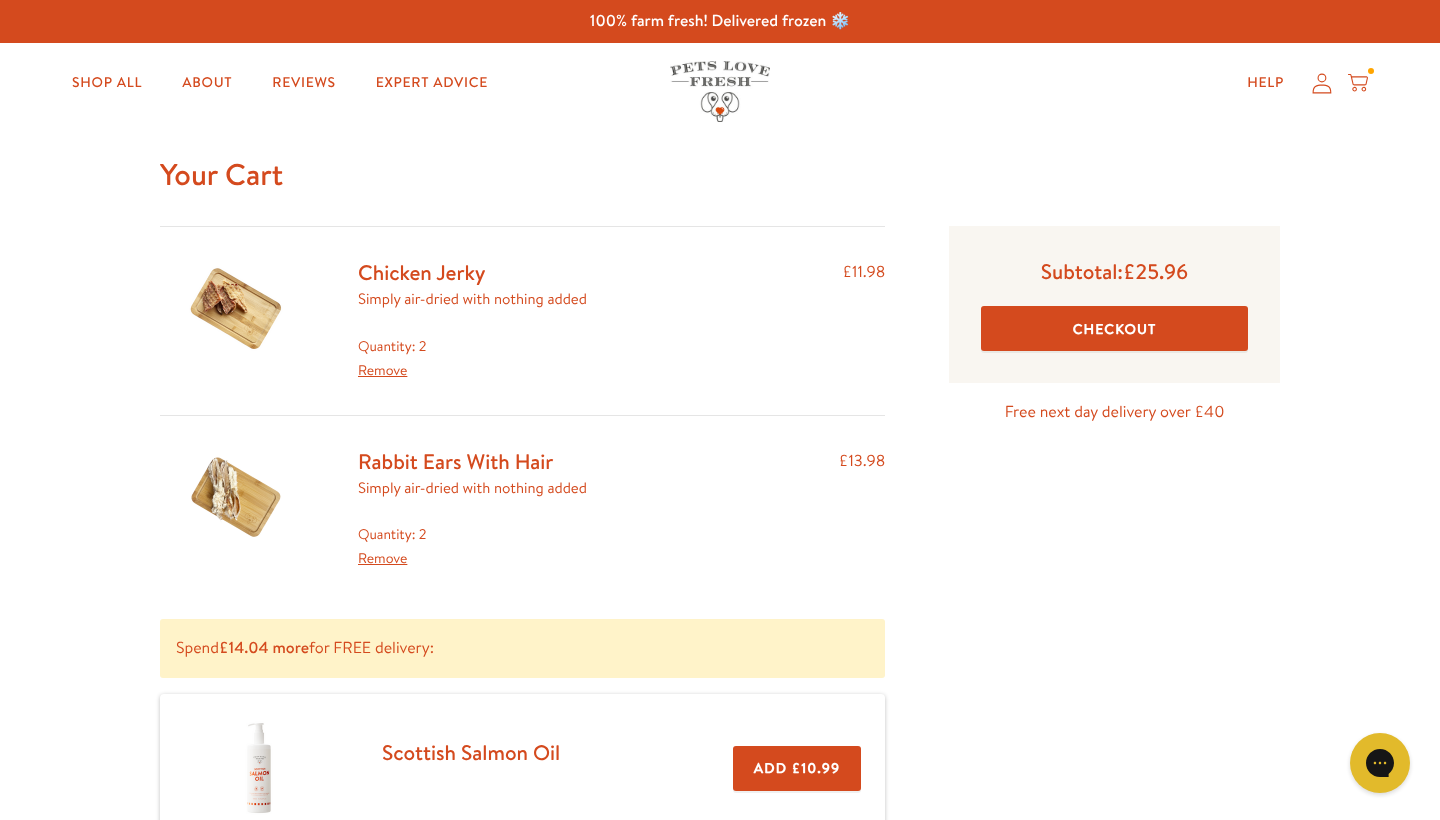scroll, scrollTop: 0, scrollLeft: 0, axis: both 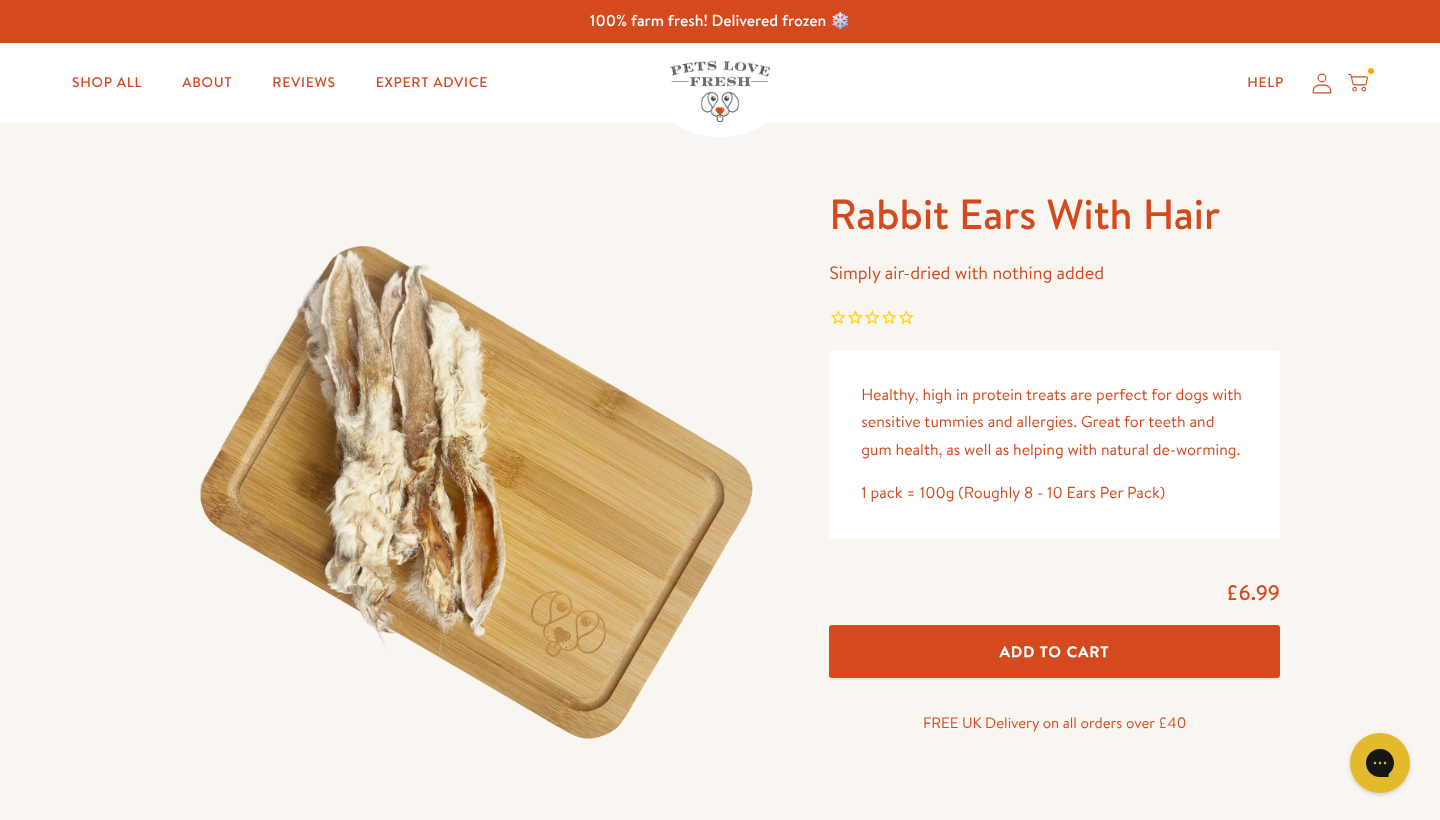 click on "Add To Cart" at bounding box center (1055, 651) 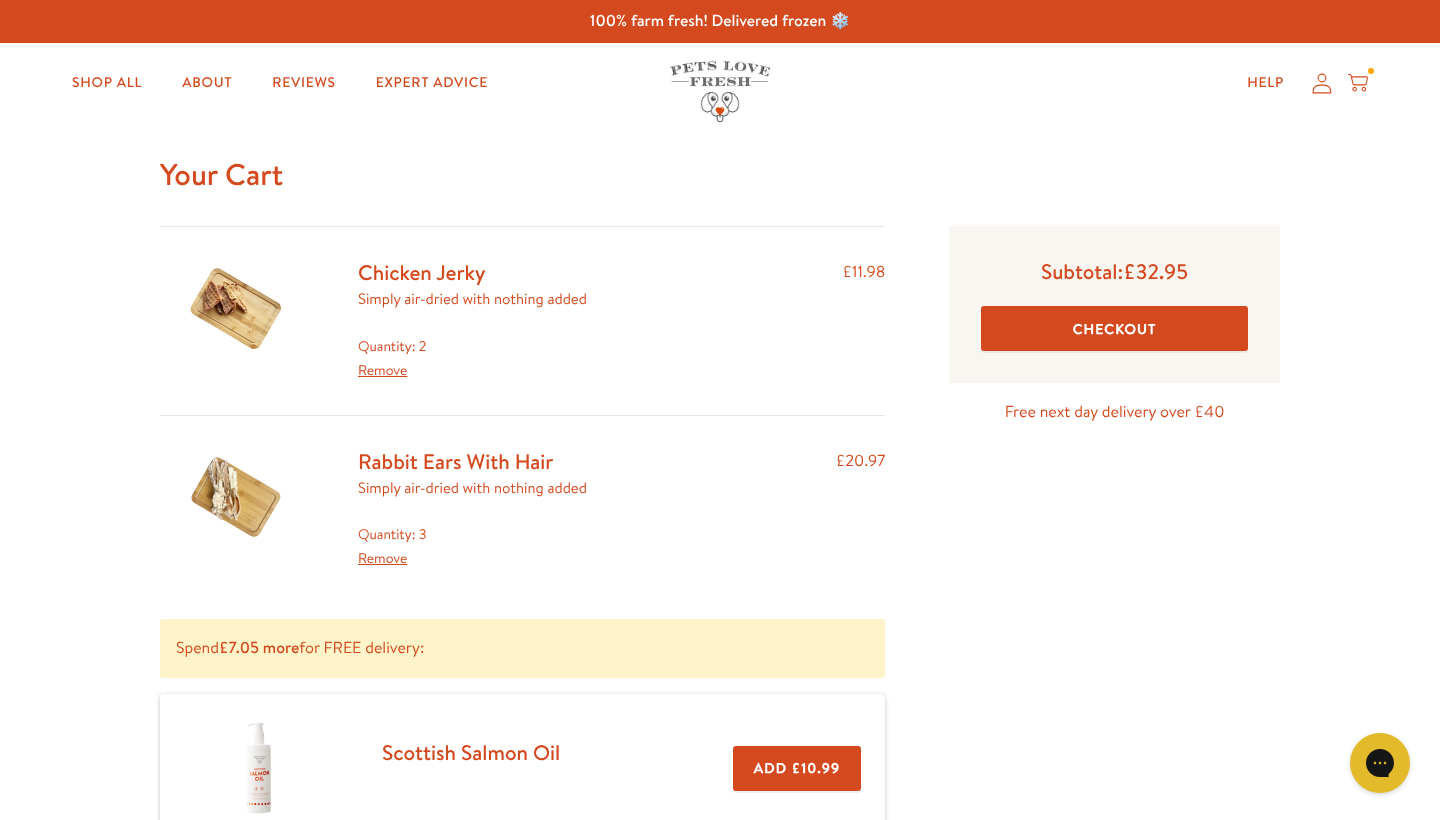 scroll, scrollTop: 0, scrollLeft: 0, axis: both 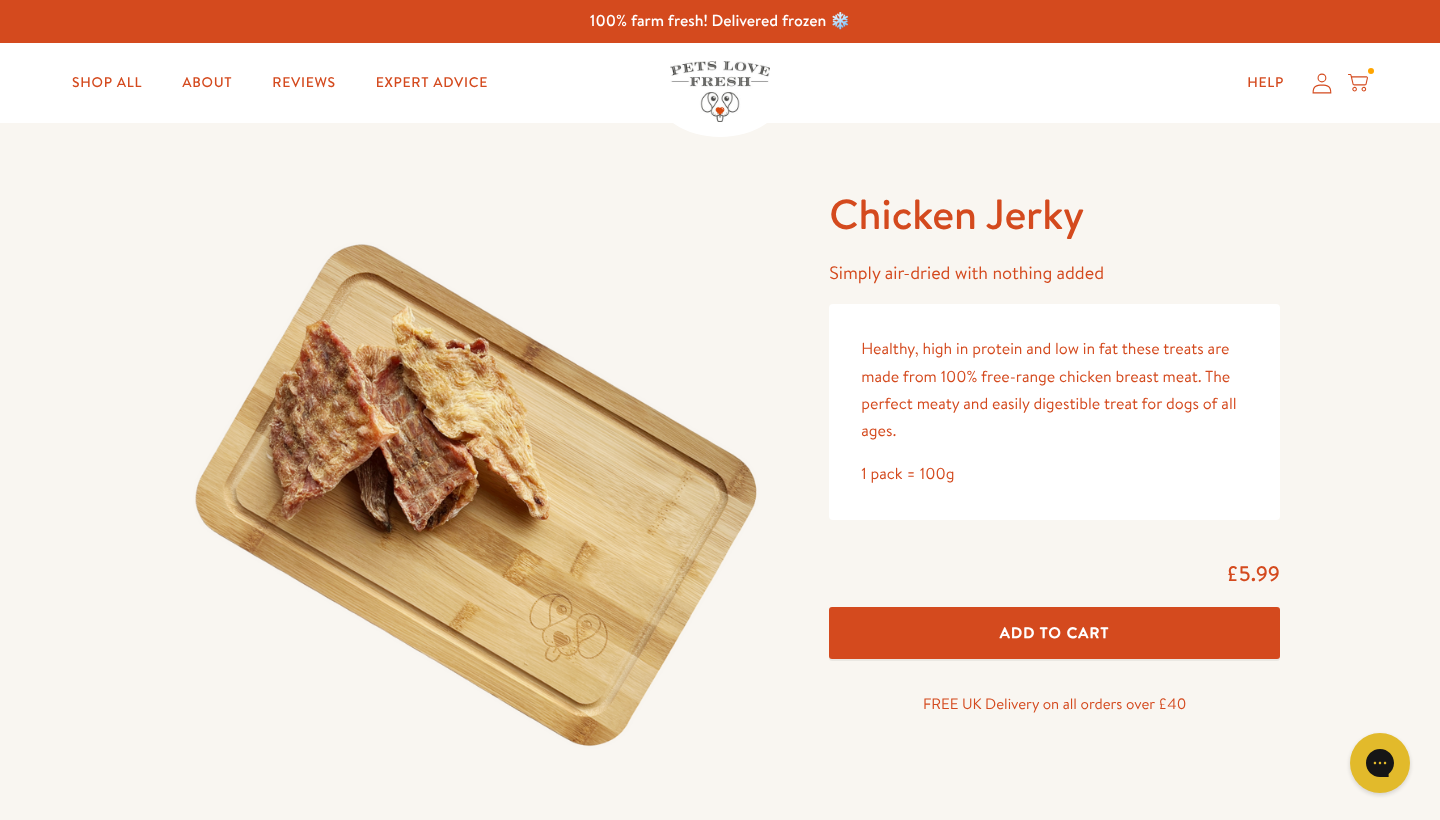 click on "Add To Cart" at bounding box center (1054, 633) 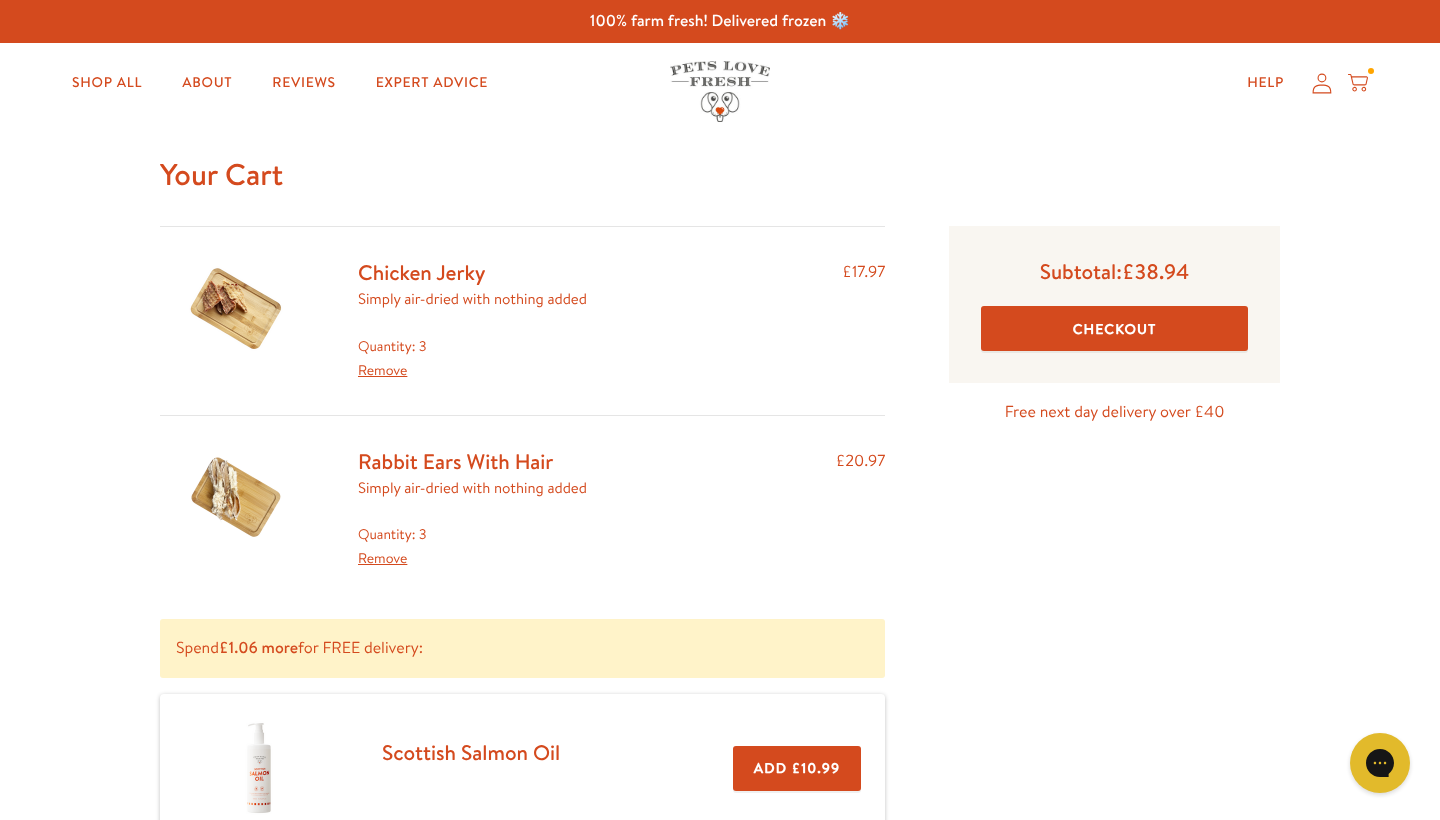 scroll, scrollTop: 0, scrollLeft: 0, axis: both 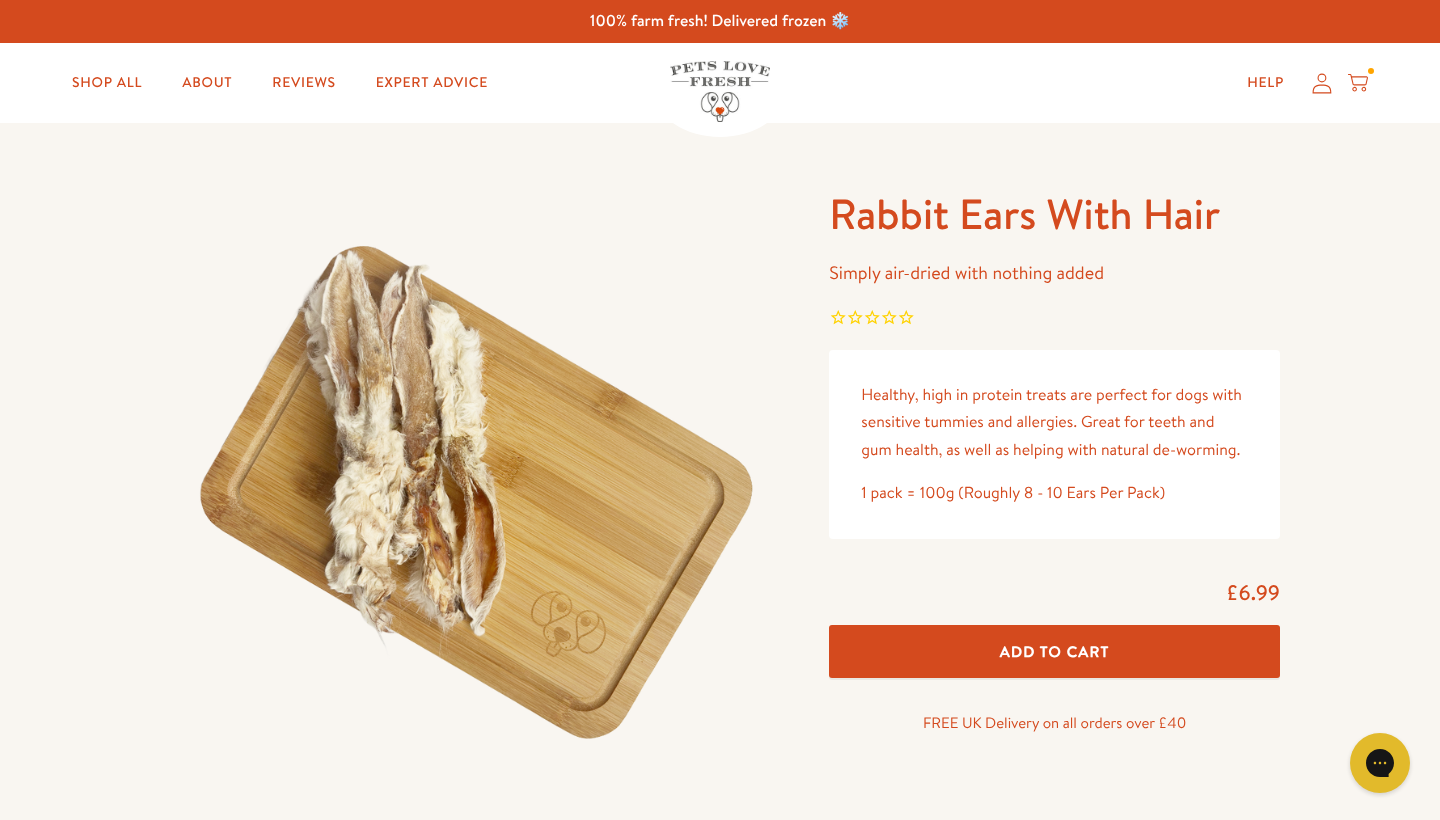 click on "Add To Cart" at bounding box center (1055, 651) 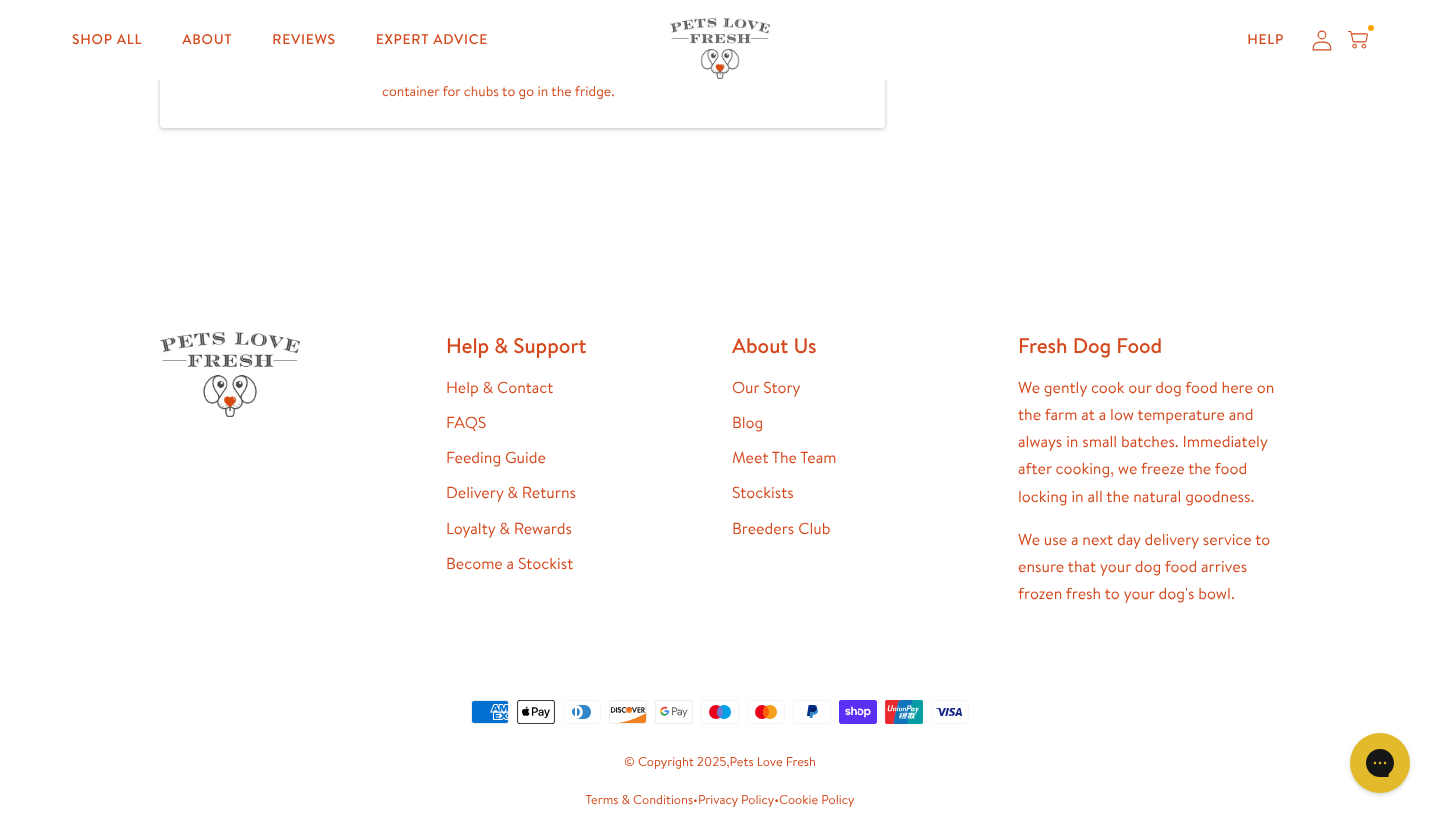 scroll, scrollTop: 1221, scrollLeft: 0, axis: vertical 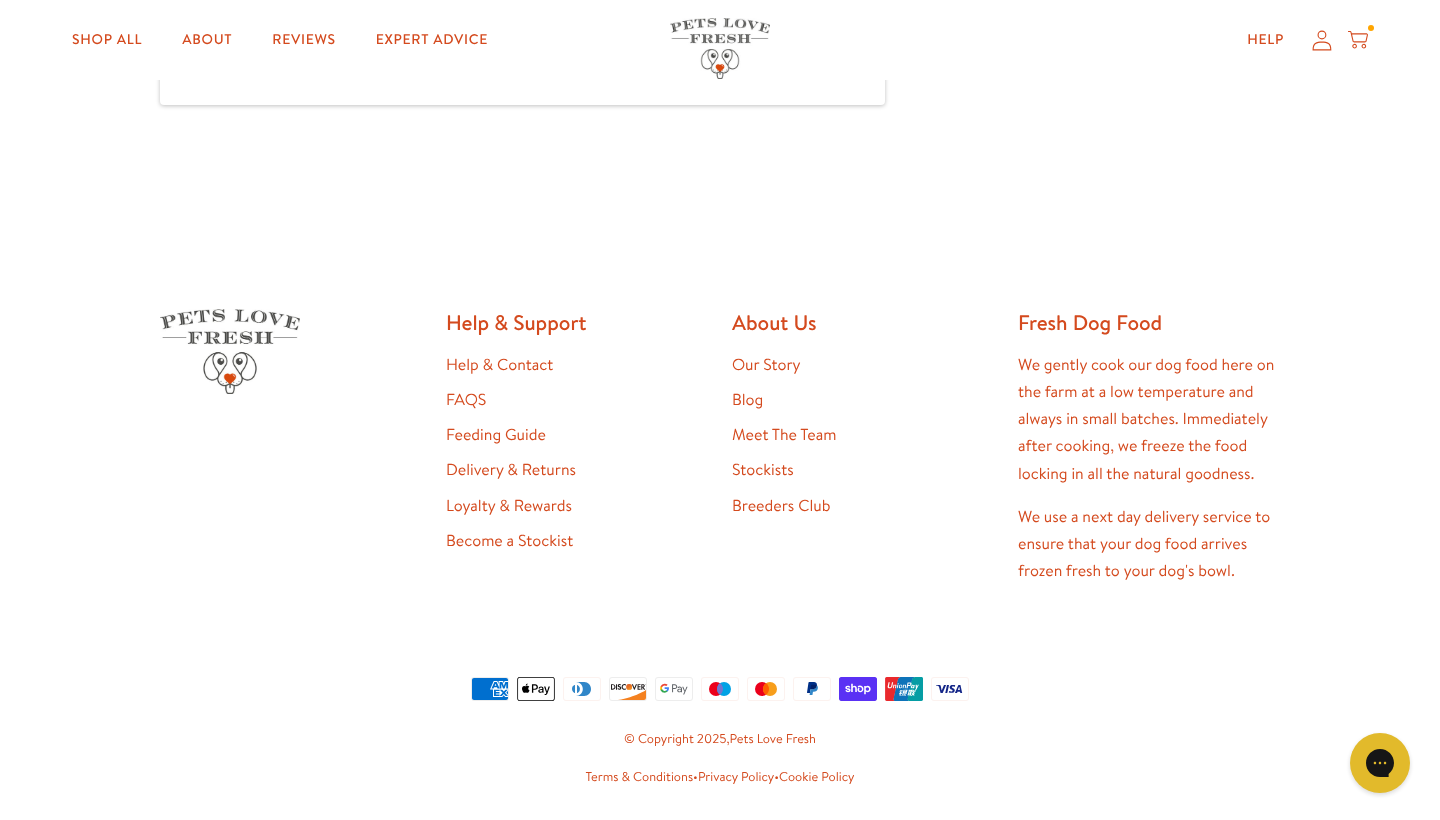 click on "Loyalty & Rewards" at bounding box center [509, 506] 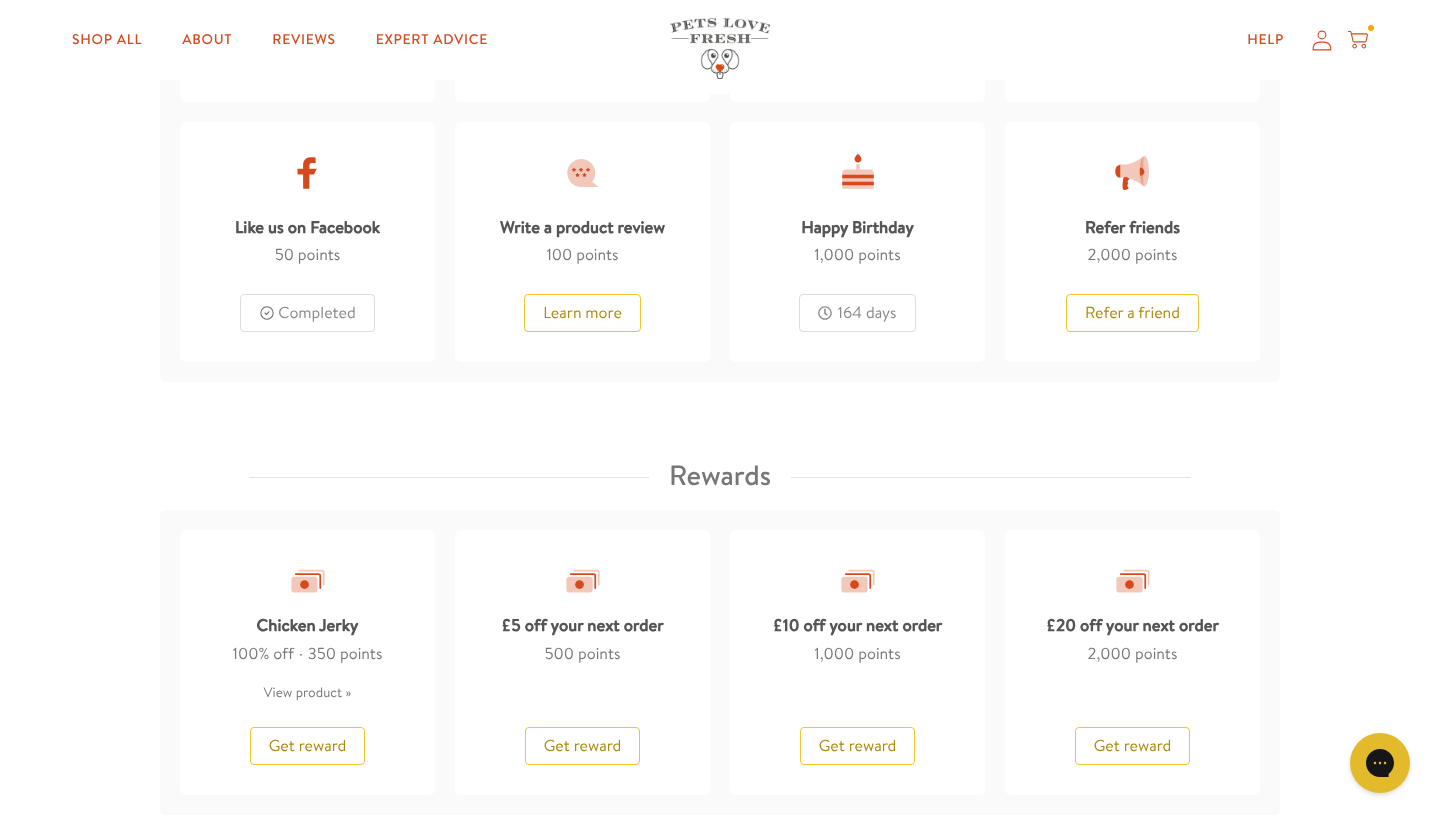 scroll, scrollTop: 1346, scrollLeft: 0, axis: vertical 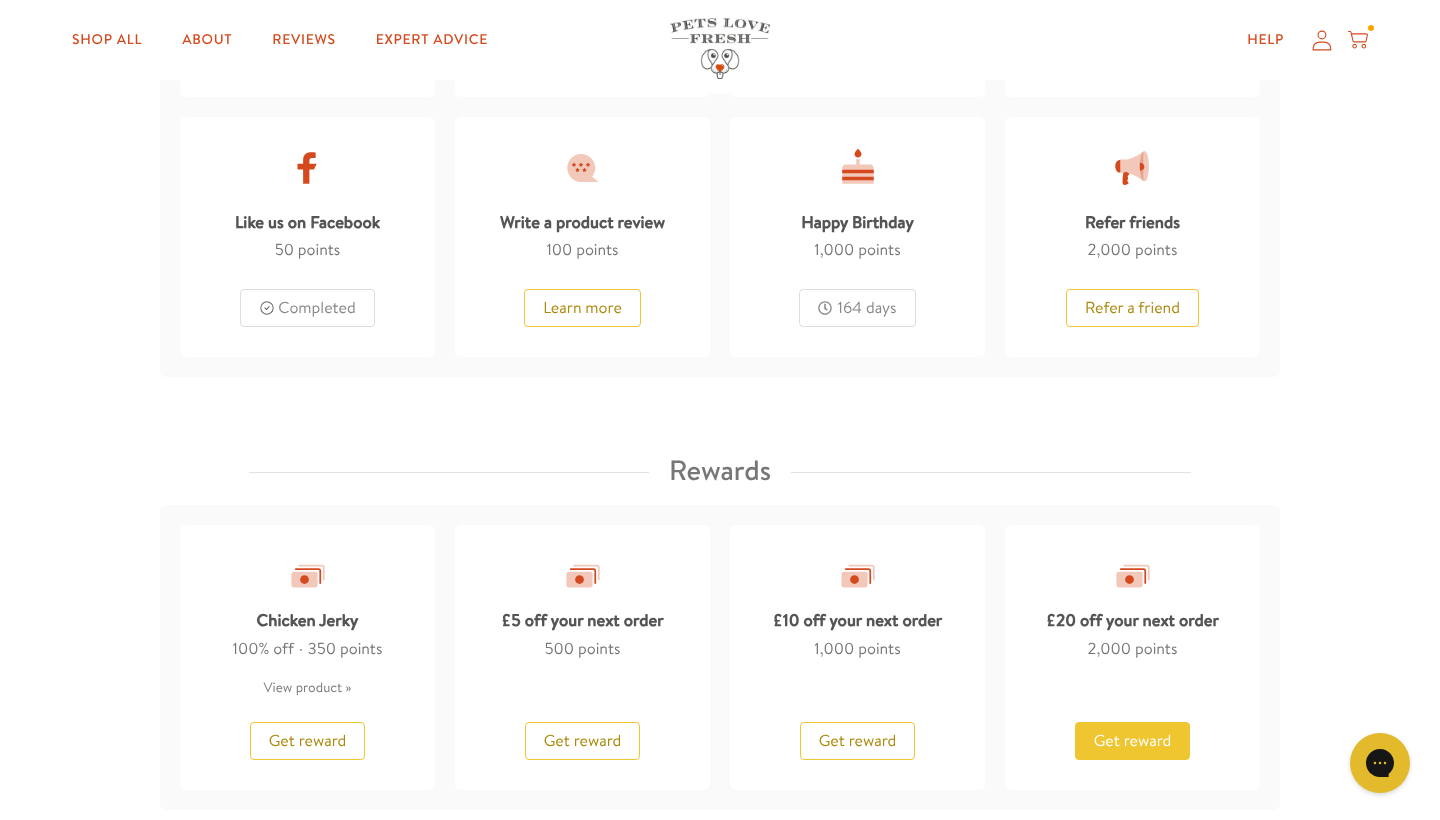 click on "Get reward" at bounding box center (1133, 741) 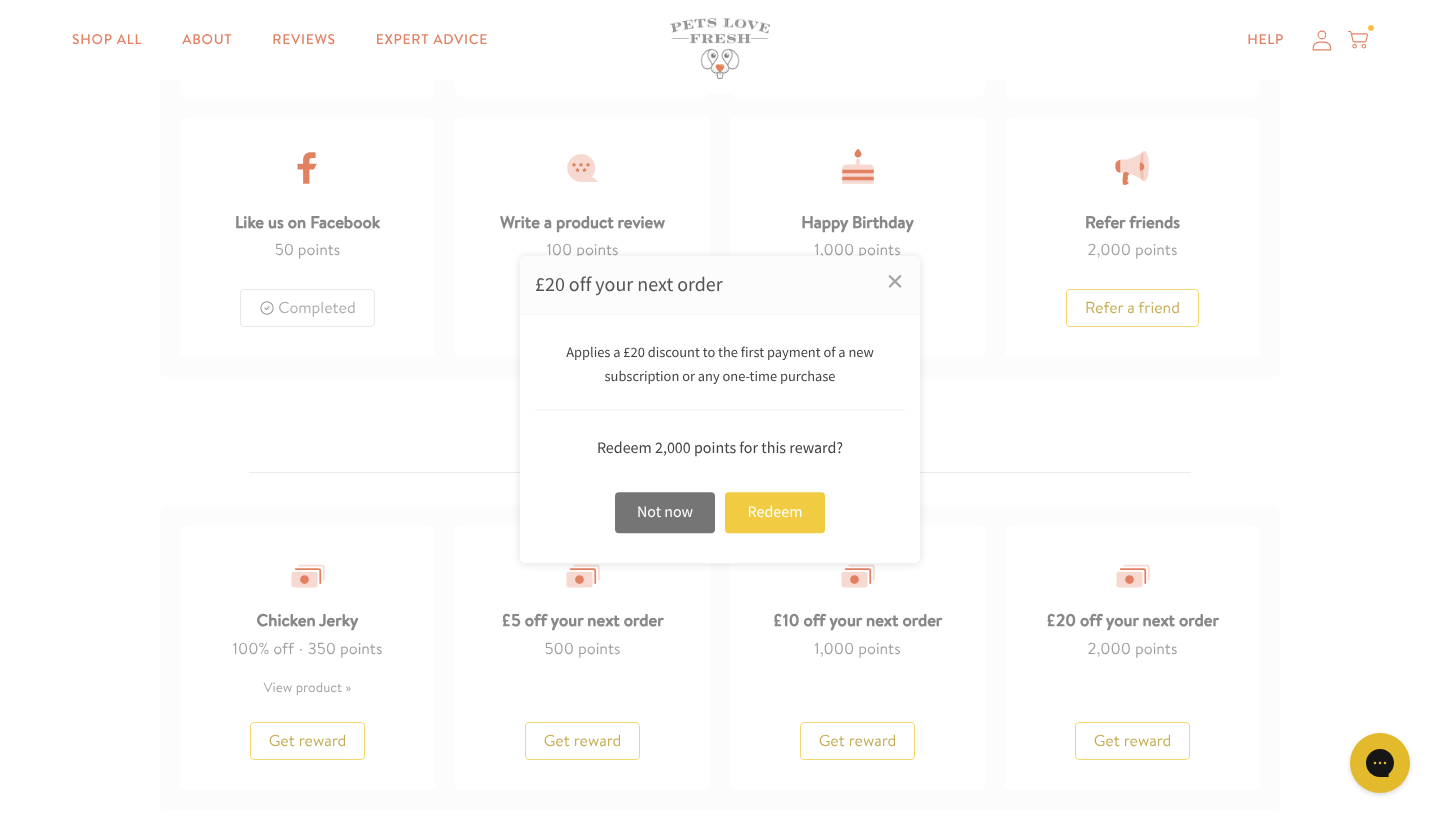 click on "Redeem" at bounding box center (775, 512) 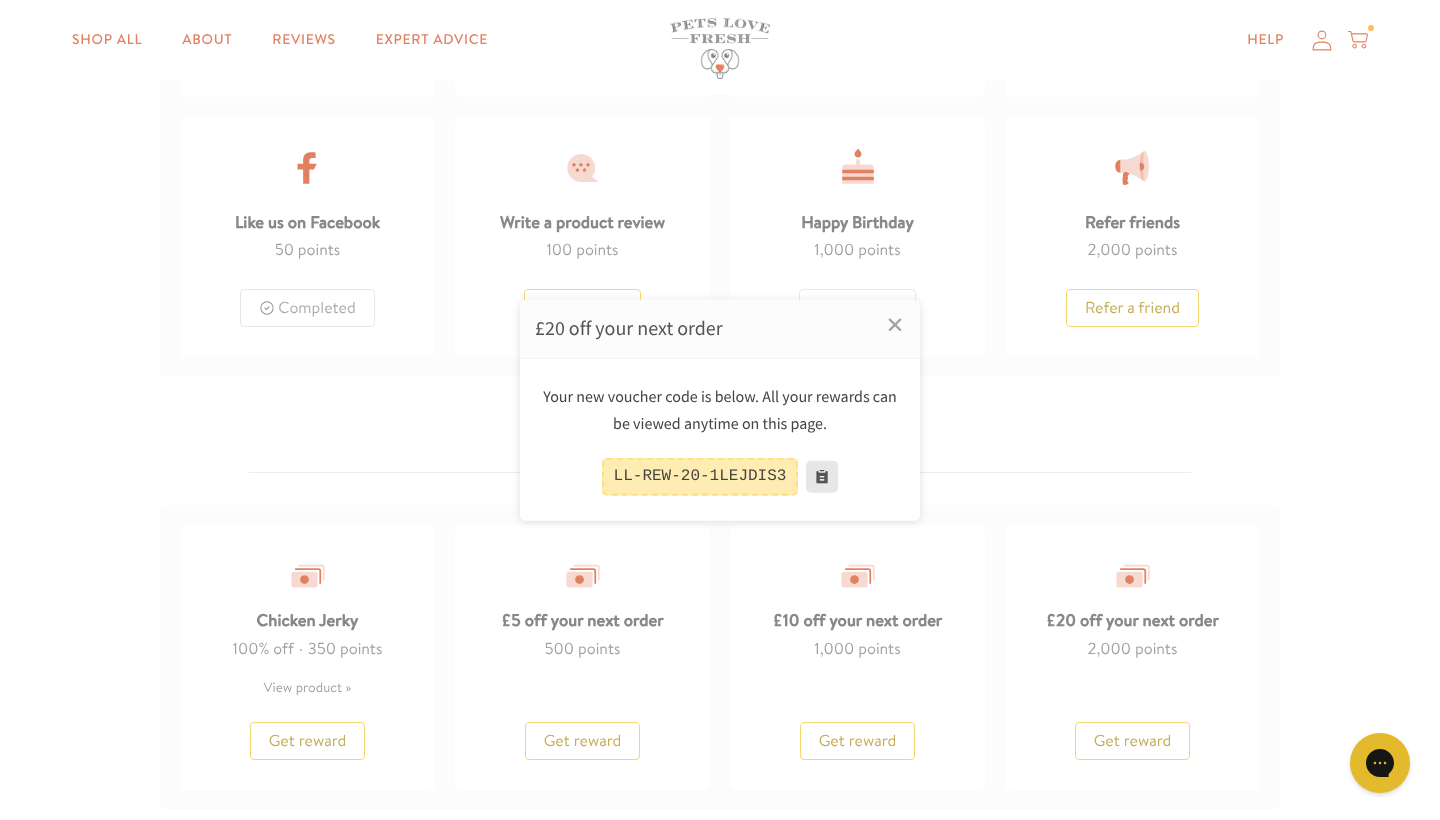 click at bounding box center (822, 477) 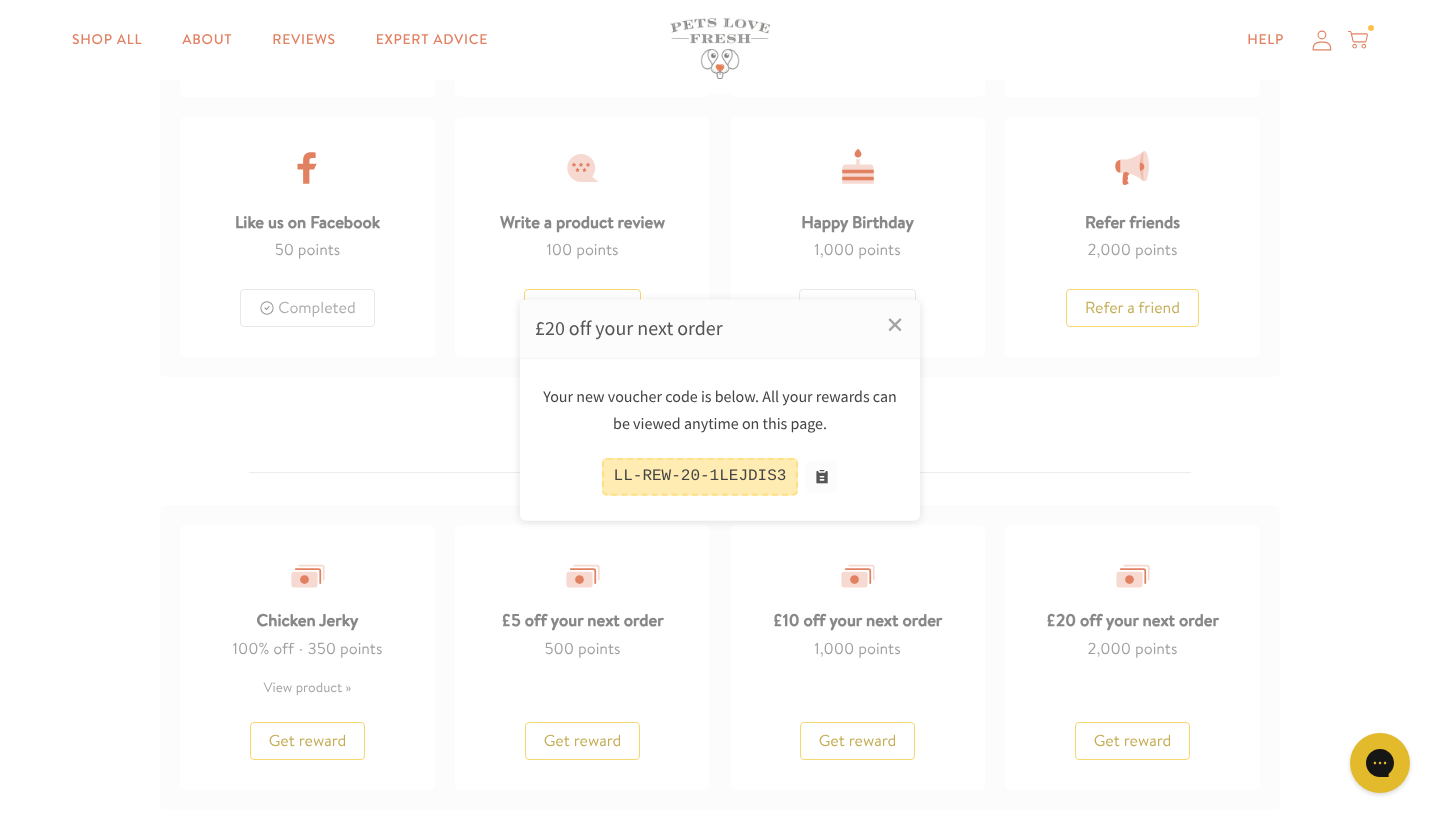 click at bounding box center [720, 410] 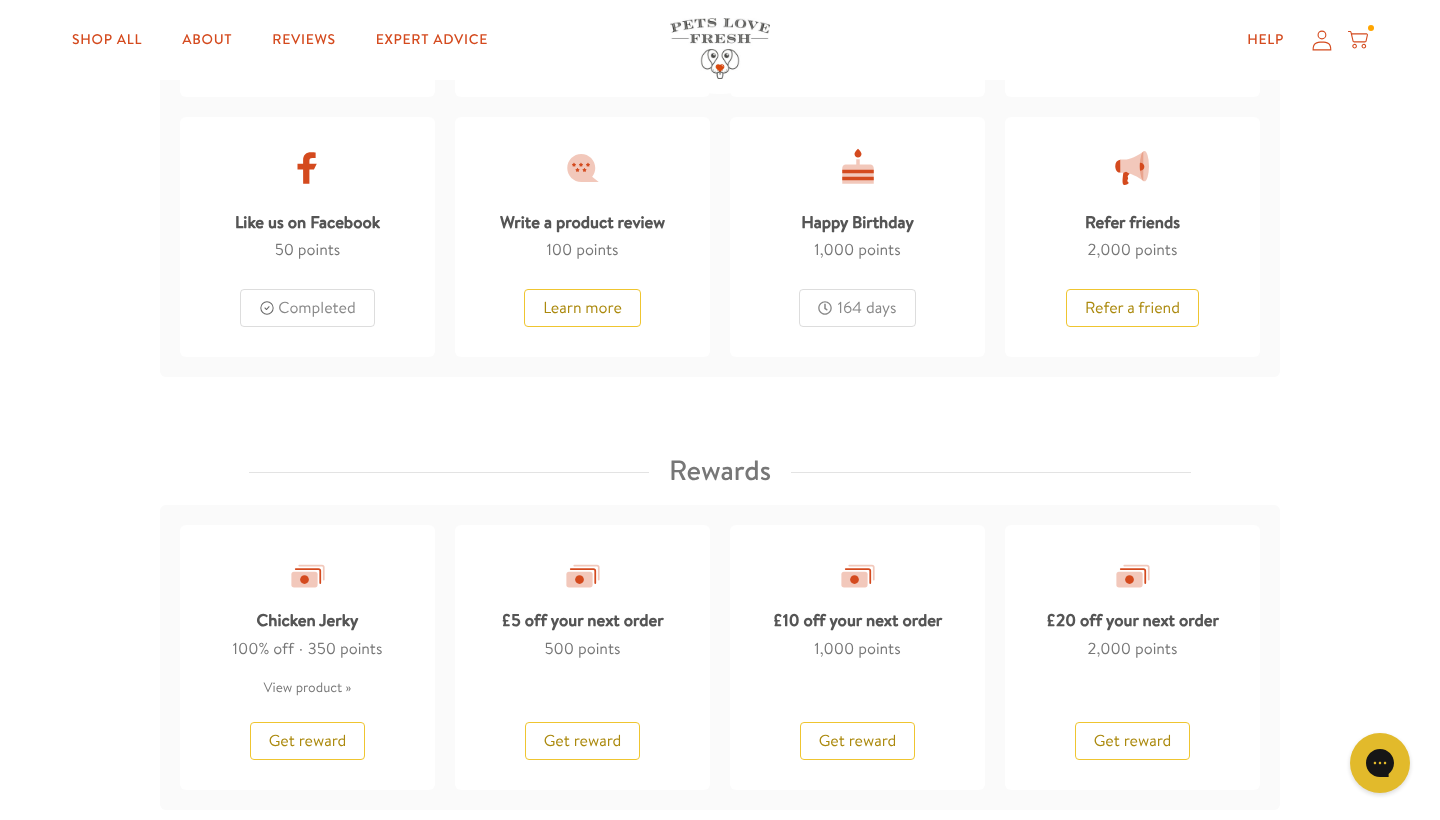 click 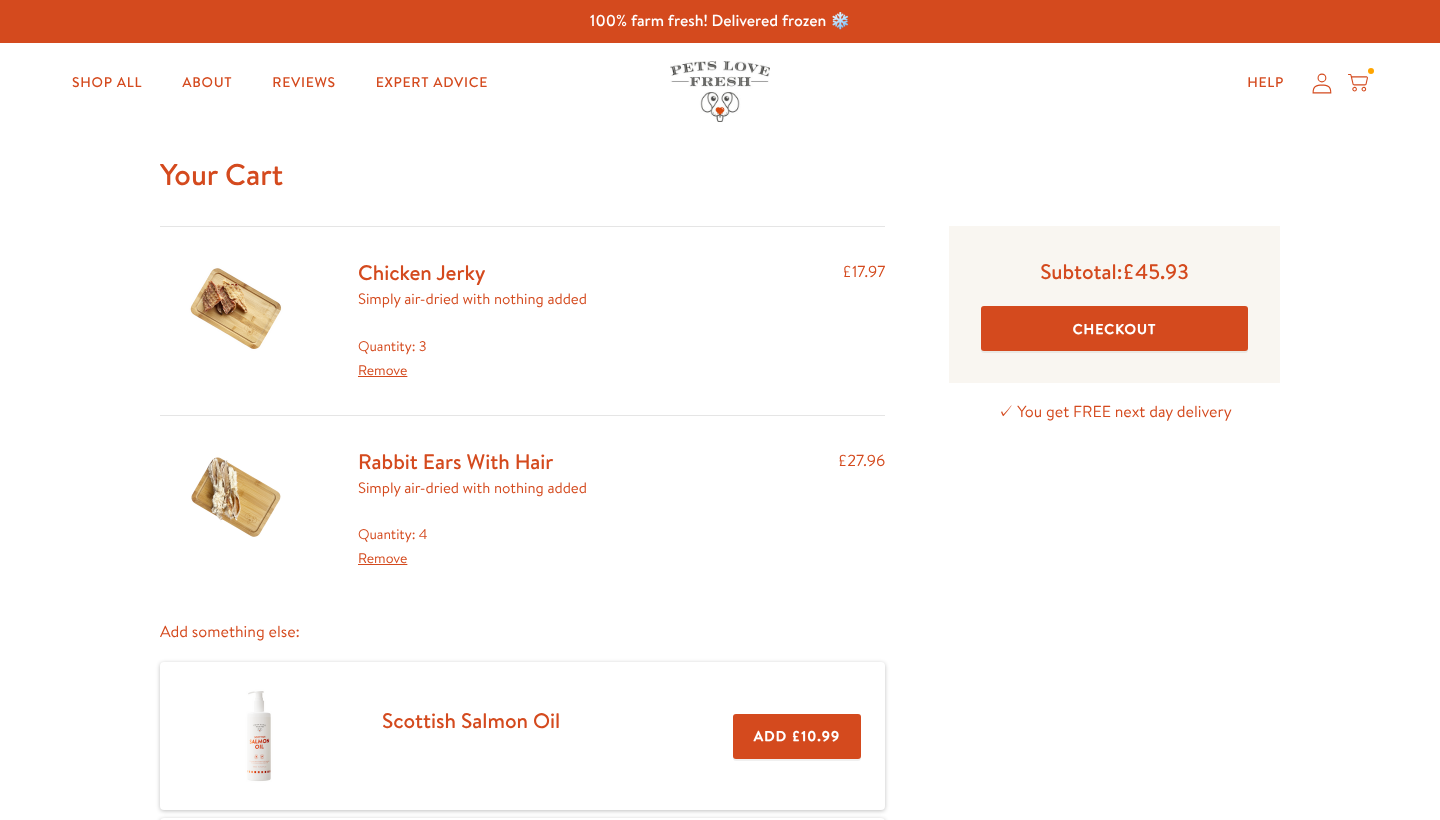 scroll, scrollTop: 0, scrollLeft: 0, axis: both 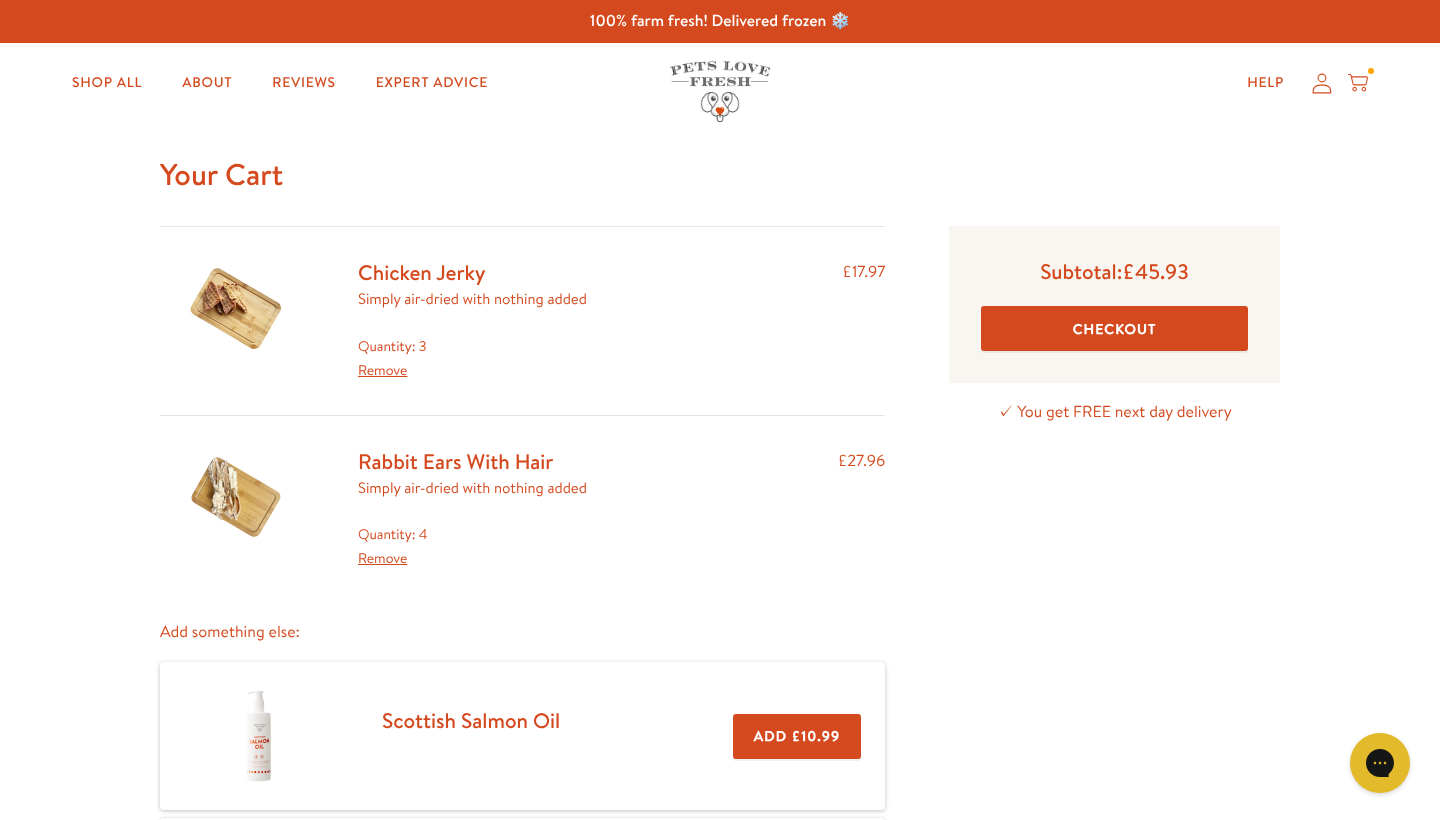 click on "Subtotal:  £45.93
Checkout
✓ You get FREE next day delivery" at bounding box center [1114, 795] 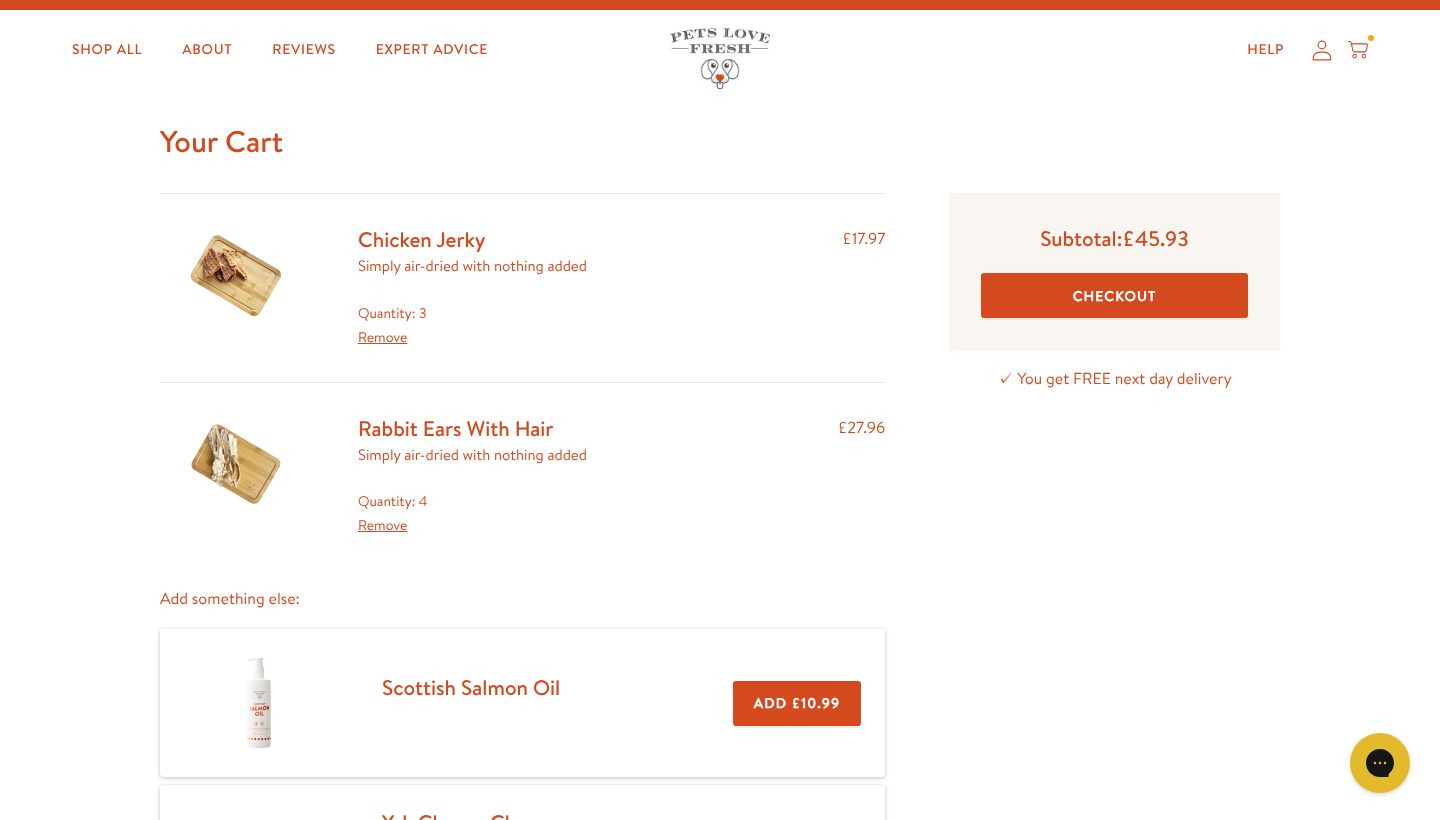 scroll, scrollTop: -2, scrollLeft: 0, axis: vertical 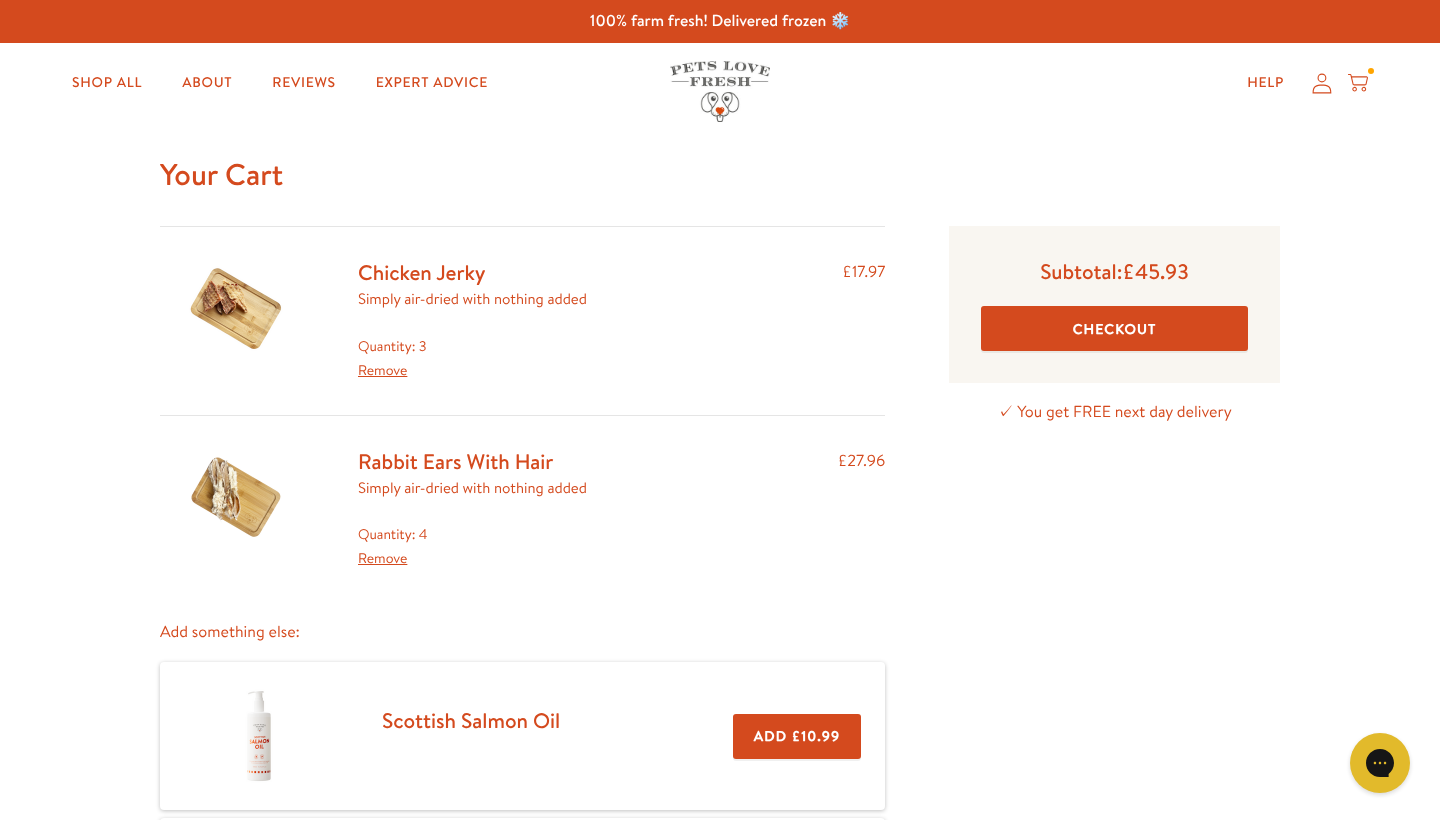 click on "Checkout" at bounding box center (1114, 328) 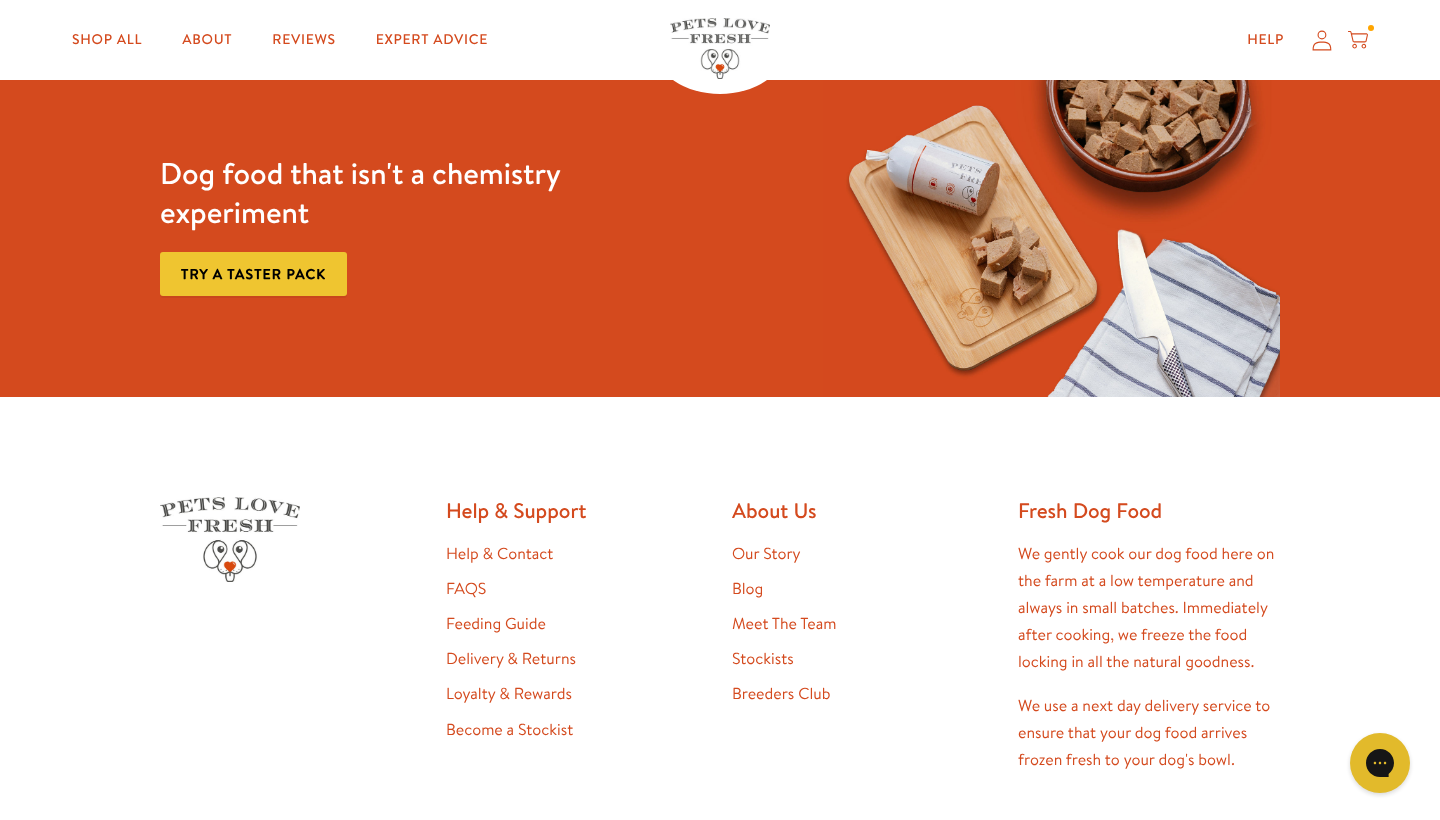 scroll, scrollTop: 3547, scrollLeft: 0, axis: vertical 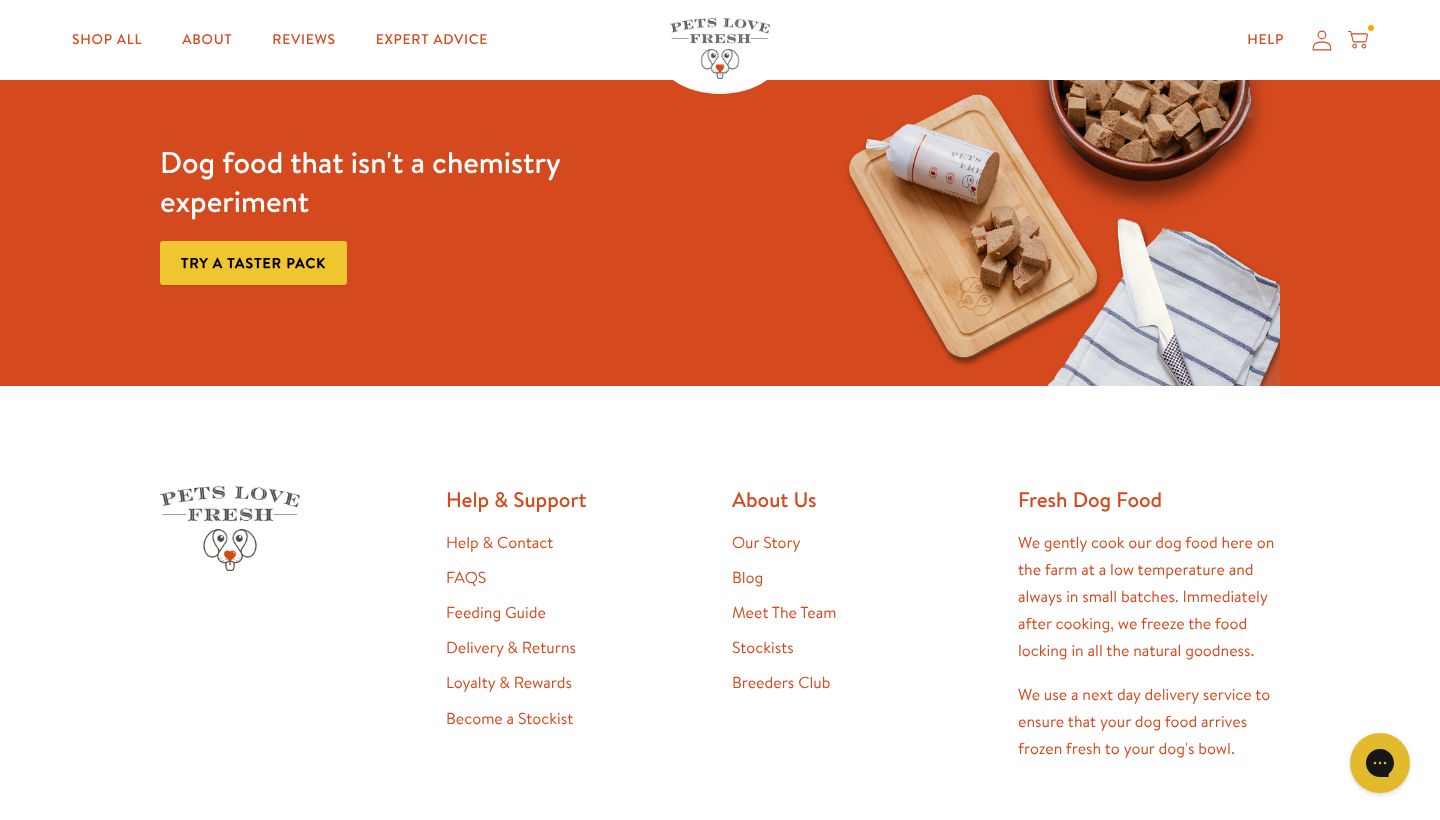 click on "Loyalty & Rewards" at bounding box center [509, 683] 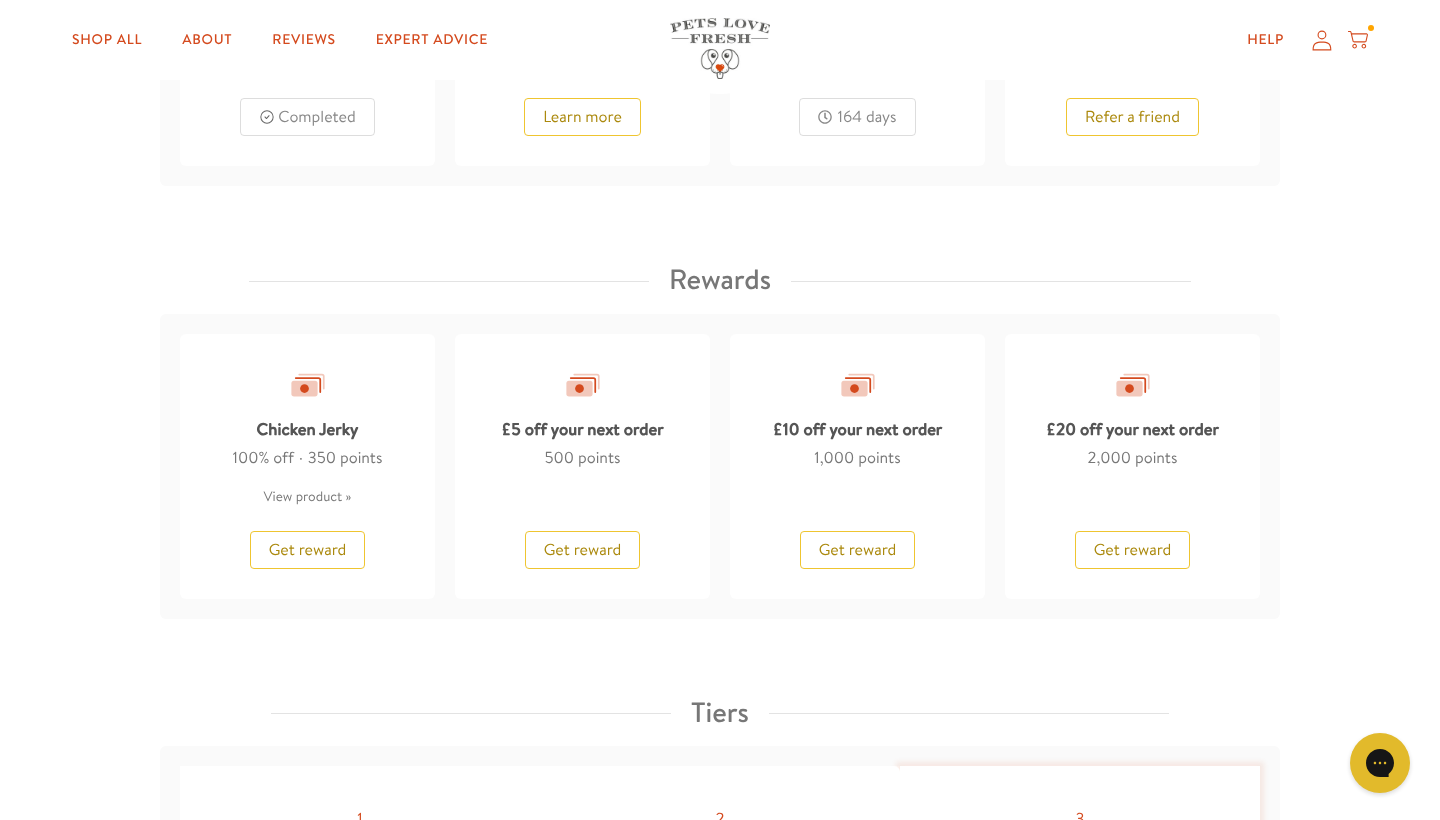 scroll, scrollTop: 1538, scrollLeft: 0, axis: vertical 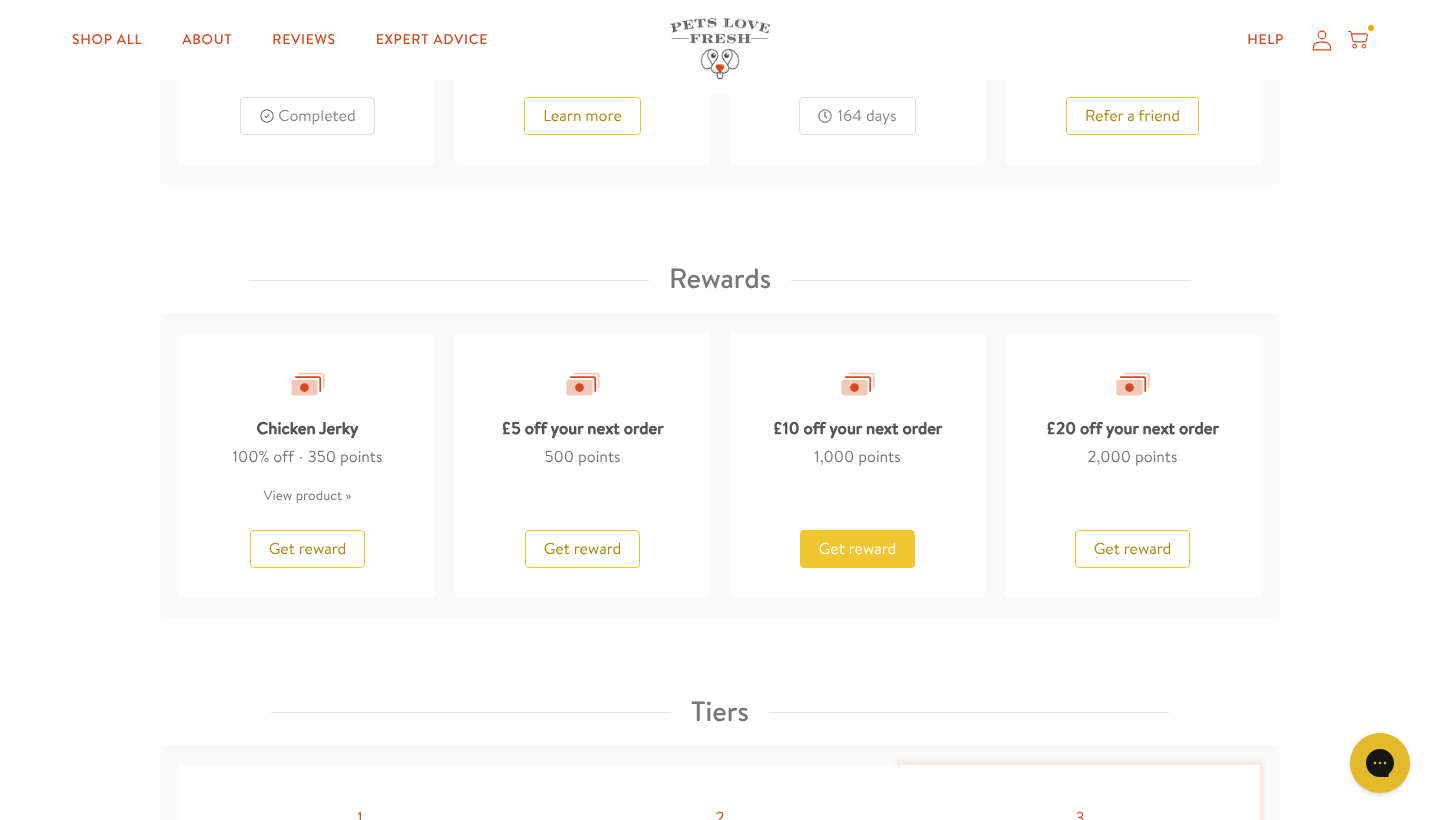 click on "Get reward" at bounding box center [858, 549] 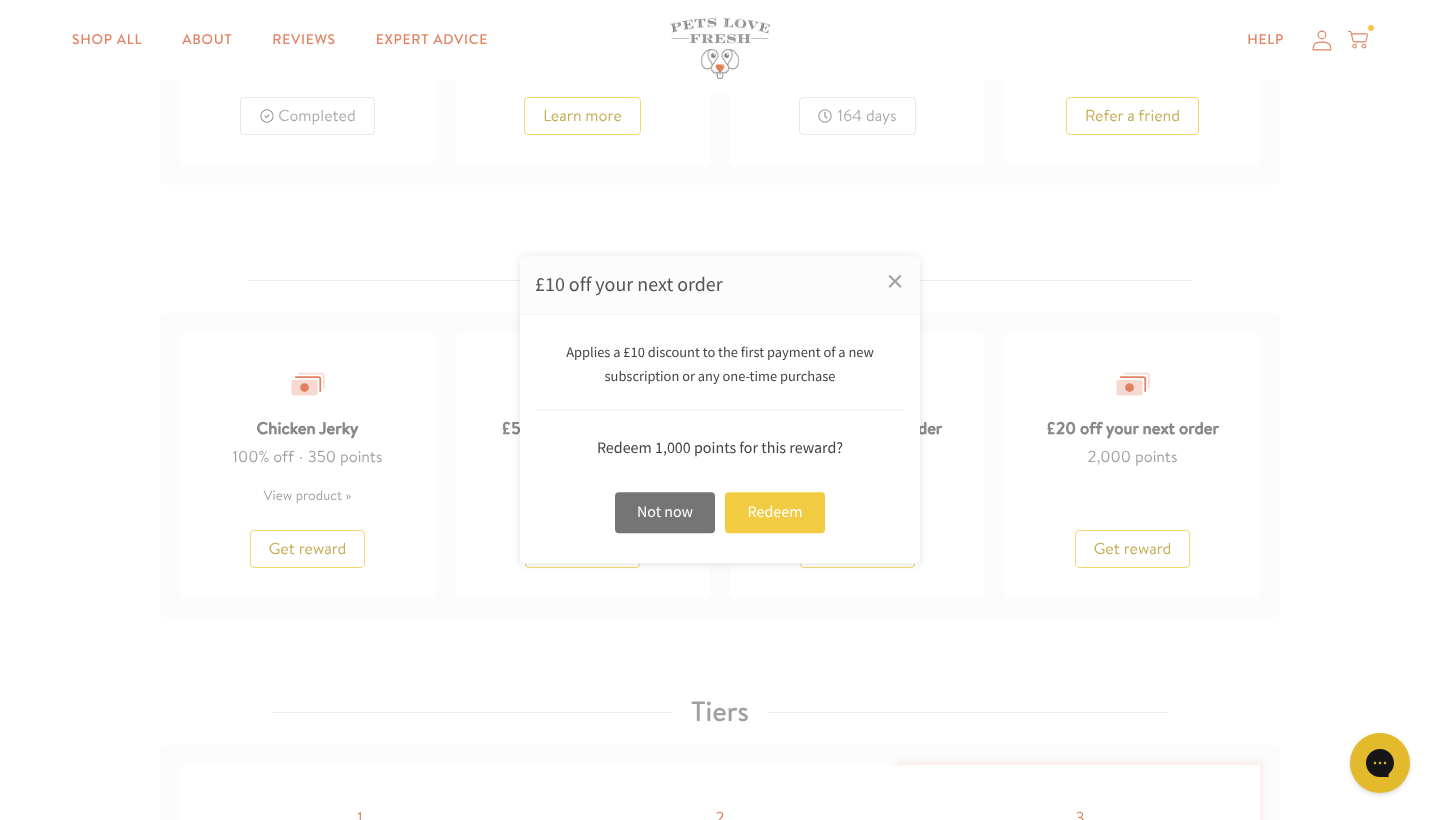 click on "Redeem" at bounding box center (775, 512) 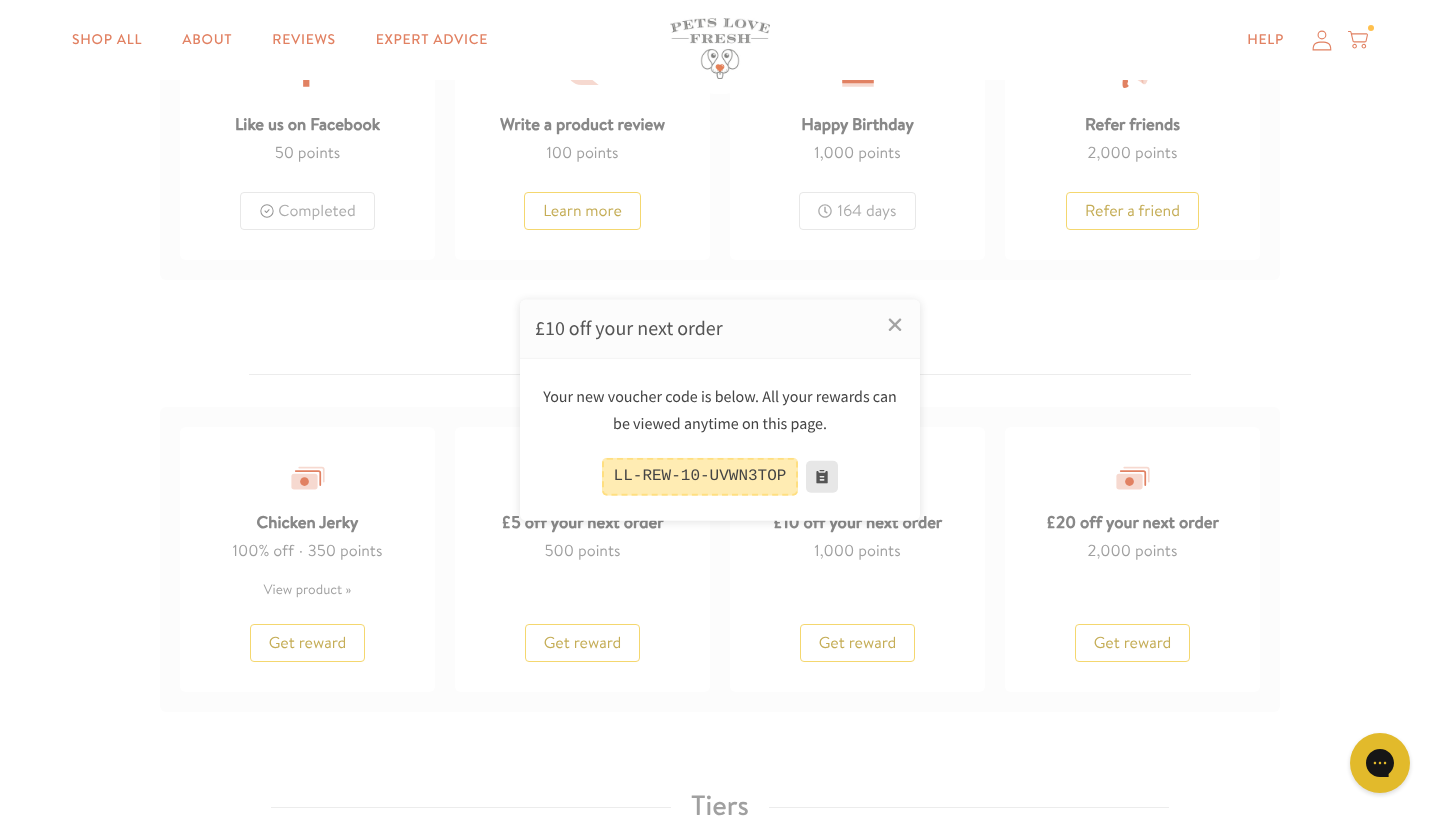 click at bounding box center (822, 477) 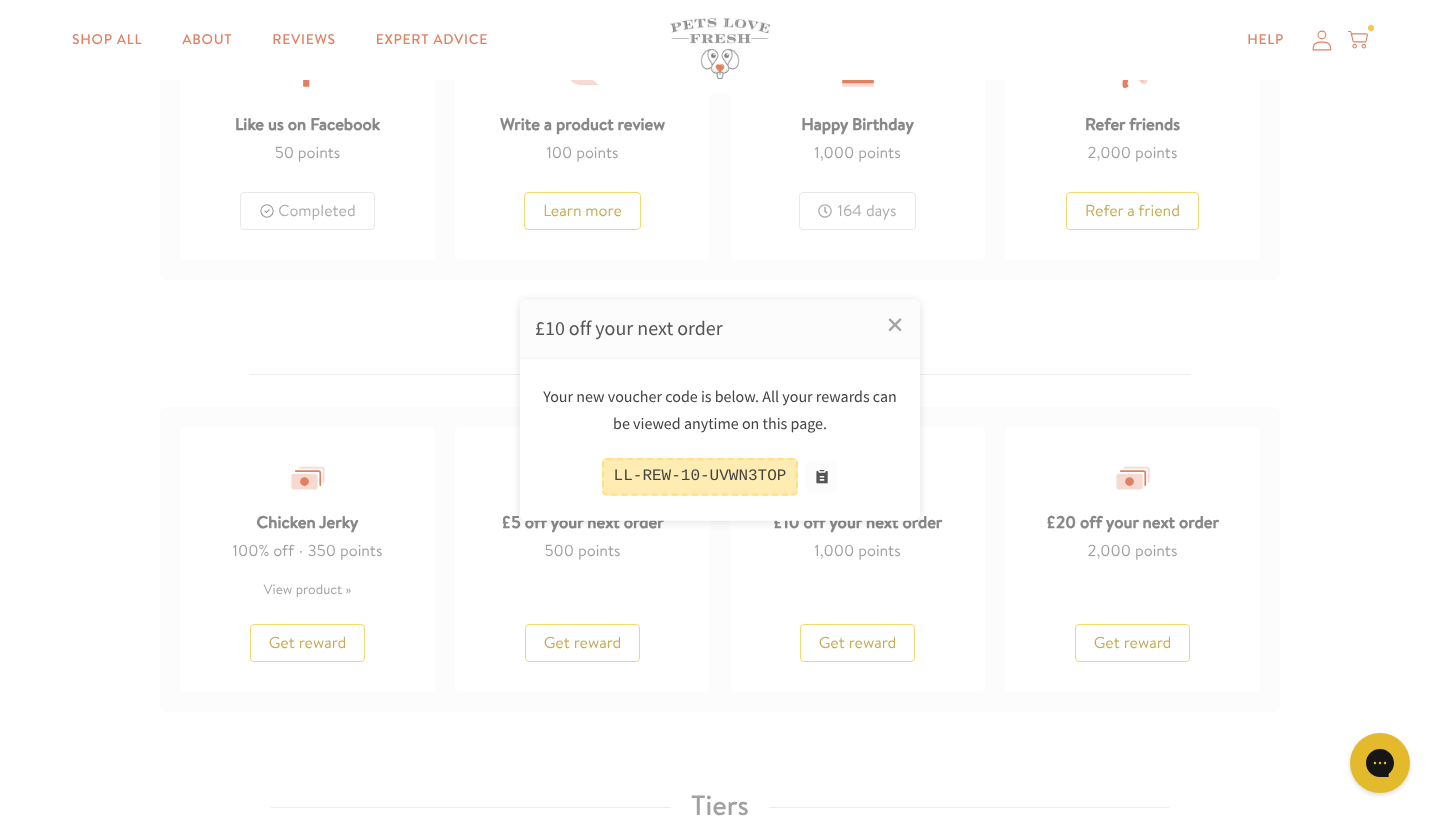 click at bounding box center (720, 410) 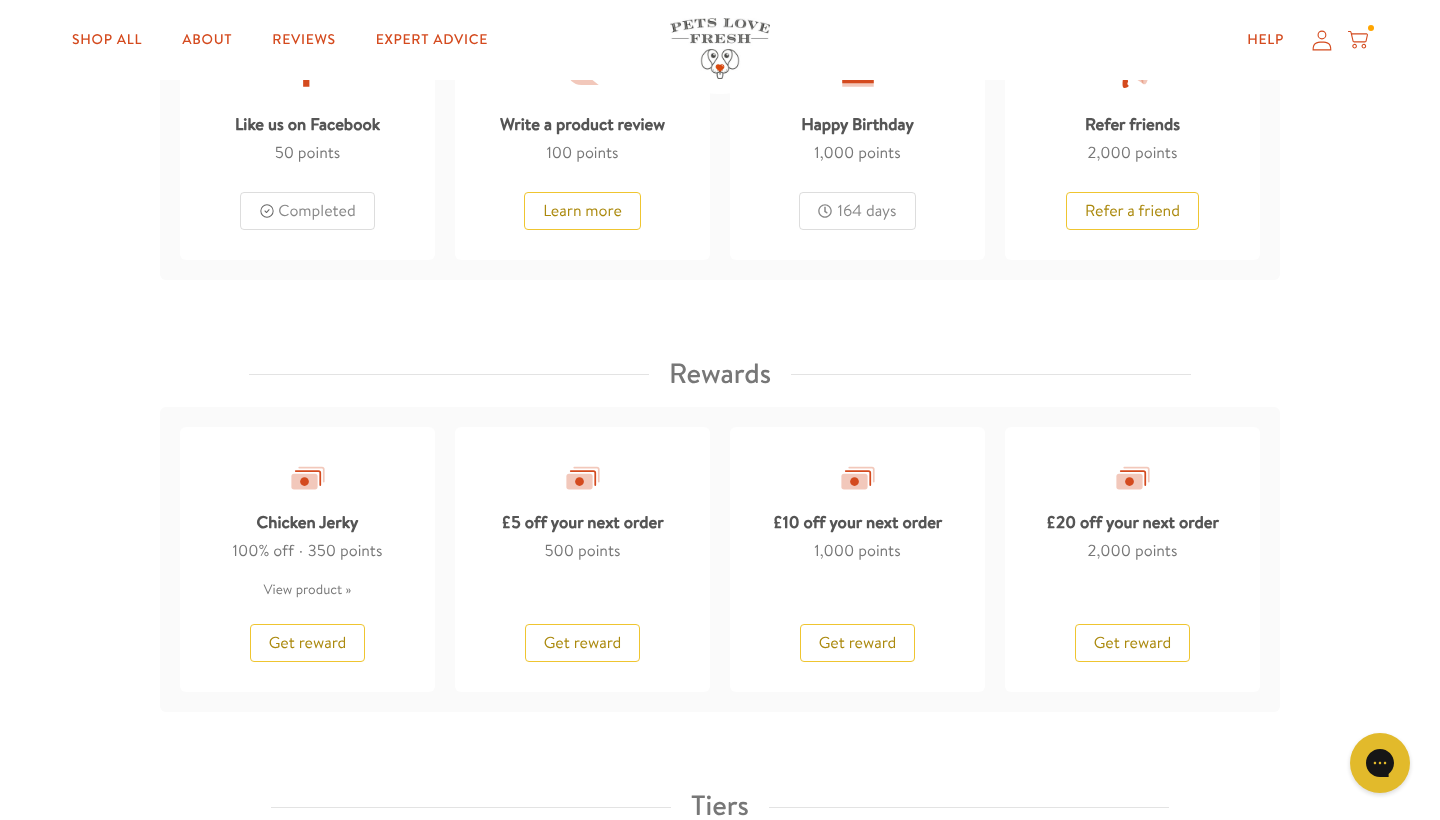 click 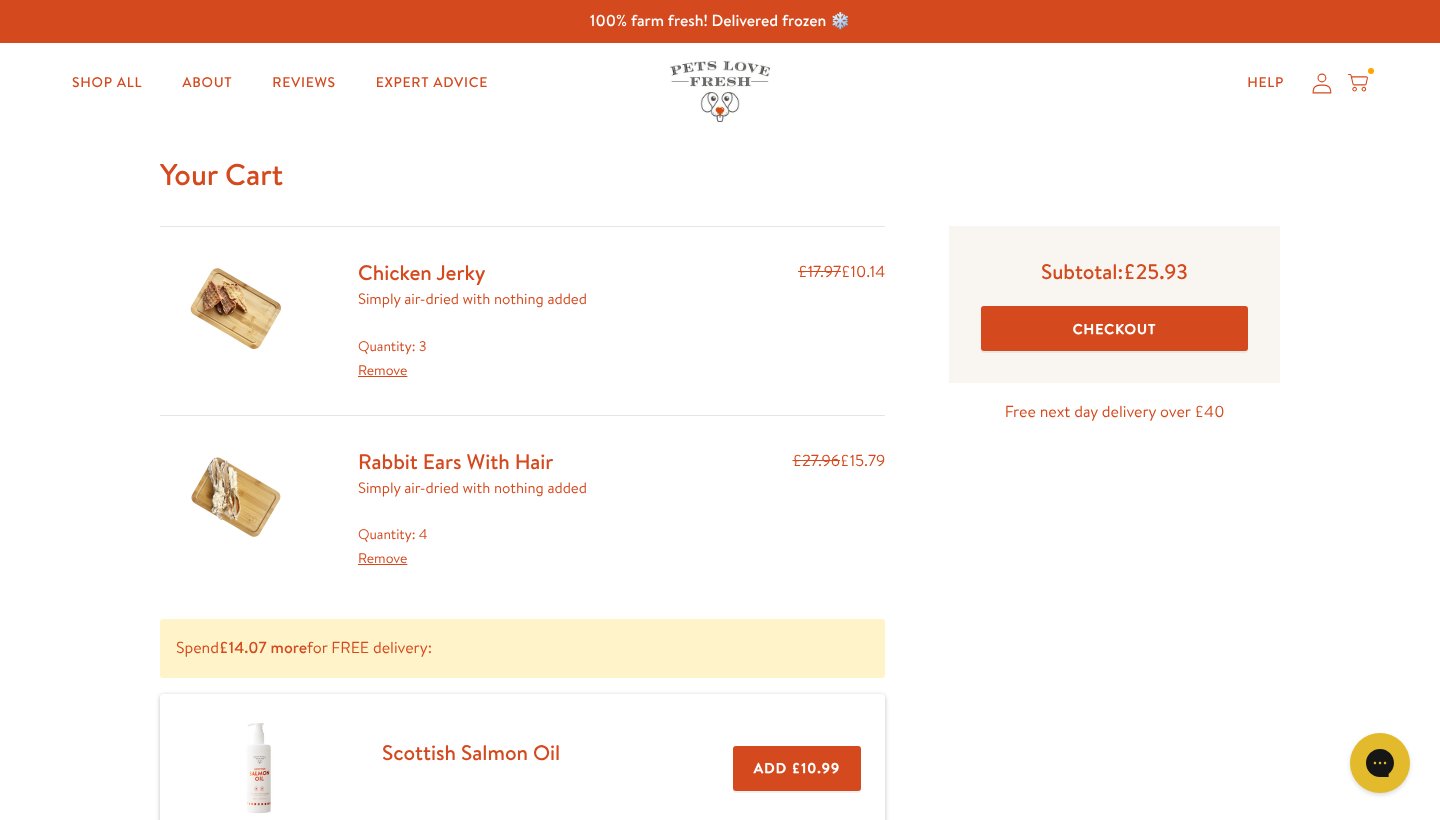 scroll, scrollTop: 0, scrollLeft: 0, axis: both 